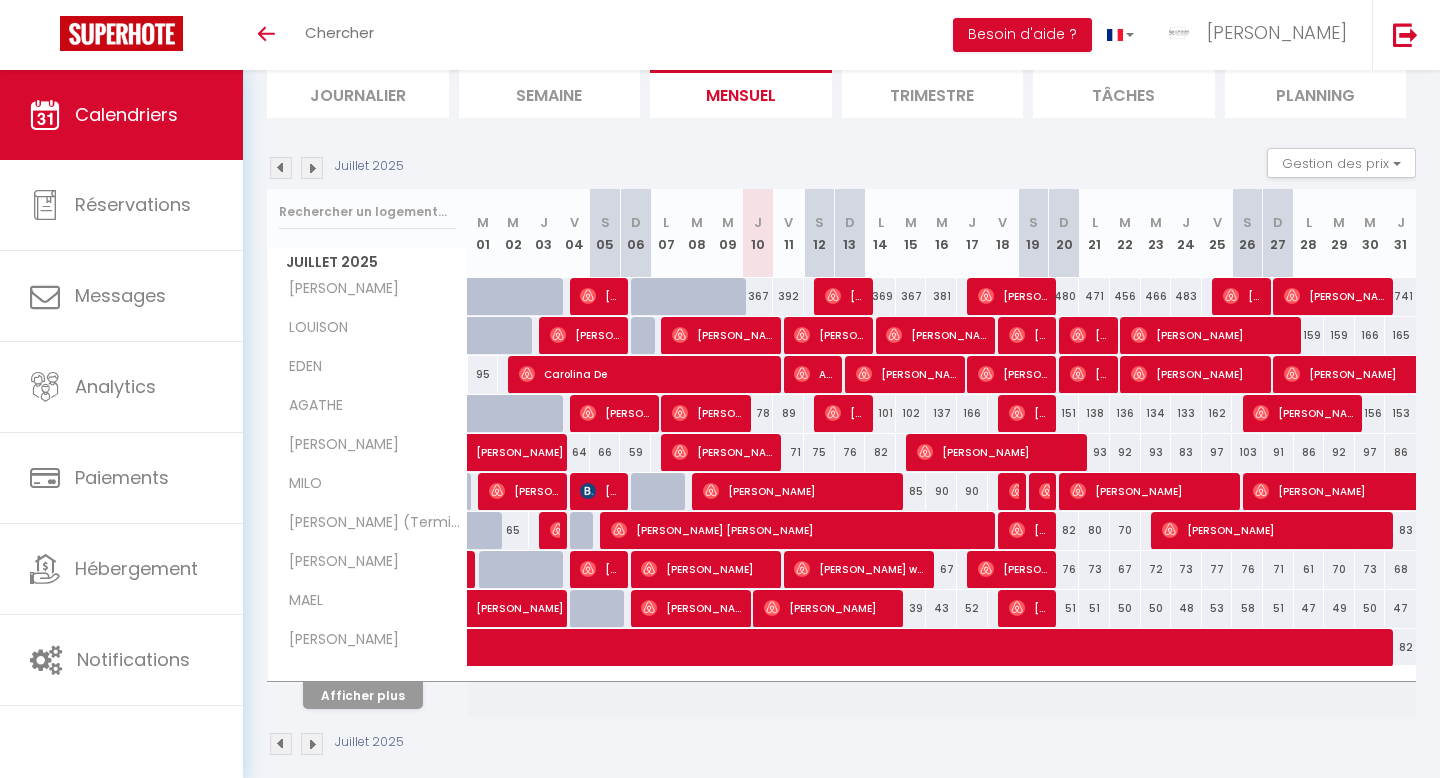 scroll, scrollTop: 160, scrollLeft: 0, axis: vertical 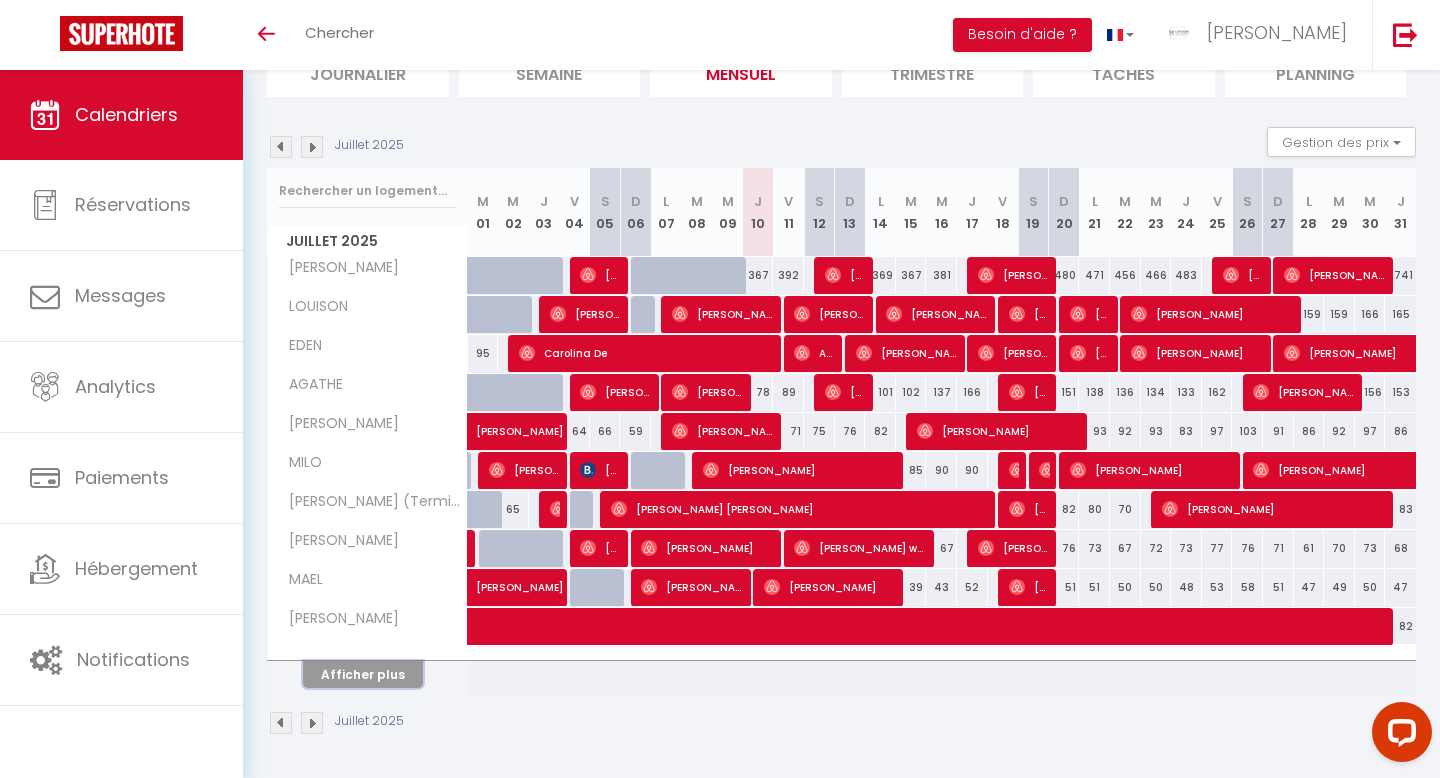 click on "Afficher plus" at bounding box center (363, 674) 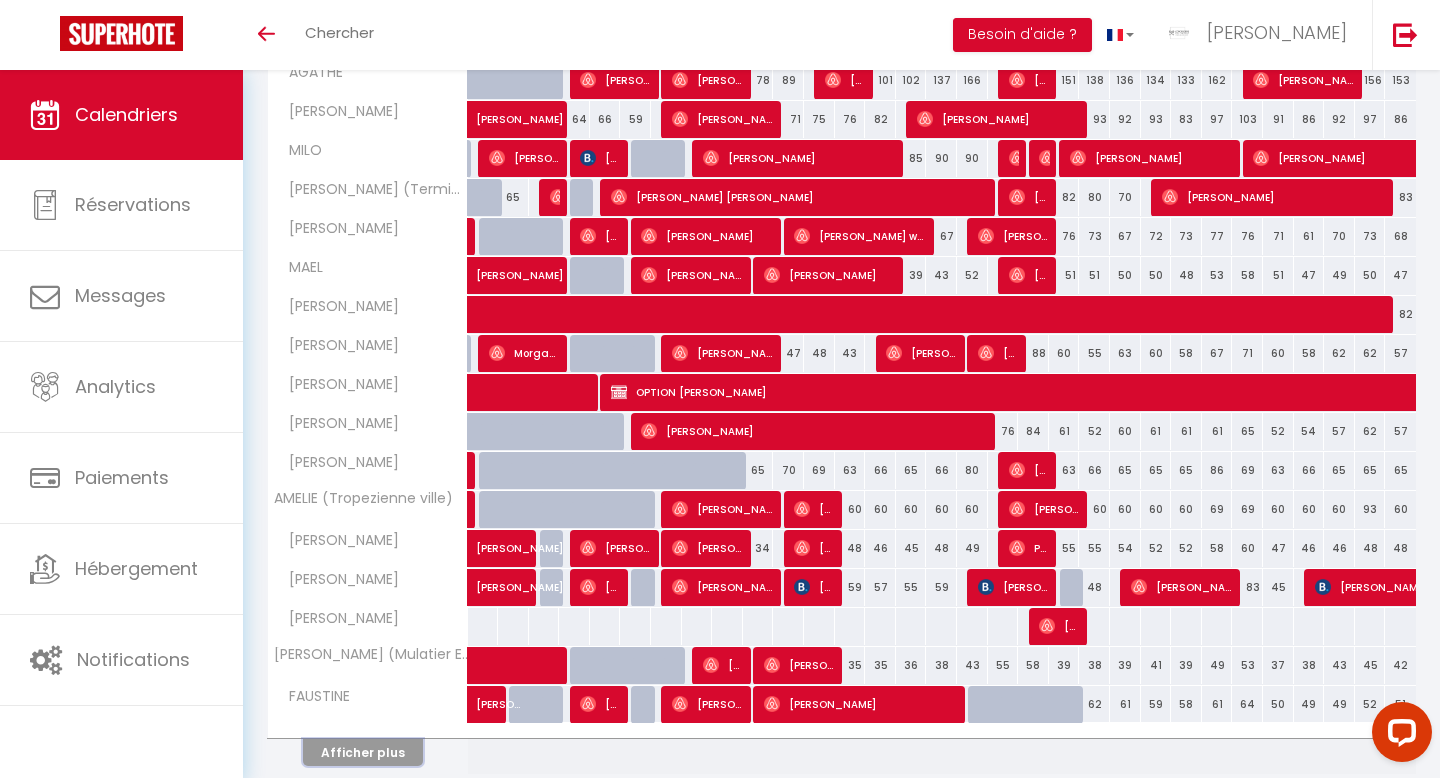 scroll, scrollTop: 550, scrollLeft: 0, axis: vertical 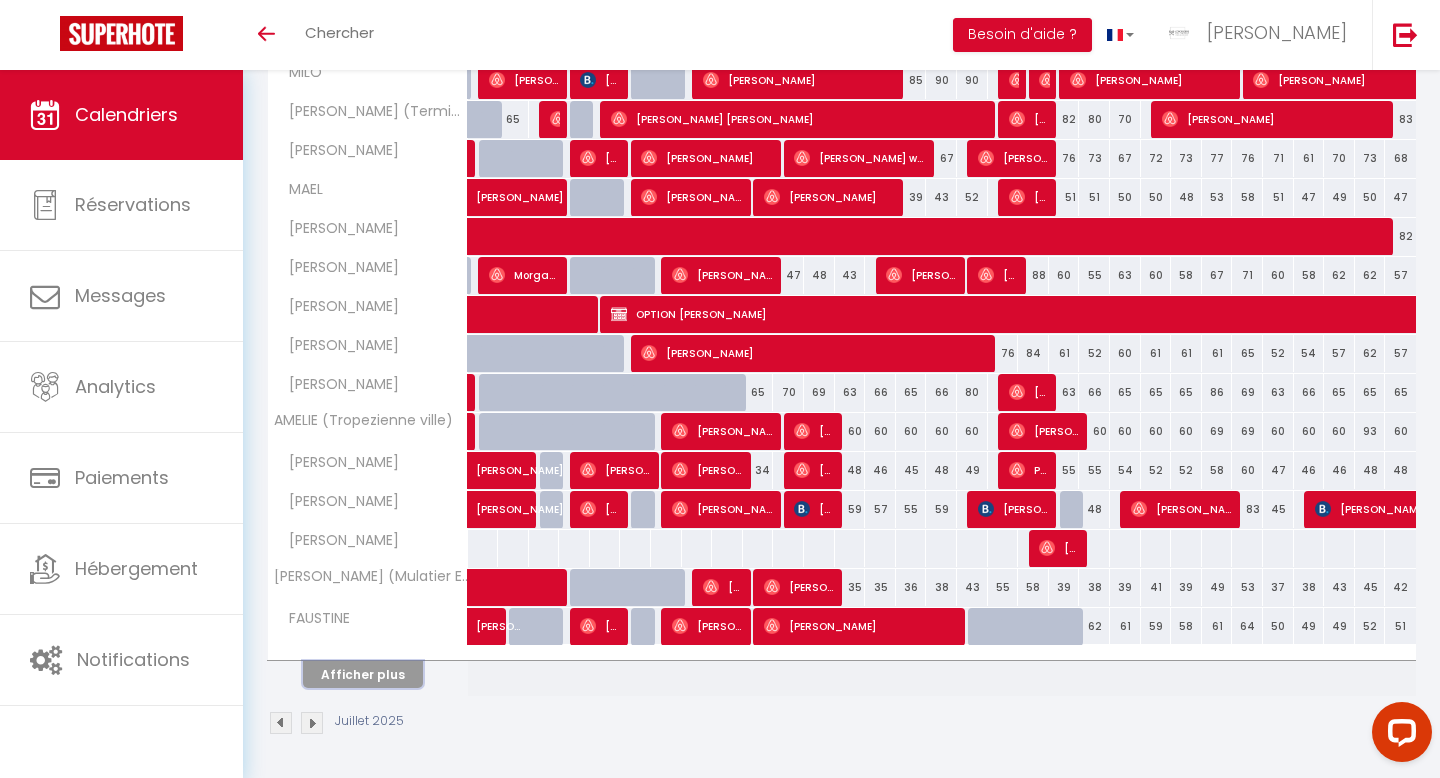 click on "Afficher plus" at bounding box center [363, 674] 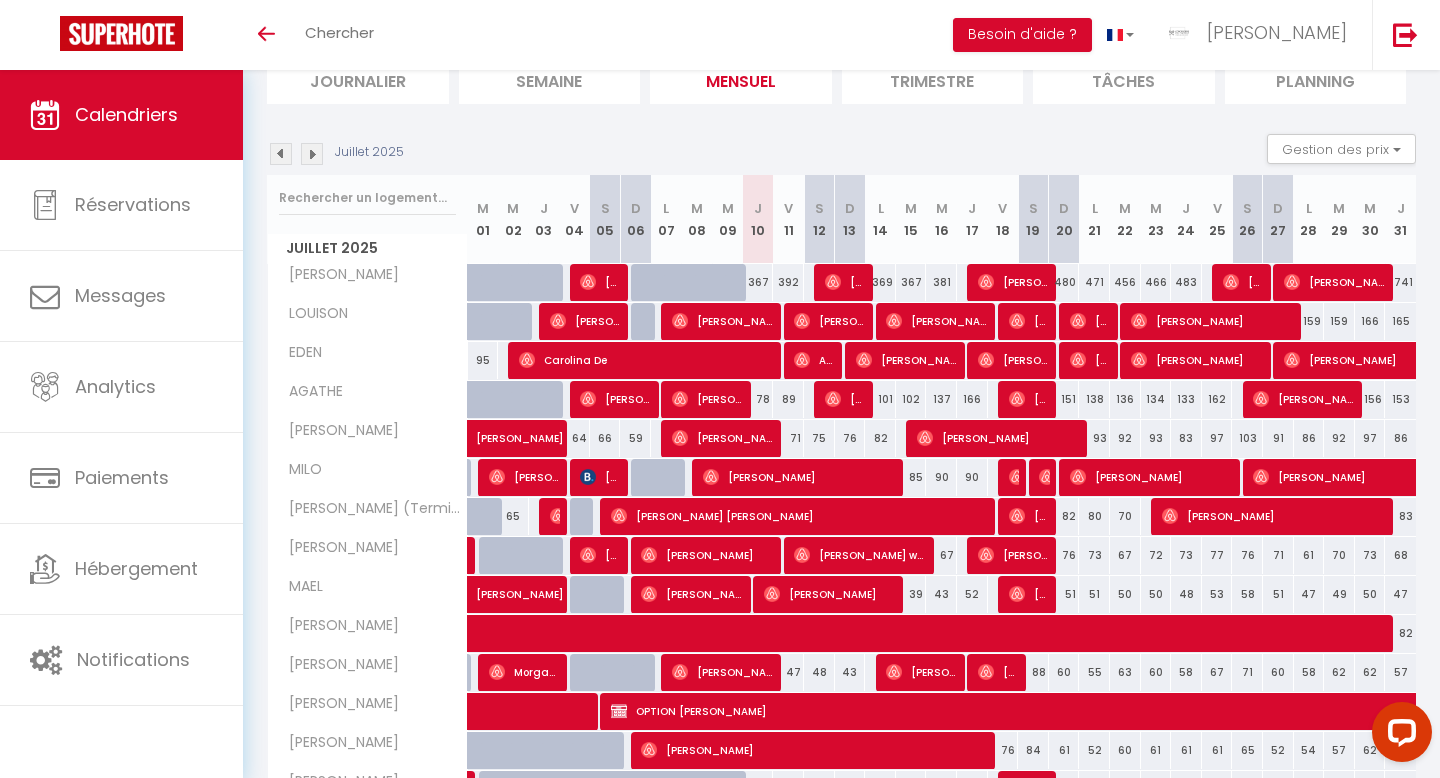 scroll, scrollTop: 64, scrollLeft: 0, axis: vertical 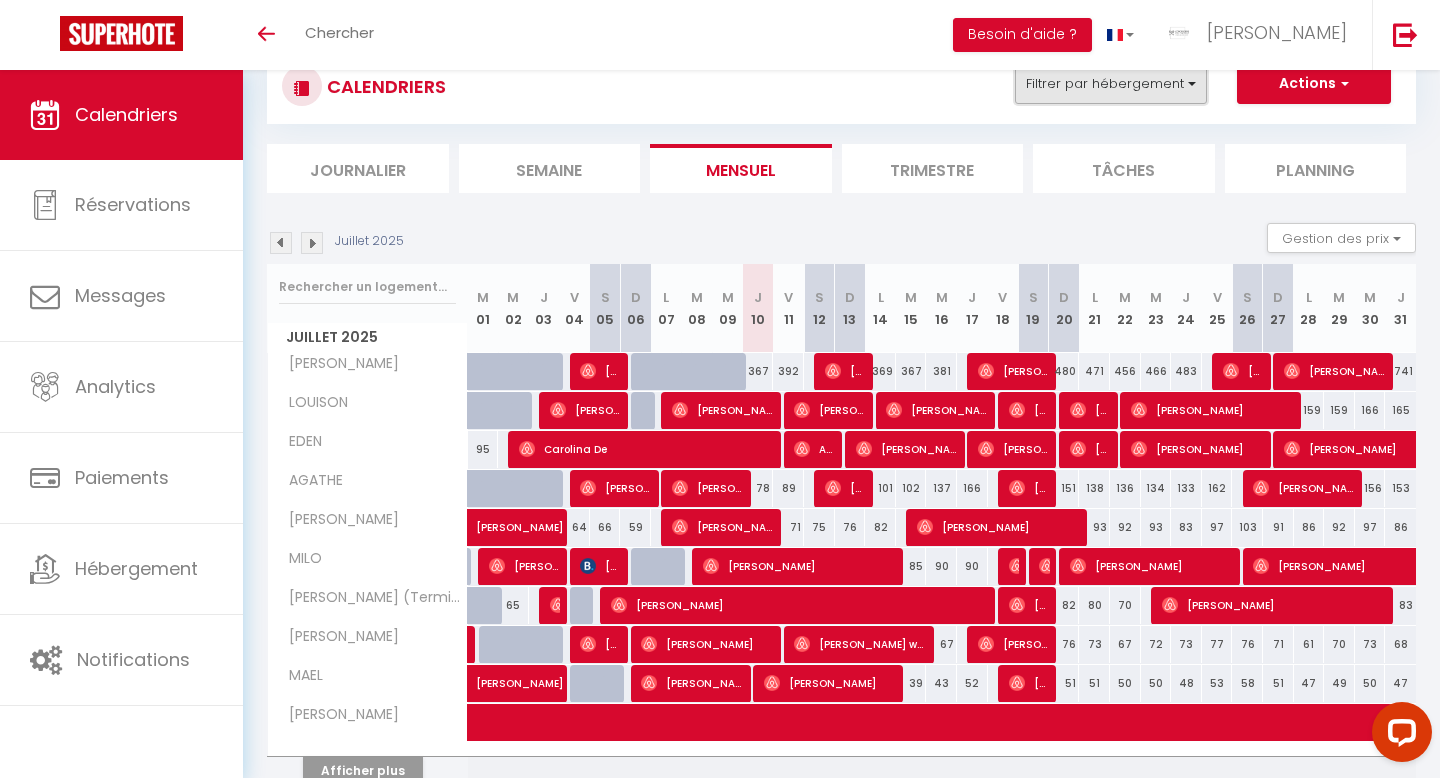 click on "Filtrer par hébergement" at bounding box center [1111, 84] 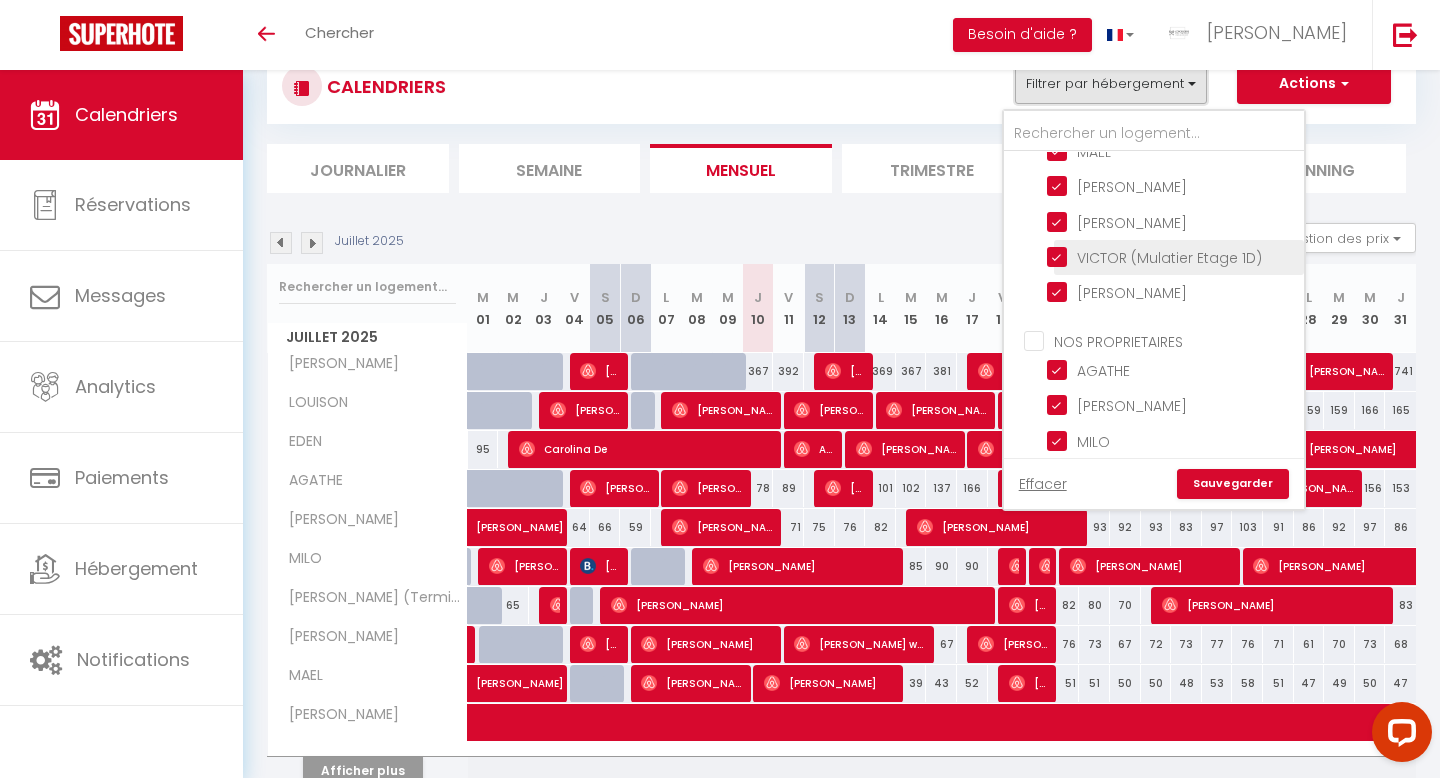 scroll, scrollTop: 0, scrollLeft: 0, axis: both 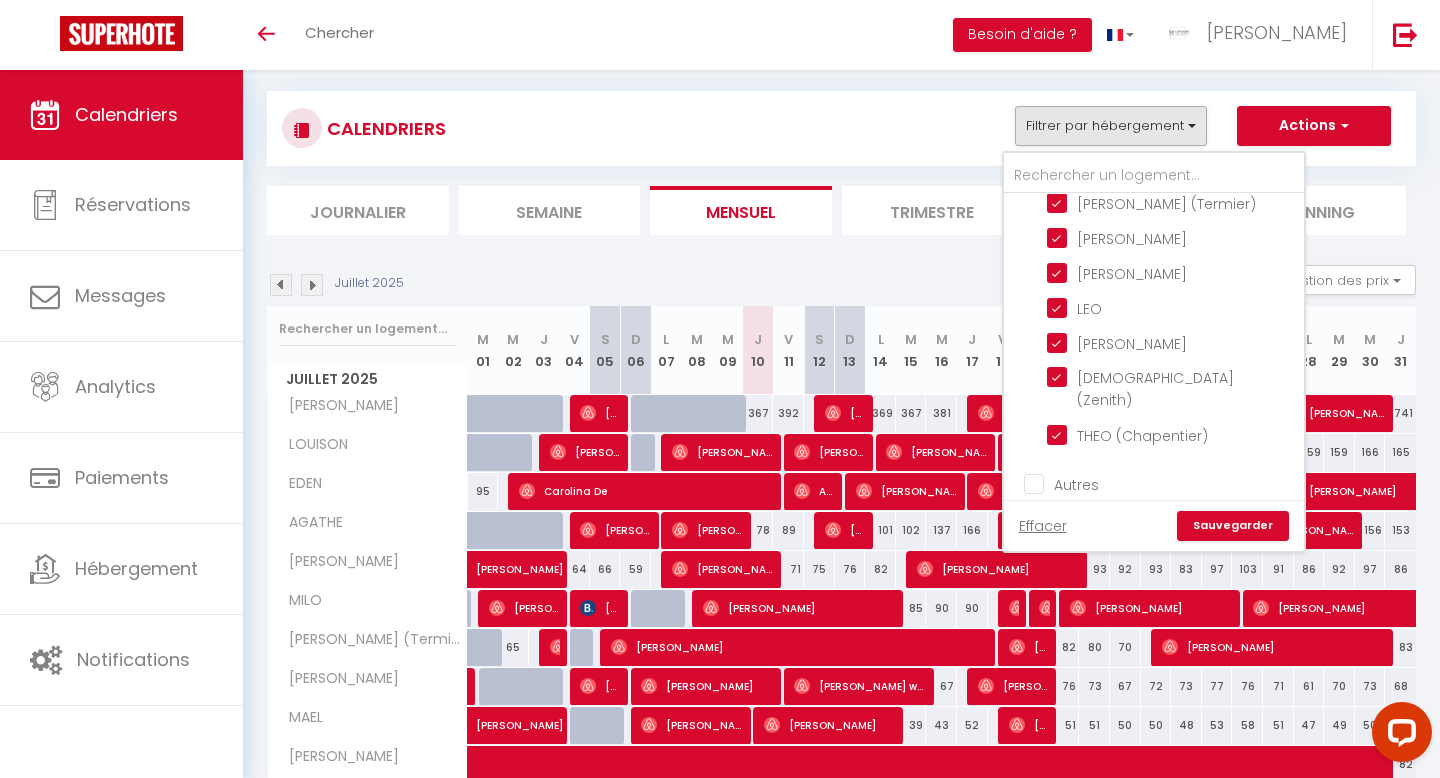 click on "Juillet 2025
Gestion des prix
Nb Nuits minimum   Règles   Disponibilité" at bounding box center (841, 285) 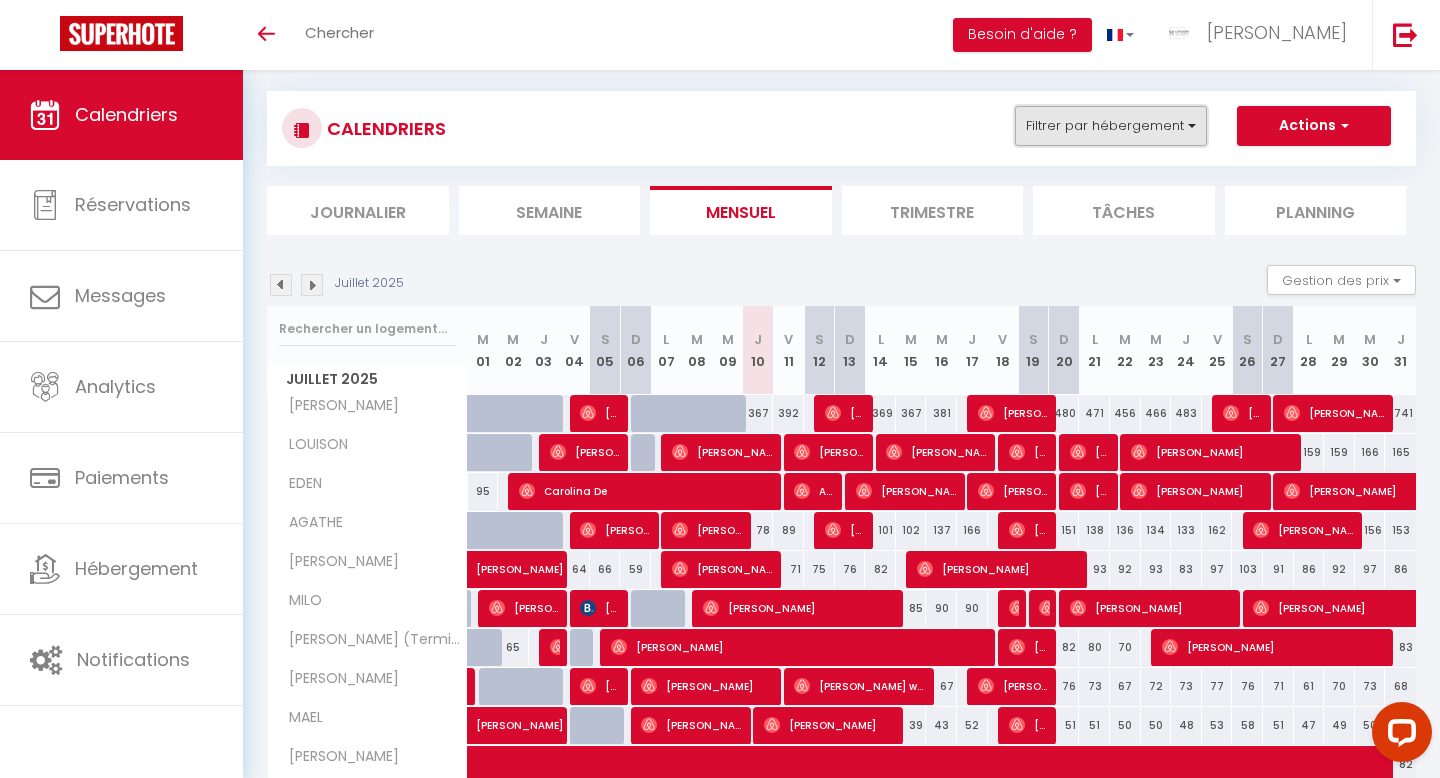 click on "Filtrer par hébergement" at bounding box center [1111, 126] 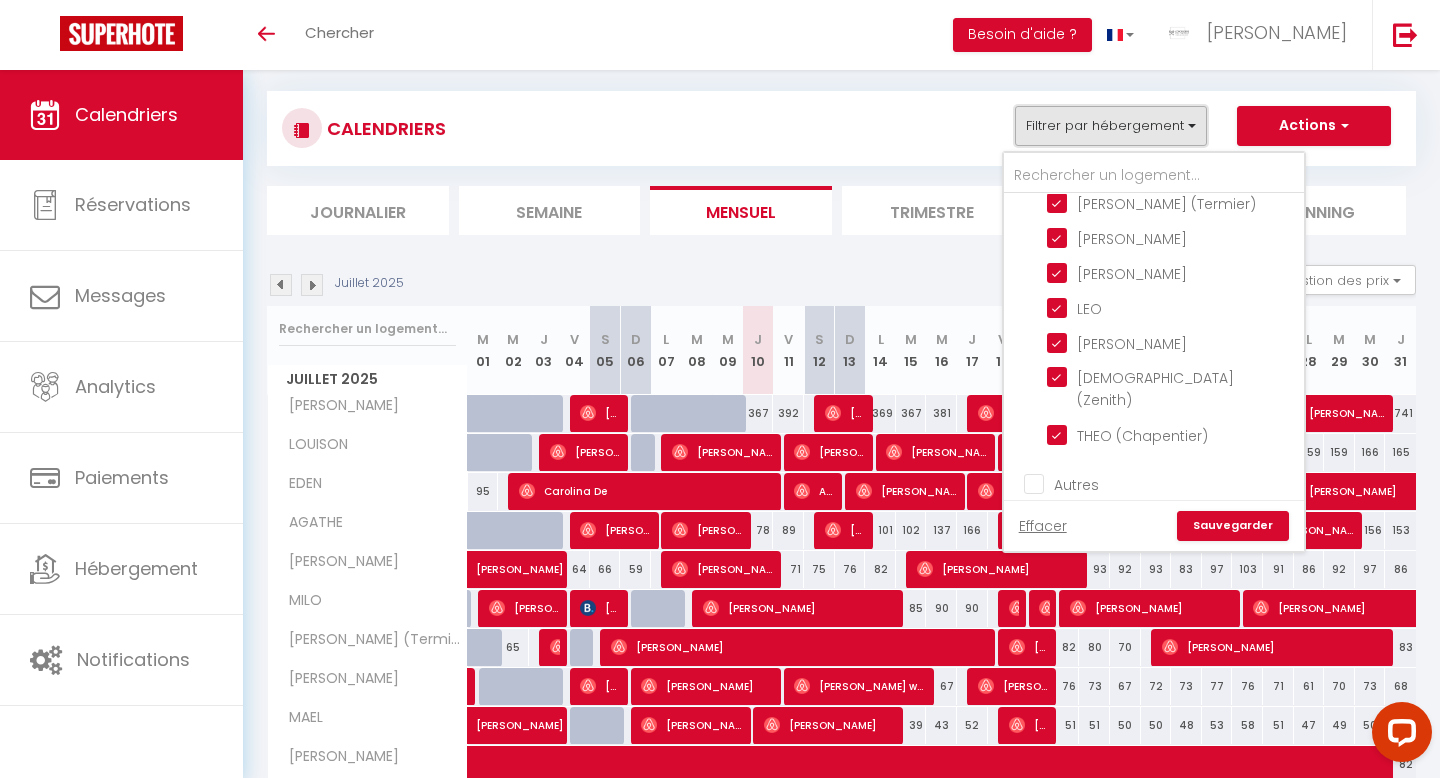 click on "Filtrer par hébergement" at bounding box center [1111, 126] 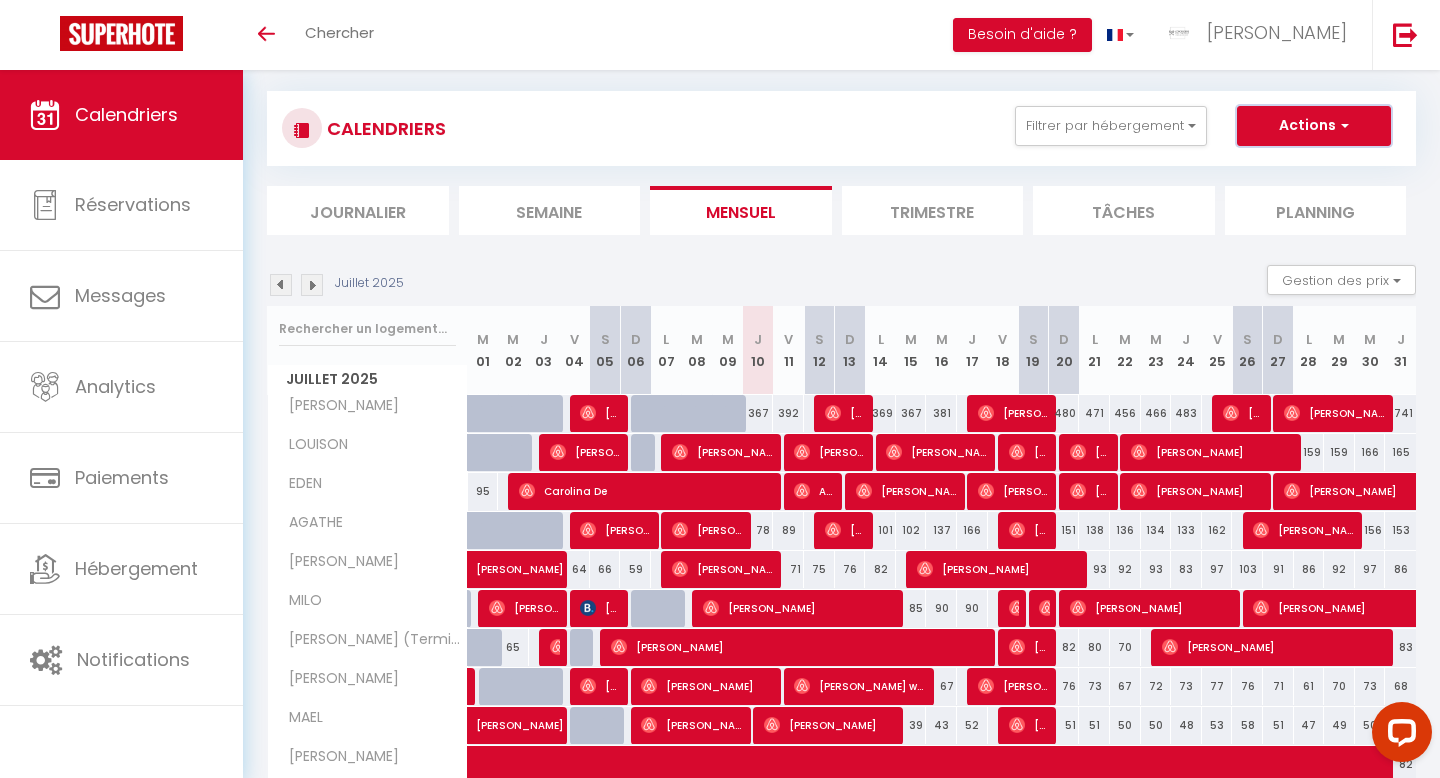 click on "Actions" at bounding box center [1314, 126] 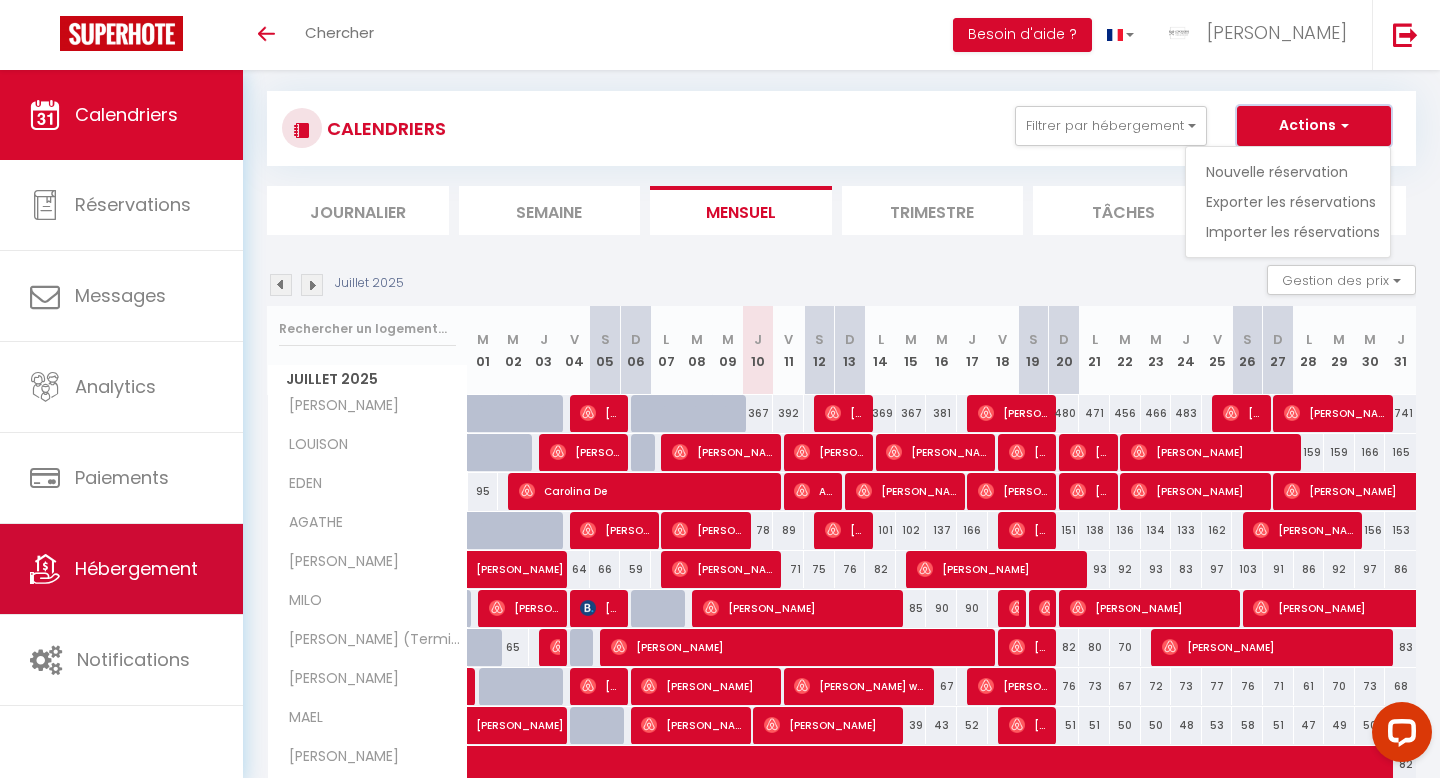 click on "Hébergement" at bounding box center (121, 569) 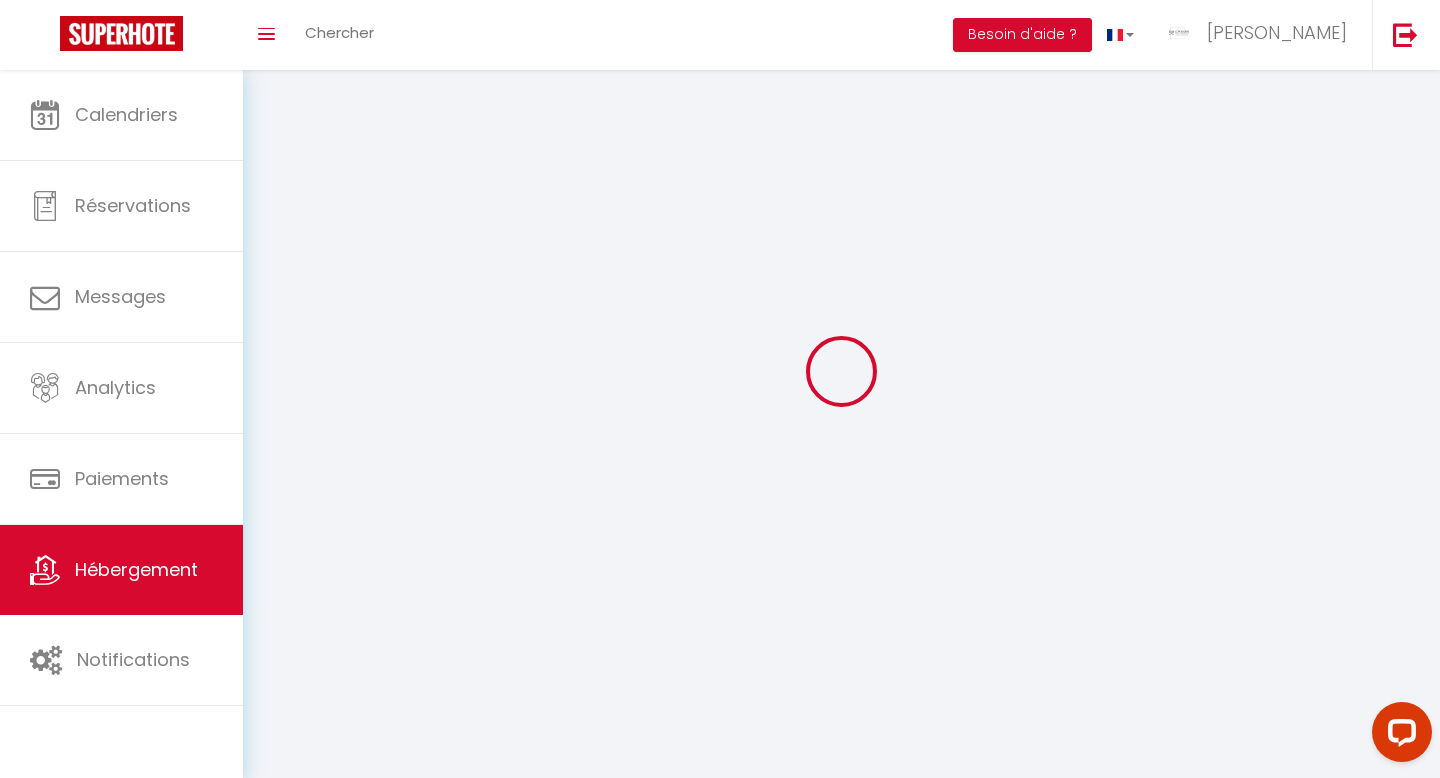 scroll, scrollTop: 0, scrollLeft: 0, axis: both 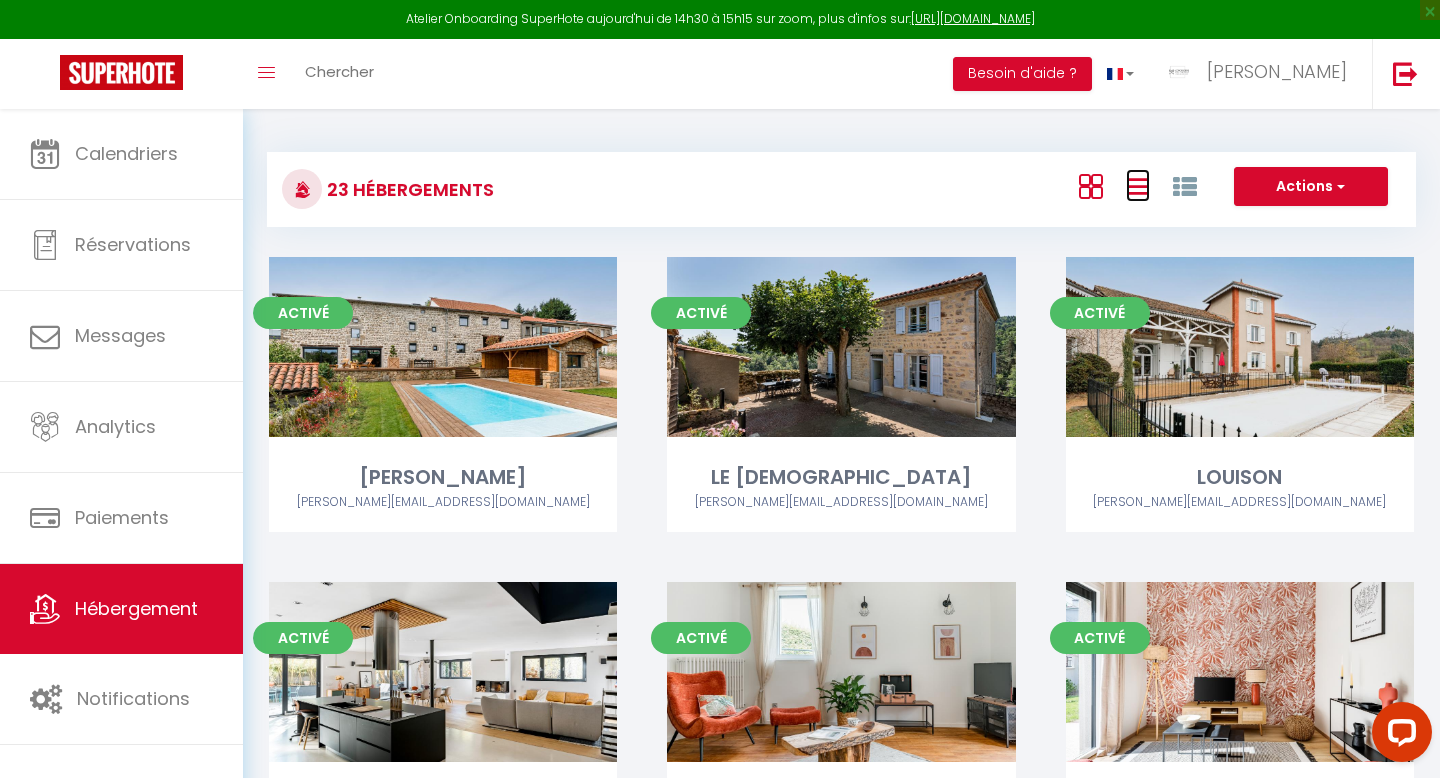 click at bounding box center [1138, 186] 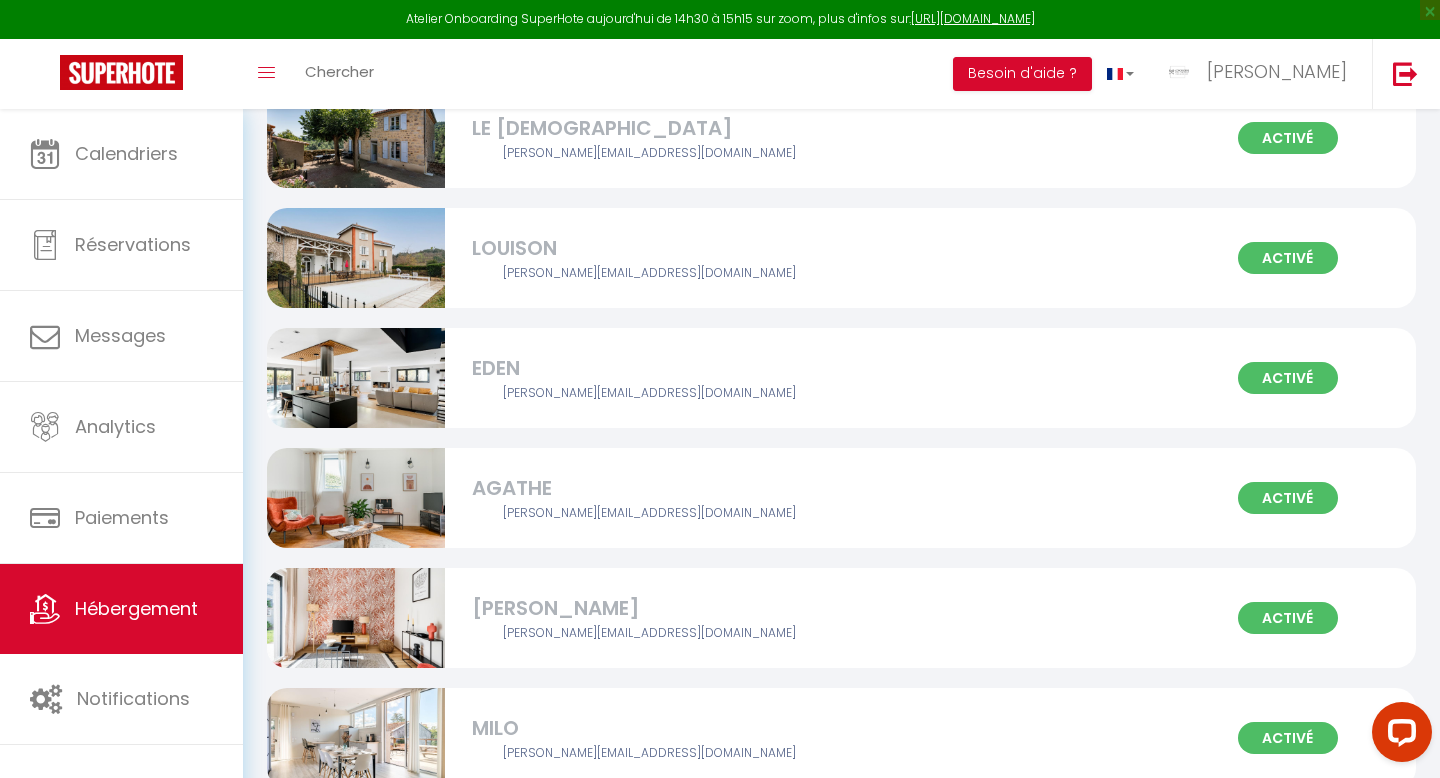scroll, scrollTop: 0, scrollLeft: 0, axis: both 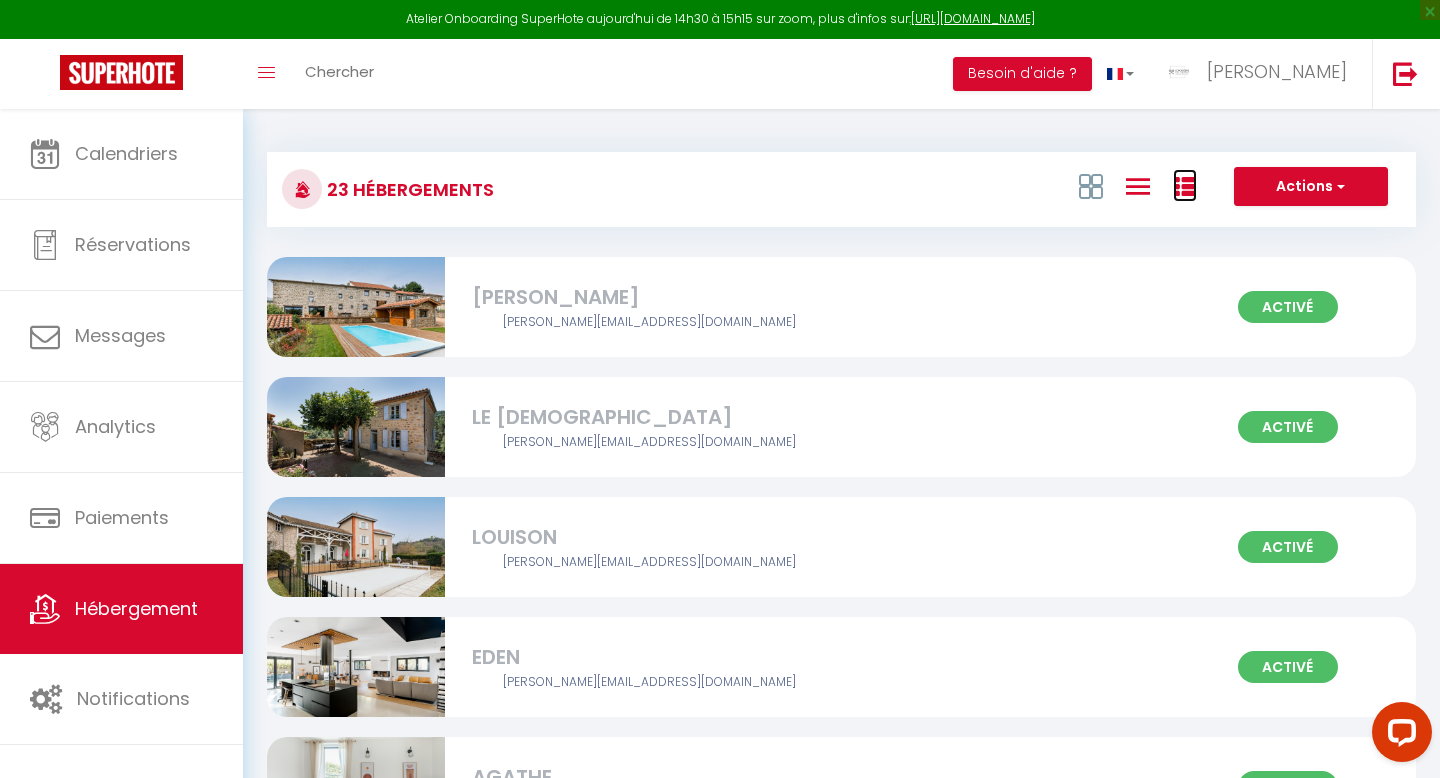 click at bounding box center [1185, 187] 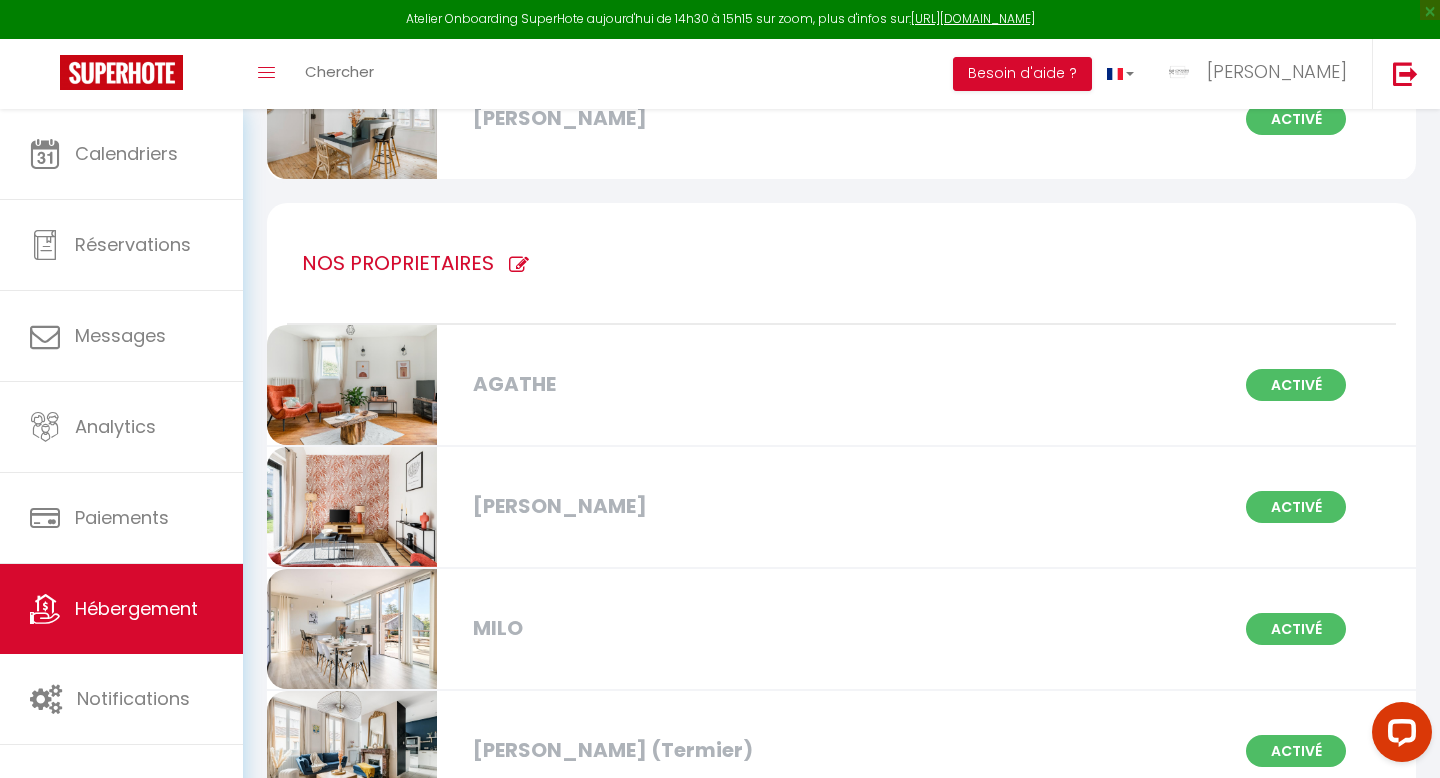 scroll, scrollTop: 809, scrollLeft: 0, axis: vertical 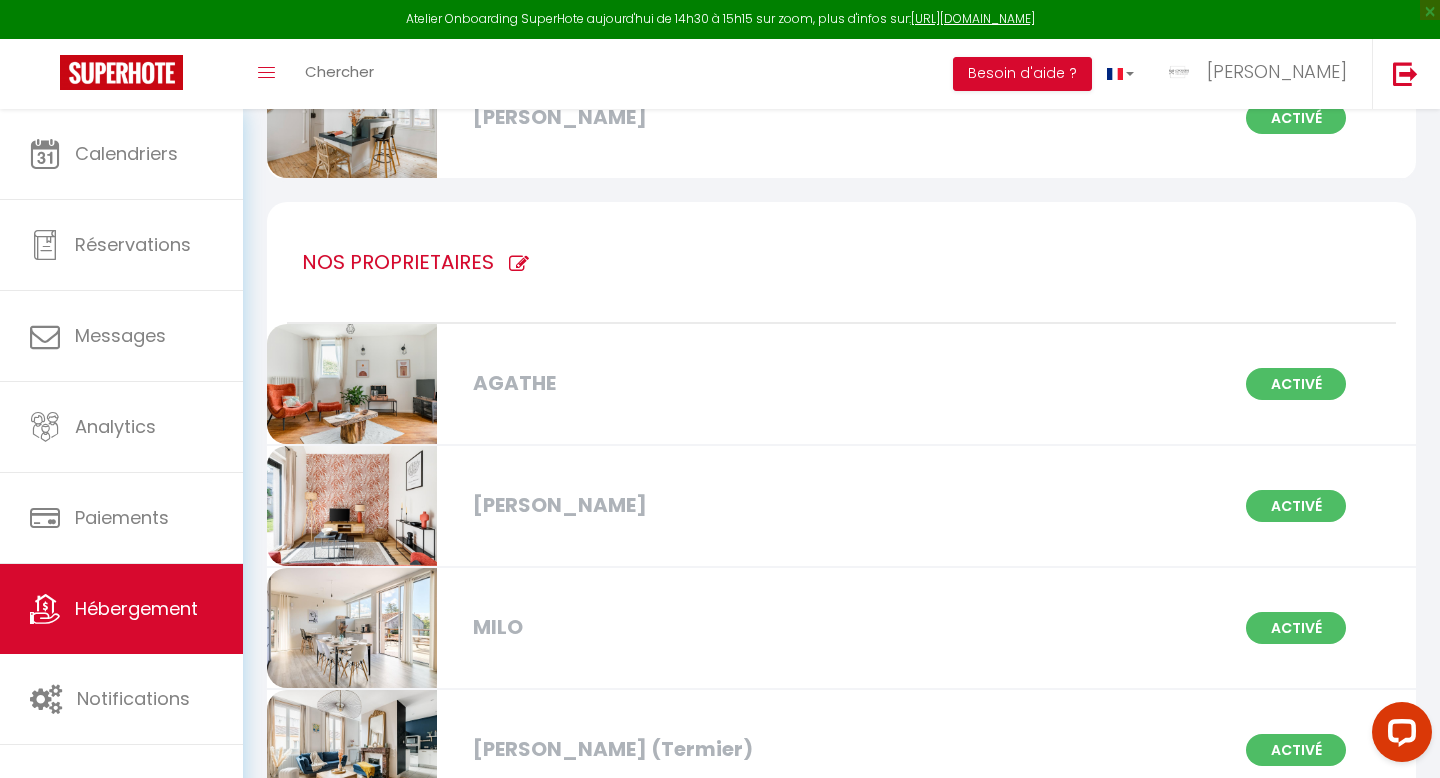 click at bounding box center [519, 264] 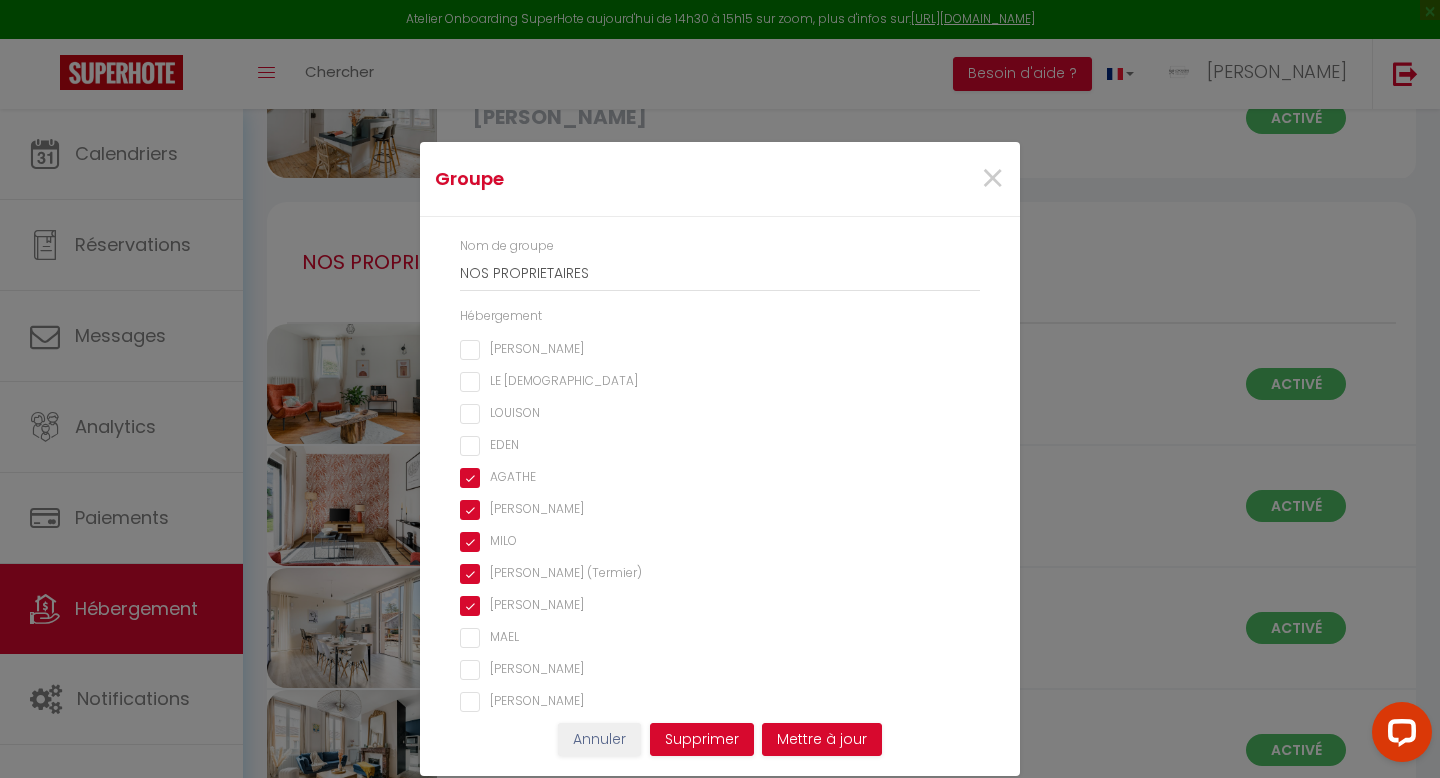 click on "EDEN" at bounding box center (720, 446) 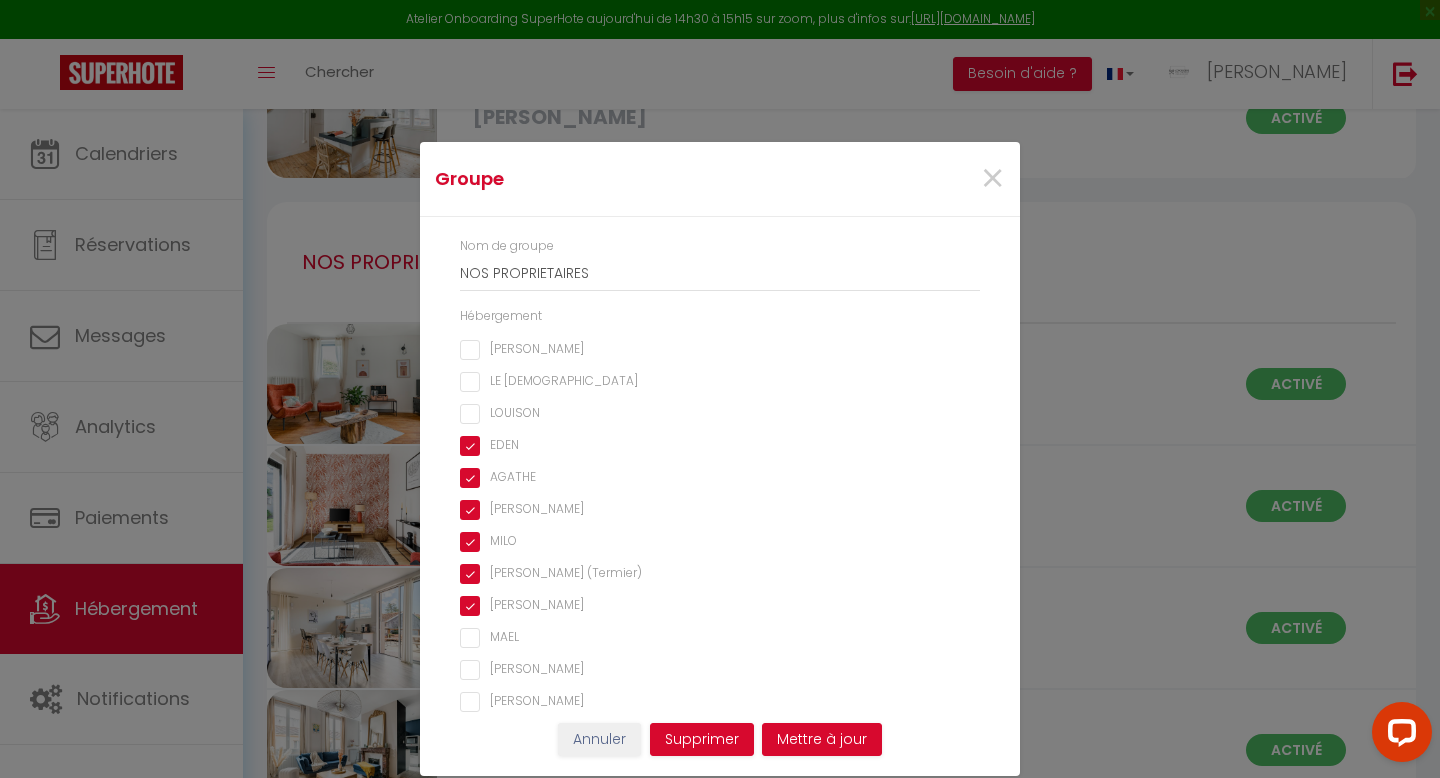 click on "LE [DEMOGRAPHIC_DATA]" at bounding box center [720, 382] 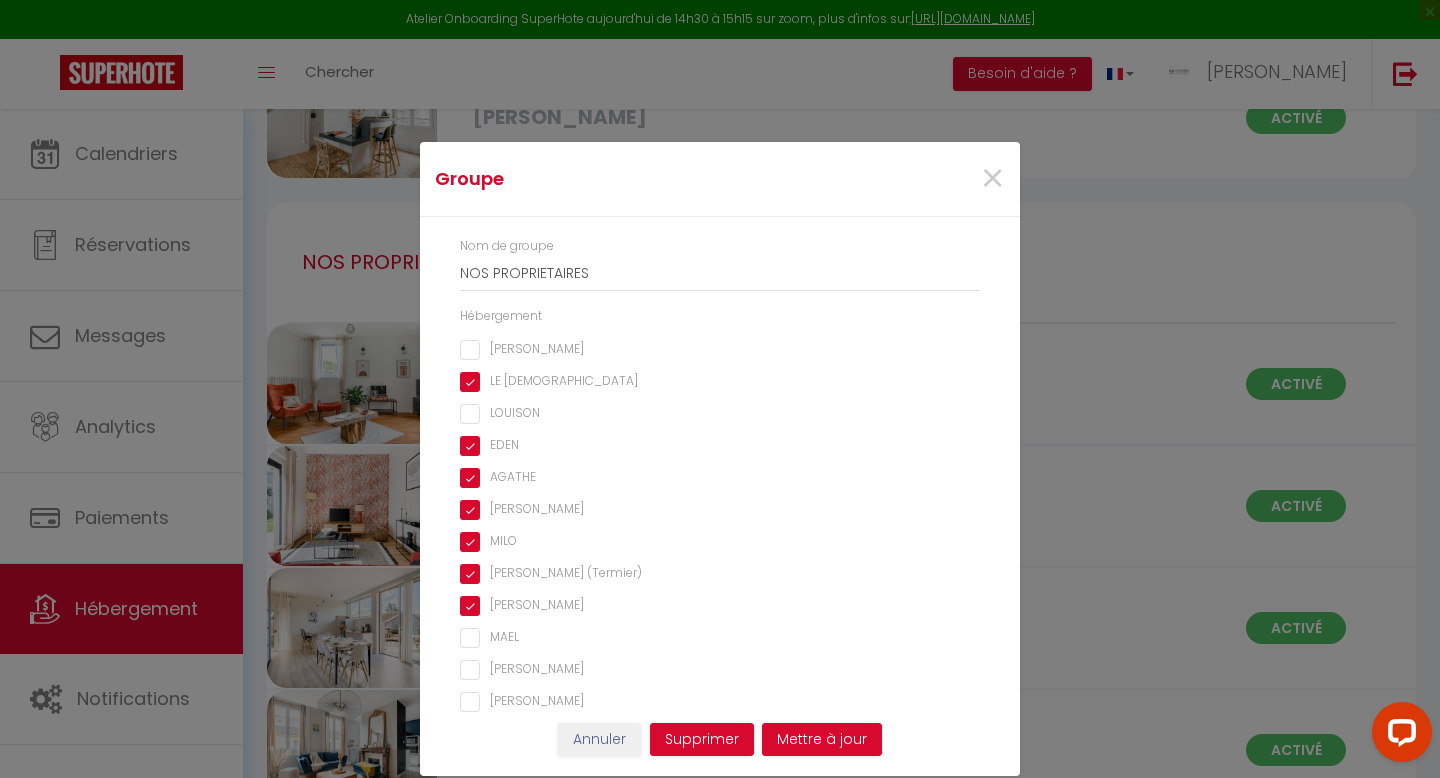 click on "[PERSON_NAME]" at bounding box center (720, 350) 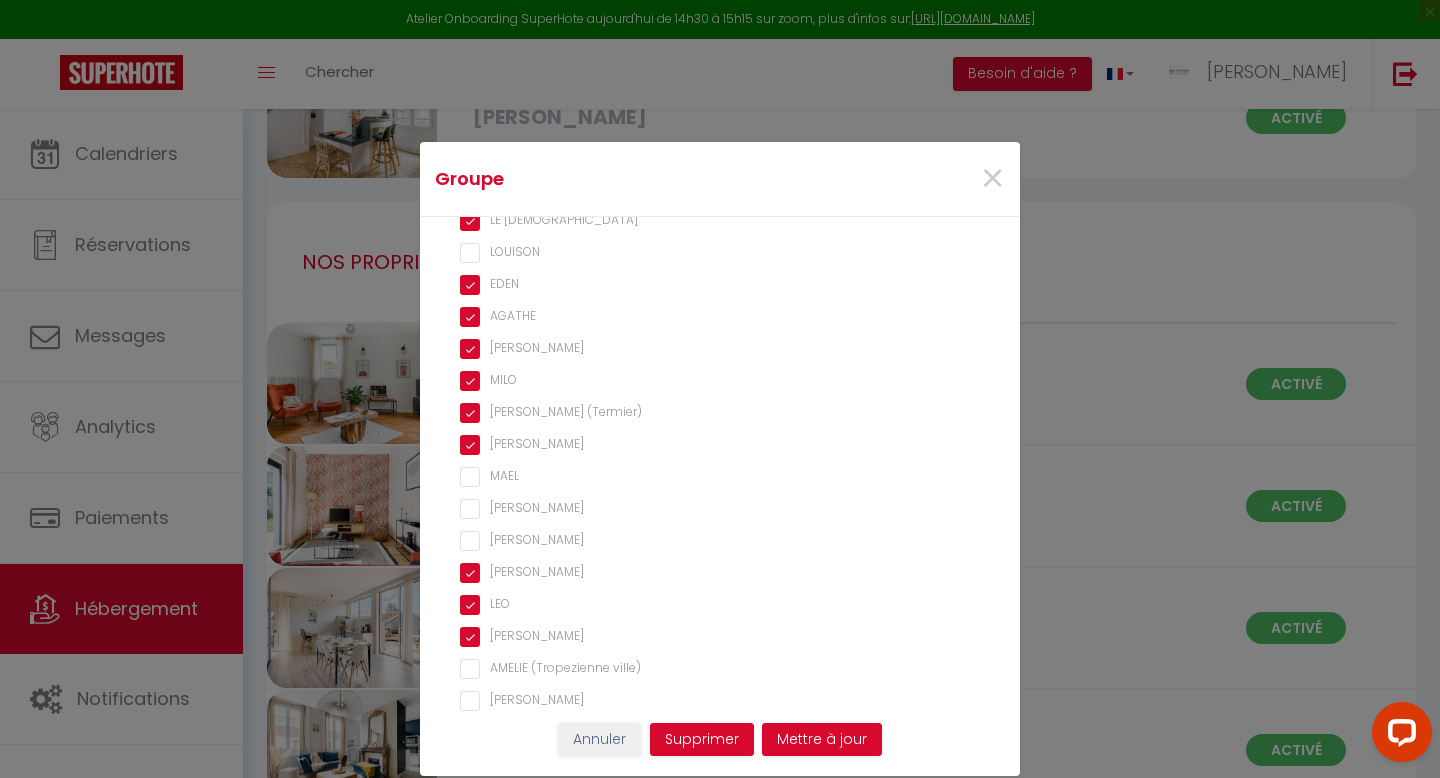 scroll, scrollTop: 168, scrollLeft: 0, axis: vertical 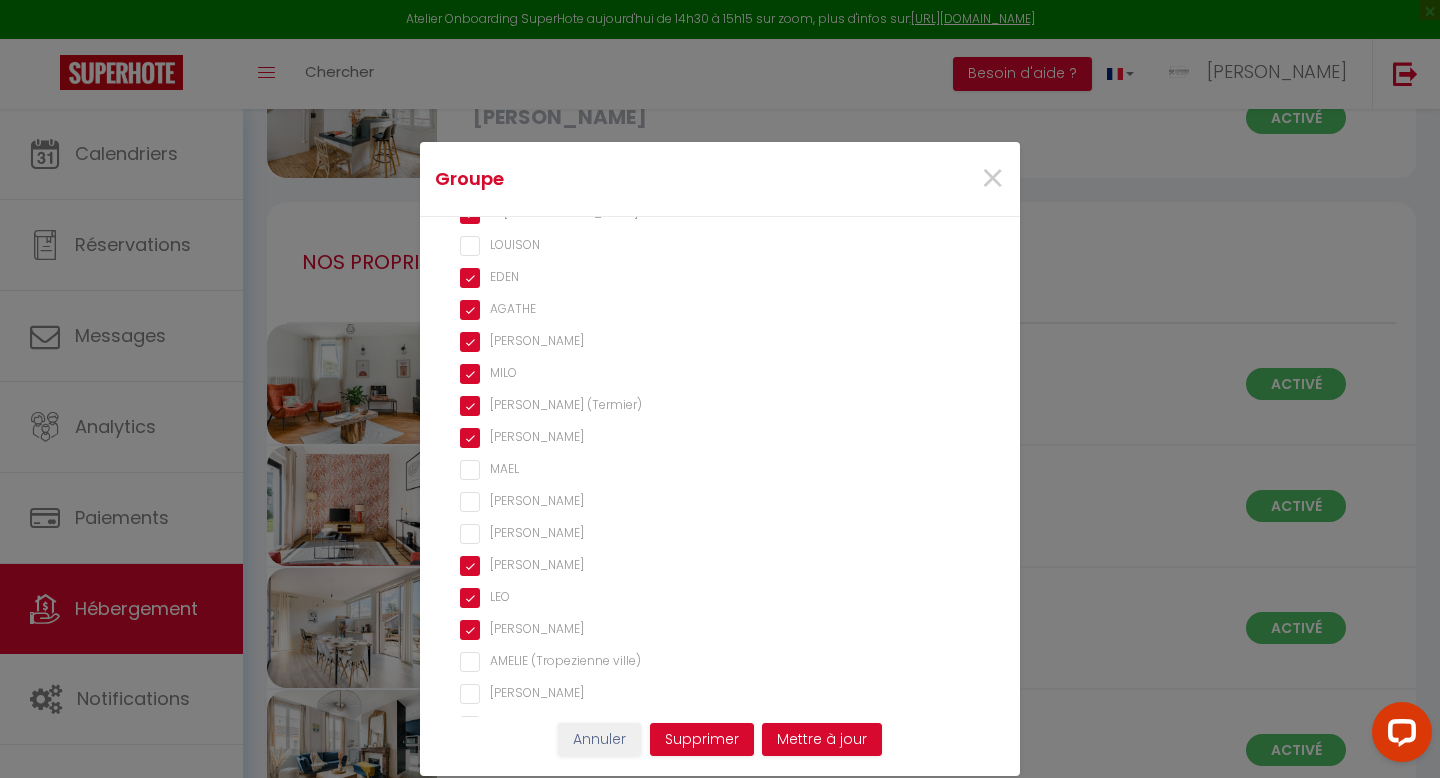 click on "MAEL" at bounding box center (720, 470) 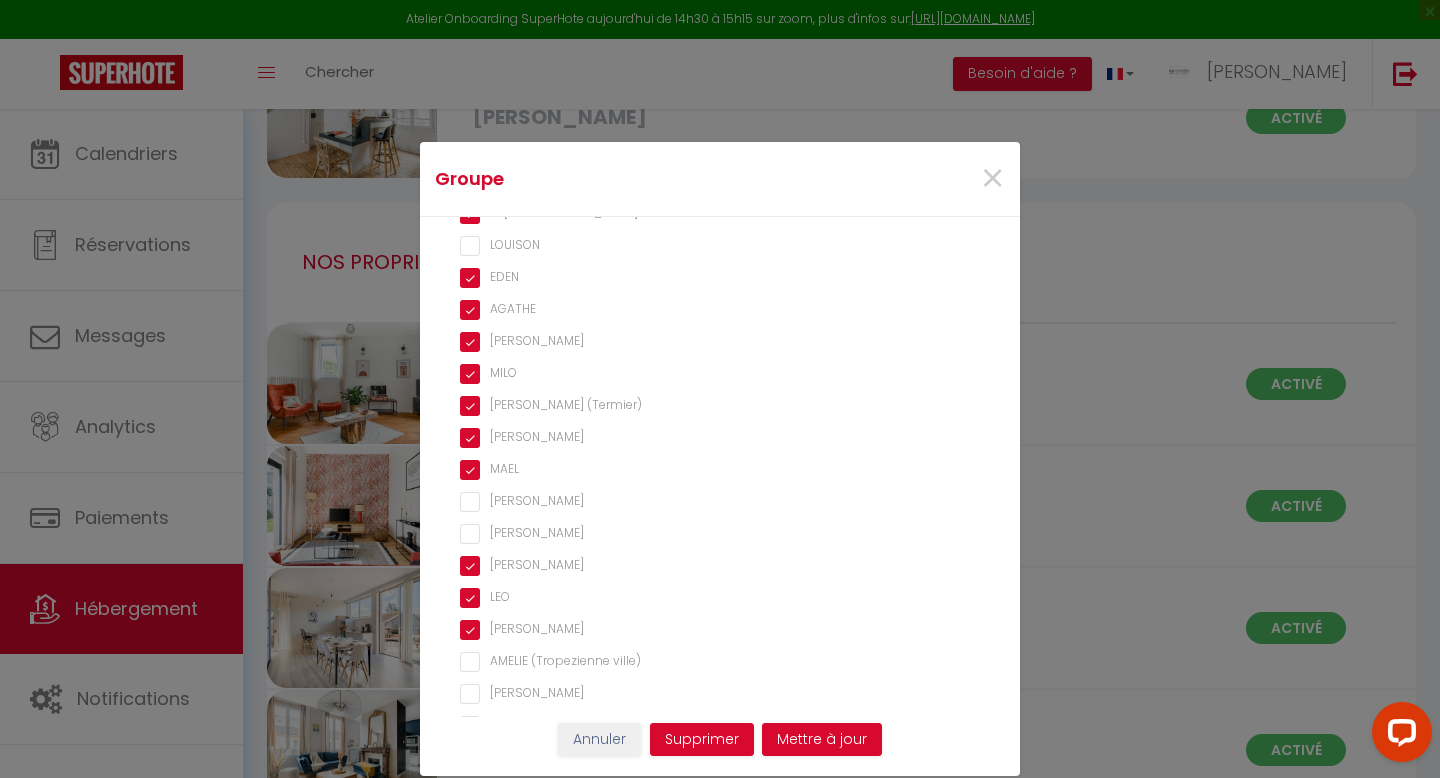 click on "MAEL" at bounding box center (720, 470) 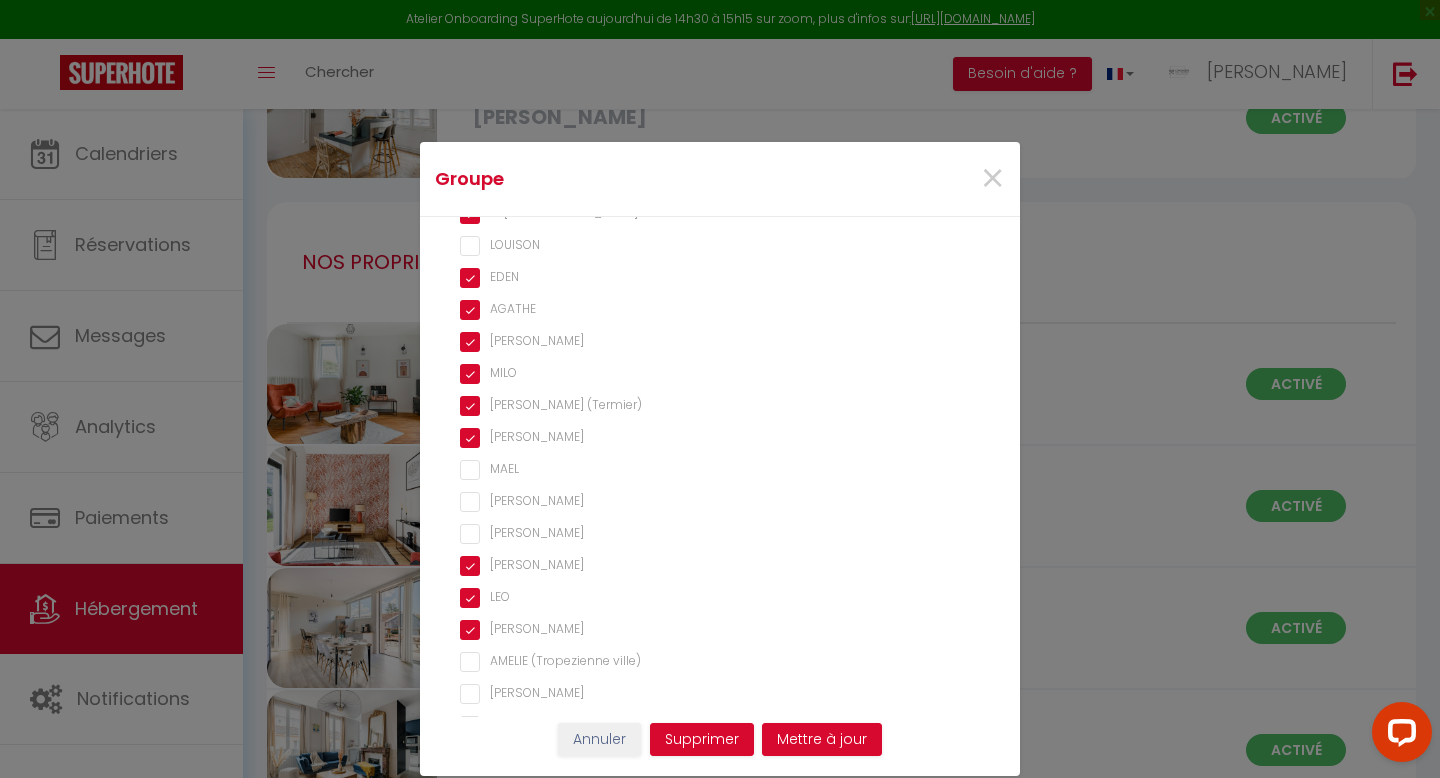 click on "[PERSON_NAME]" at bounding box center (720, 502) 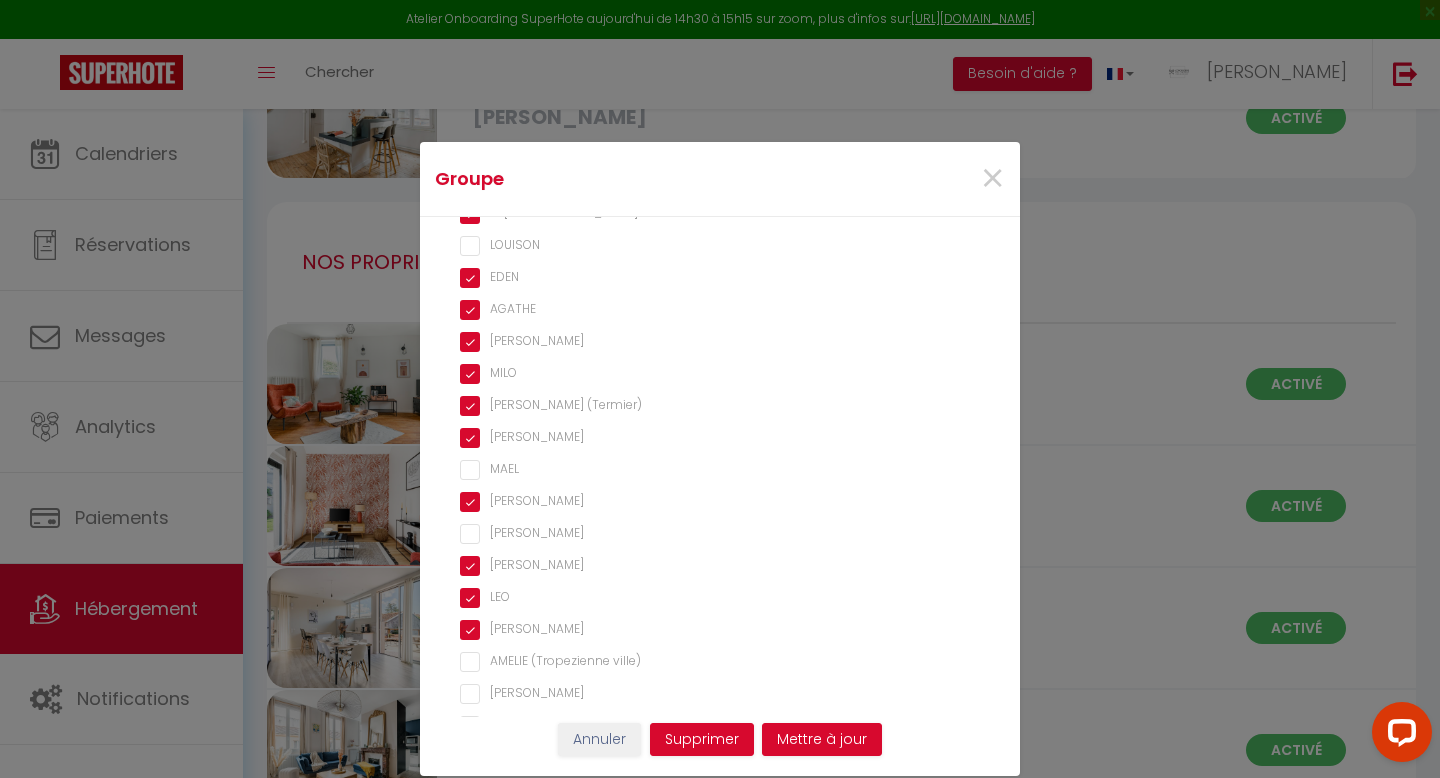 click on "[PERSON_NAME]" at bounding box center (720, 534) 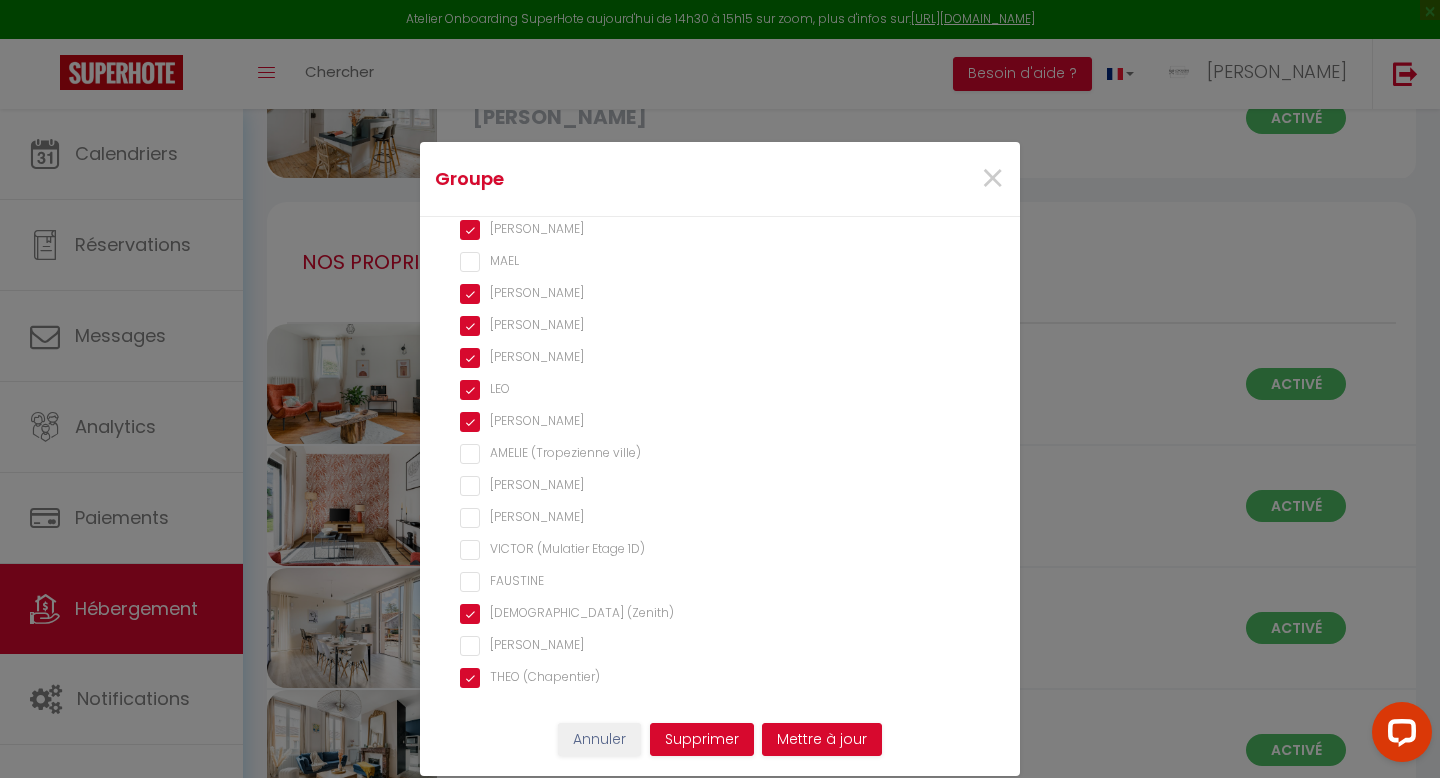 scroll, scrollTop: 381, scrollLeft: 0, axis: vertical 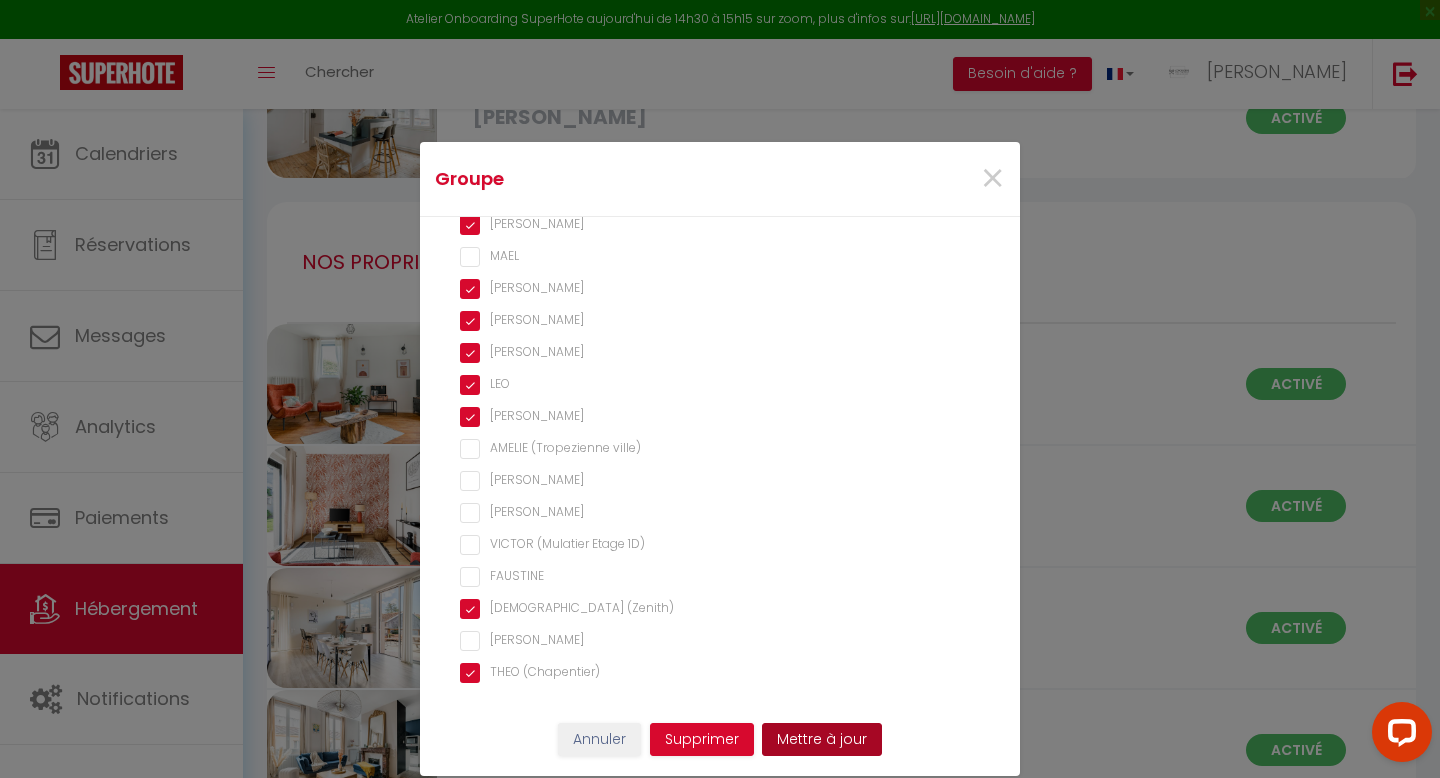 click on "Mettre à jour" at bounding box center [822, 740] 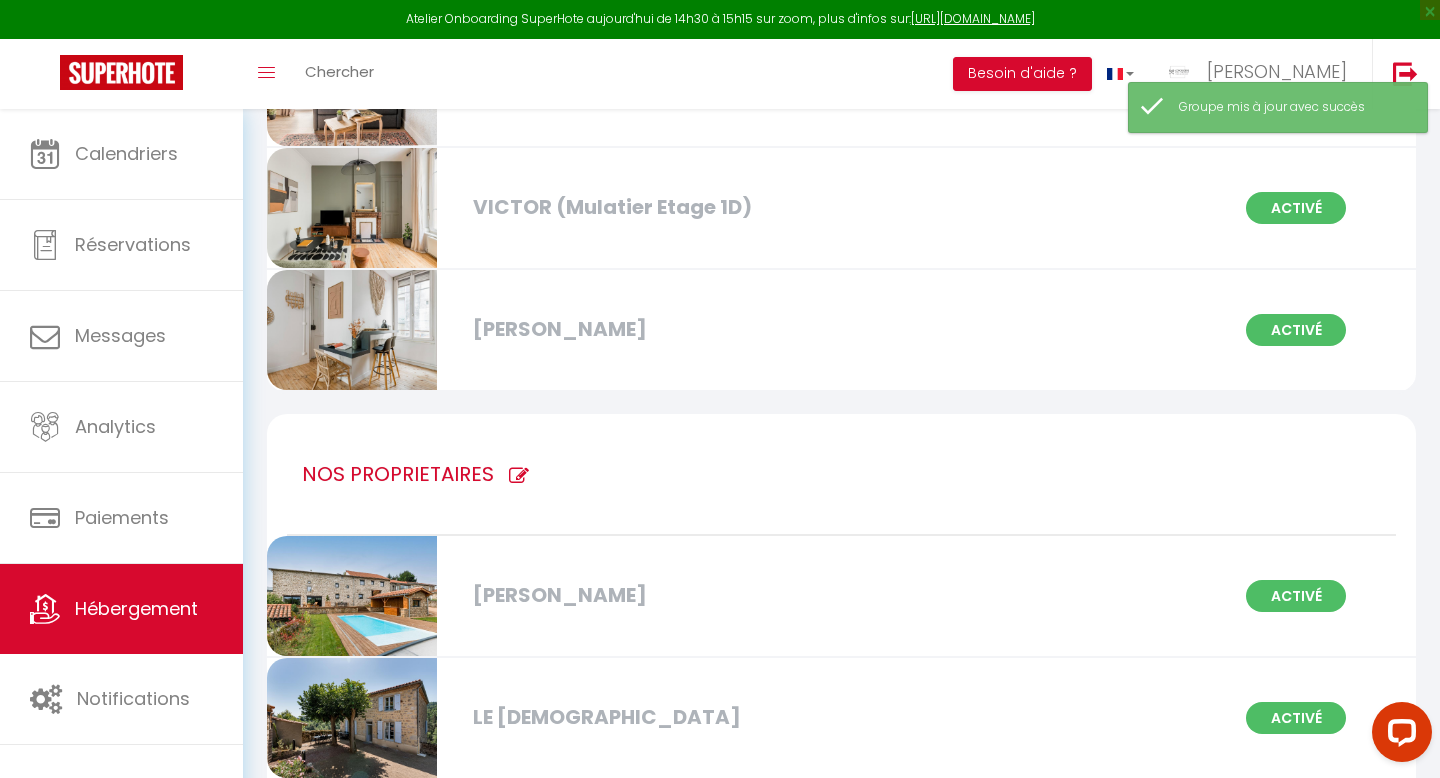 scroll, scrollTop: 0, scrollLeft: 0, axis: both 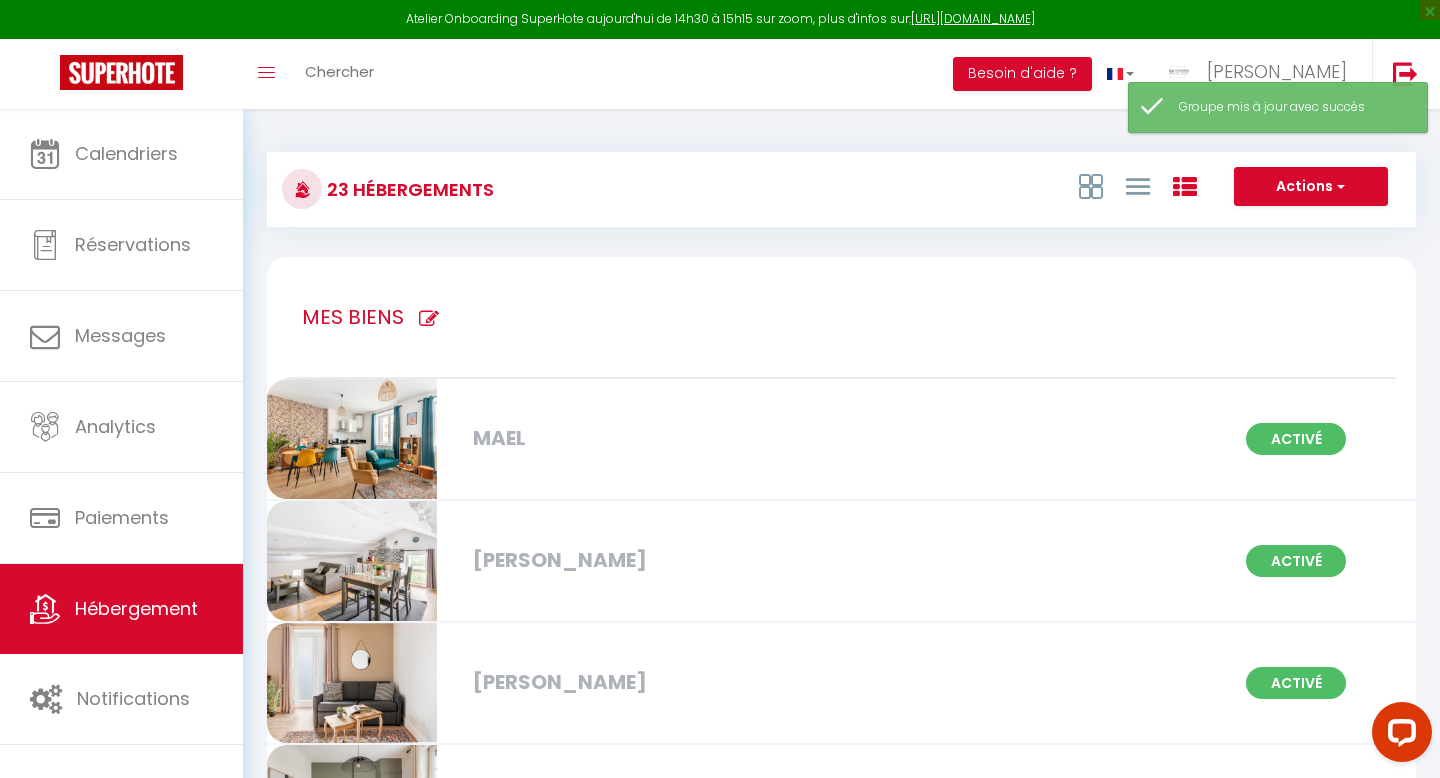 click at bounding box center (429, 319) 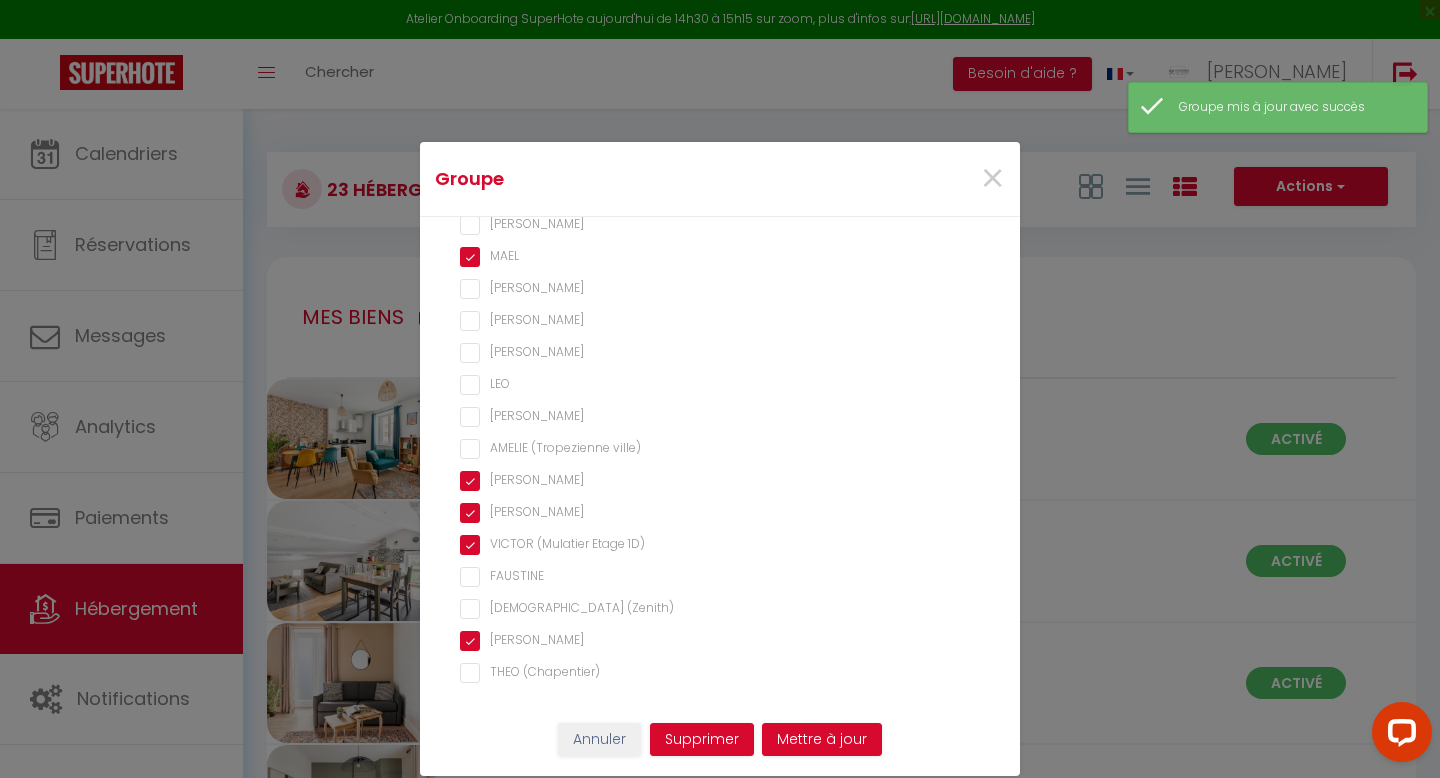 scroll, scrollTop: 389, scrollLeft: 0, axis: vertical 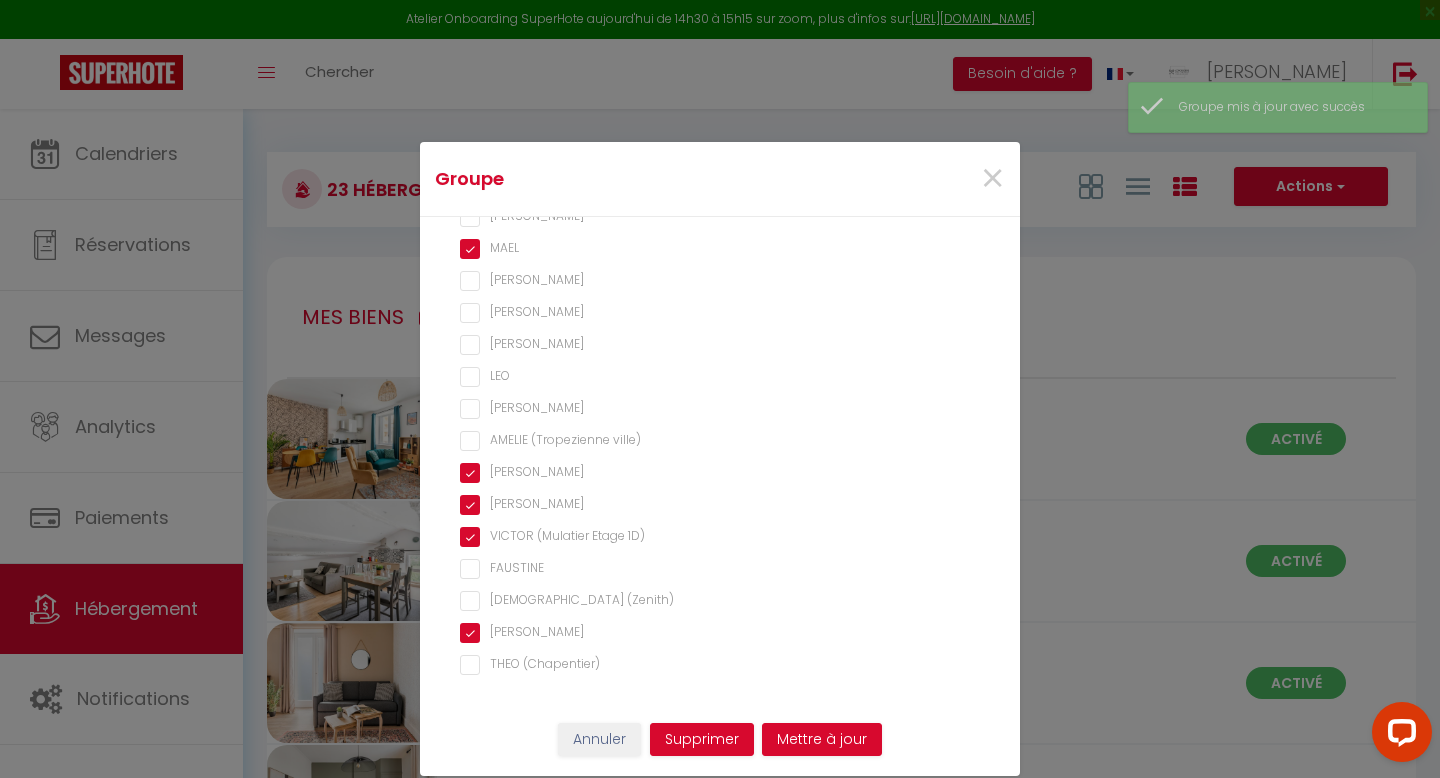 click on "FAUSTINE" at bounding box center [720, 569] 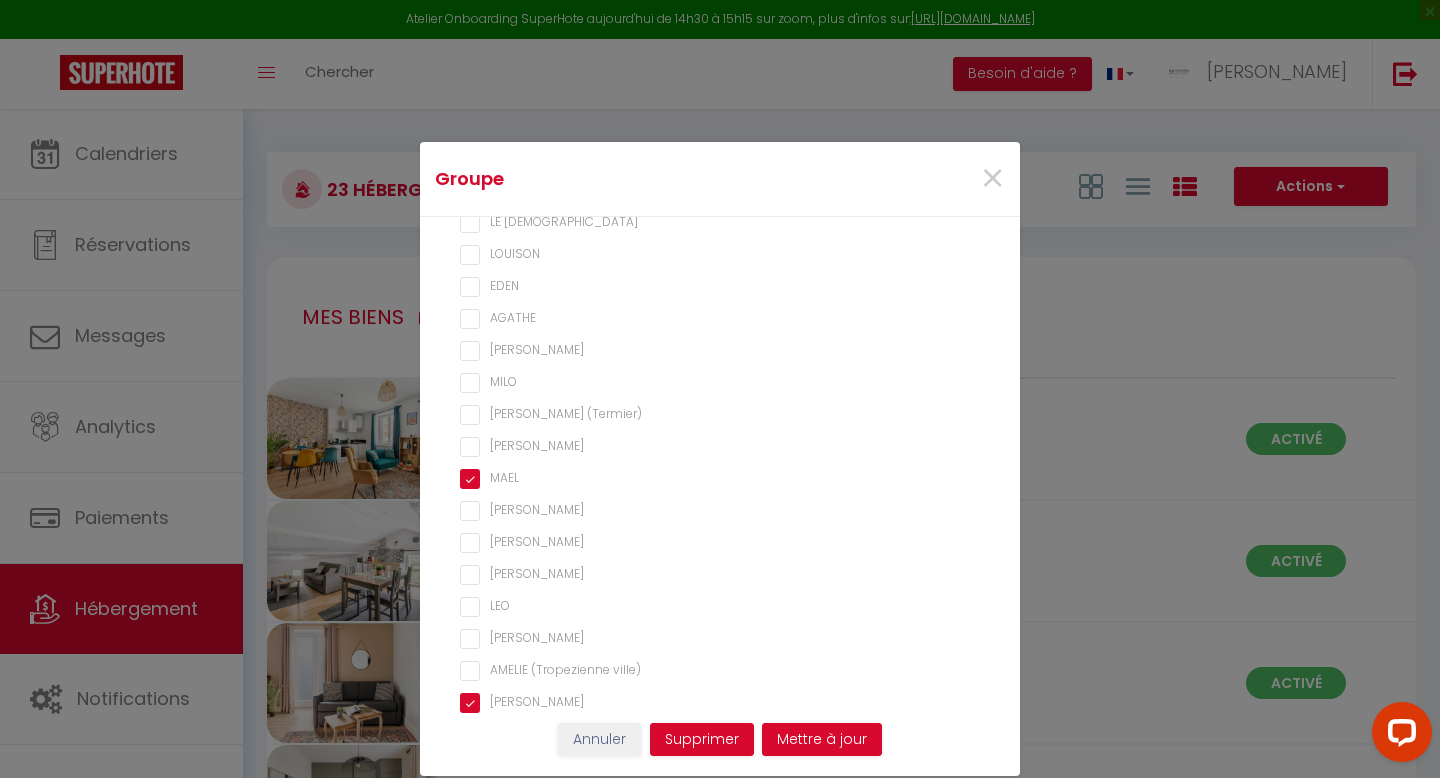 scroll, scrollTop: 0, scrollLeft: 0, axis: both 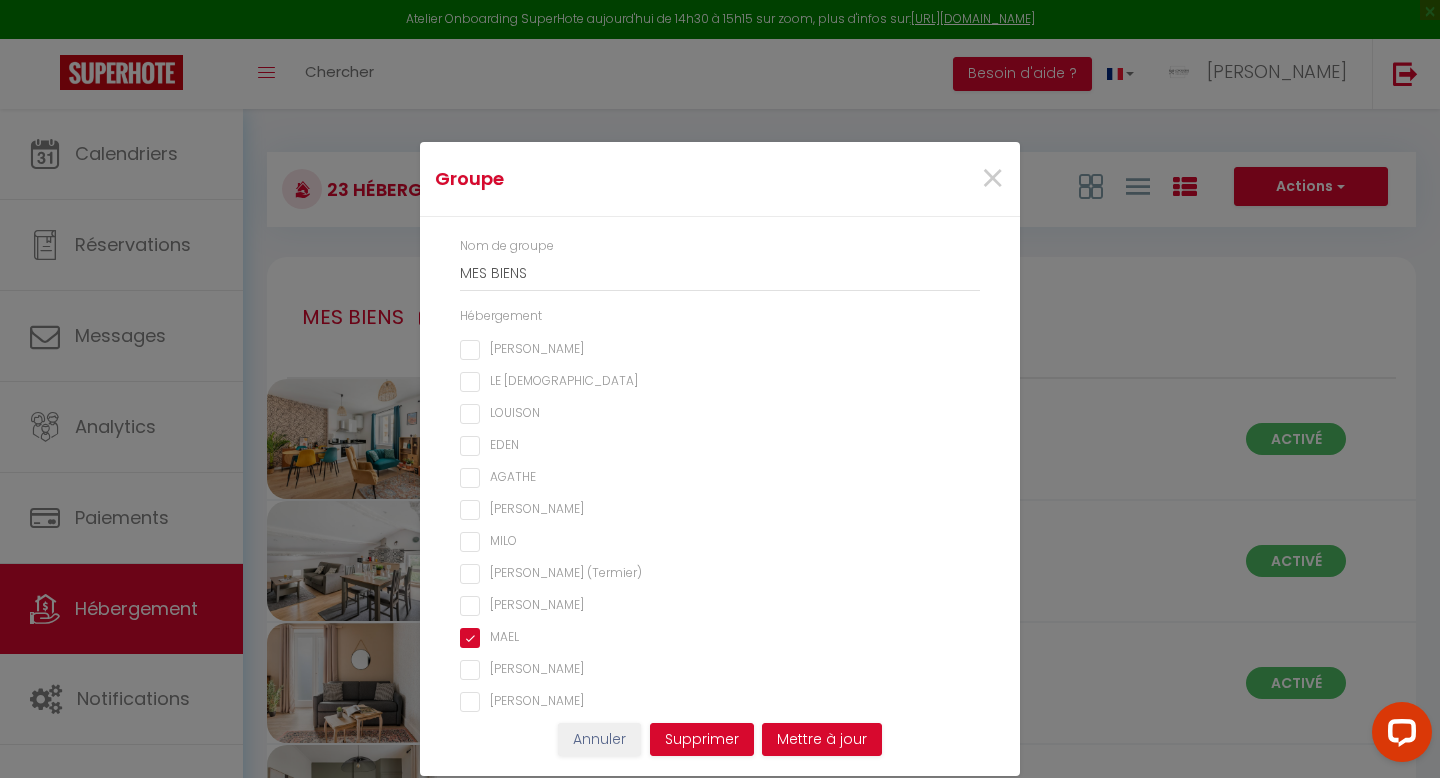 click on "LOUISON" at bounding box center (720, 414) 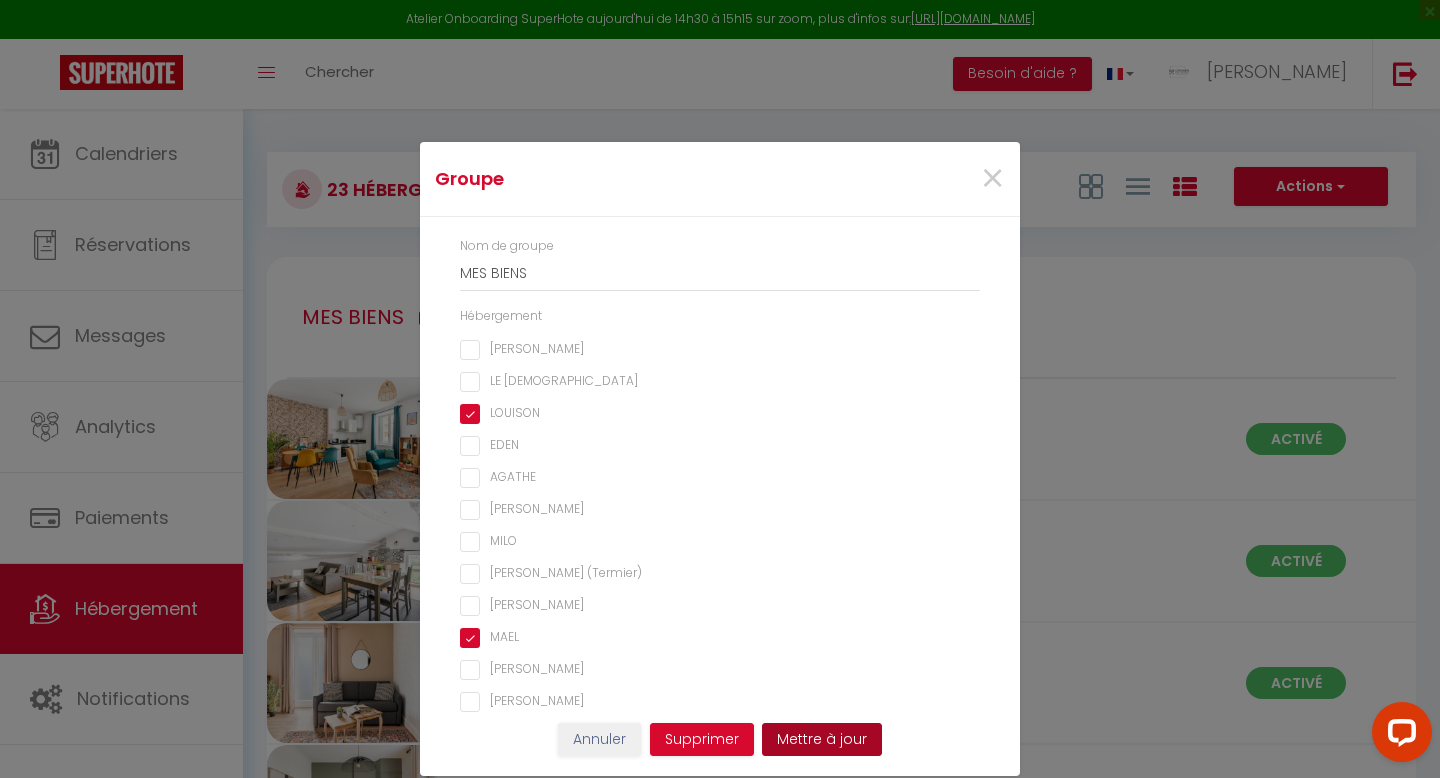 click on "Mettre à jour" at bounding box center (822, 740) 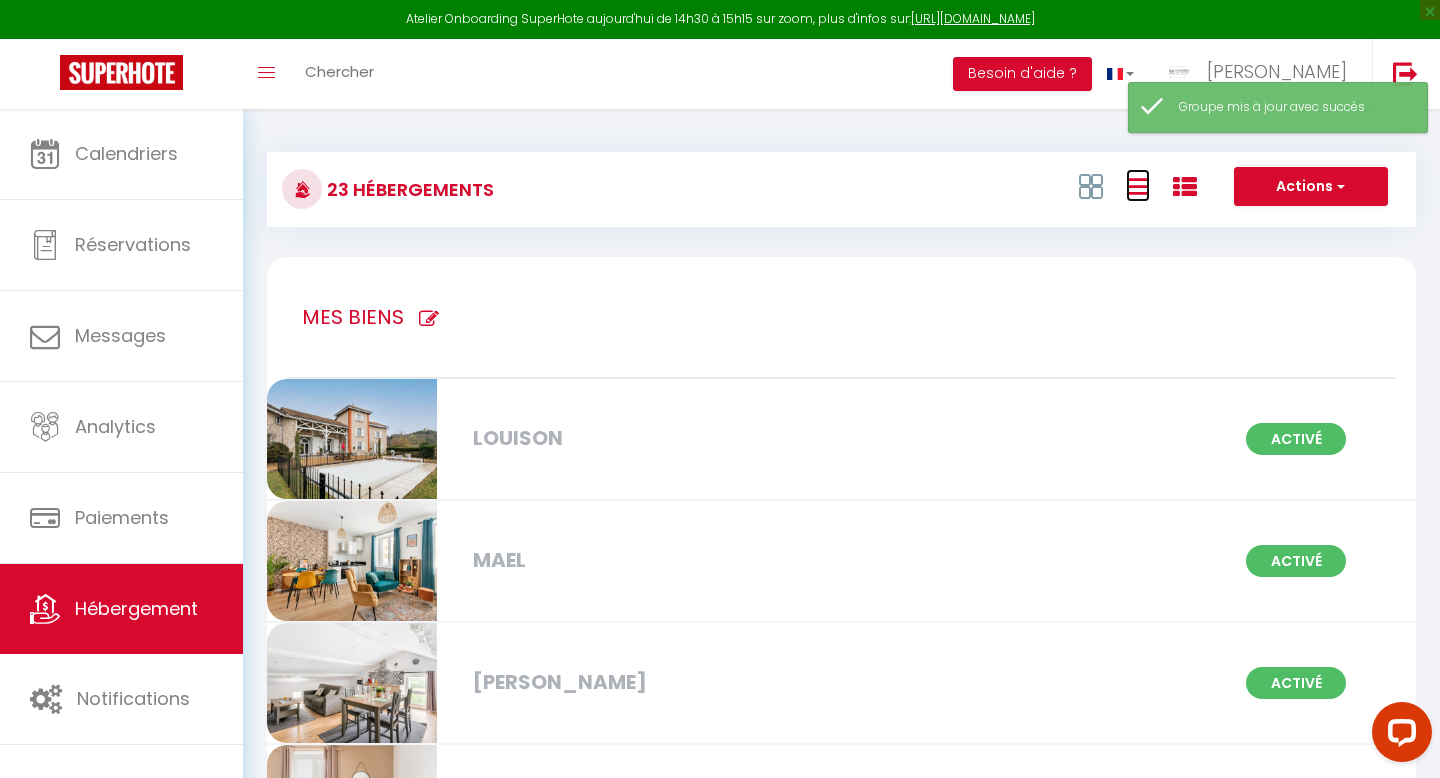 click at bounding box center (1138, 186) 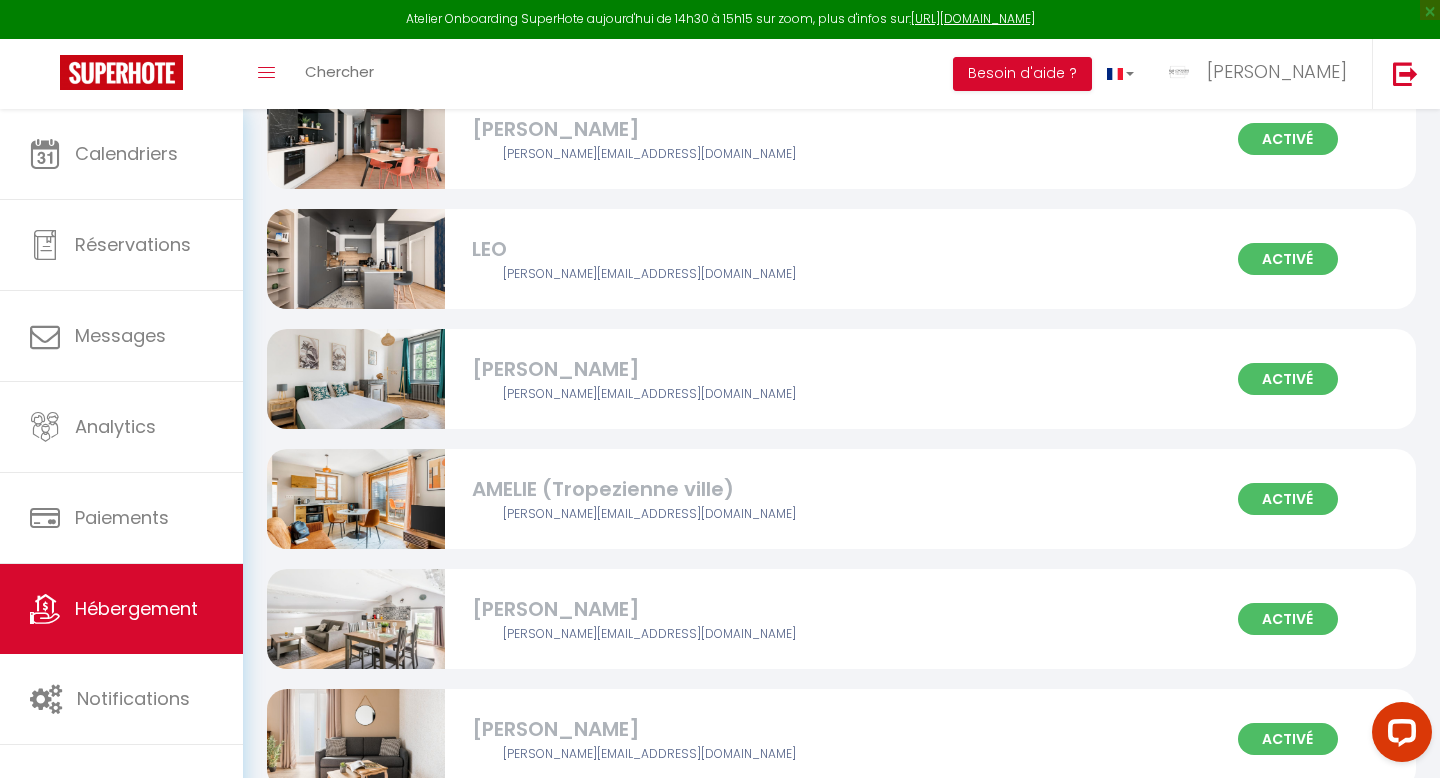 scroll, scrollTop: 2263, scrollLeft: 0, axis: vertical 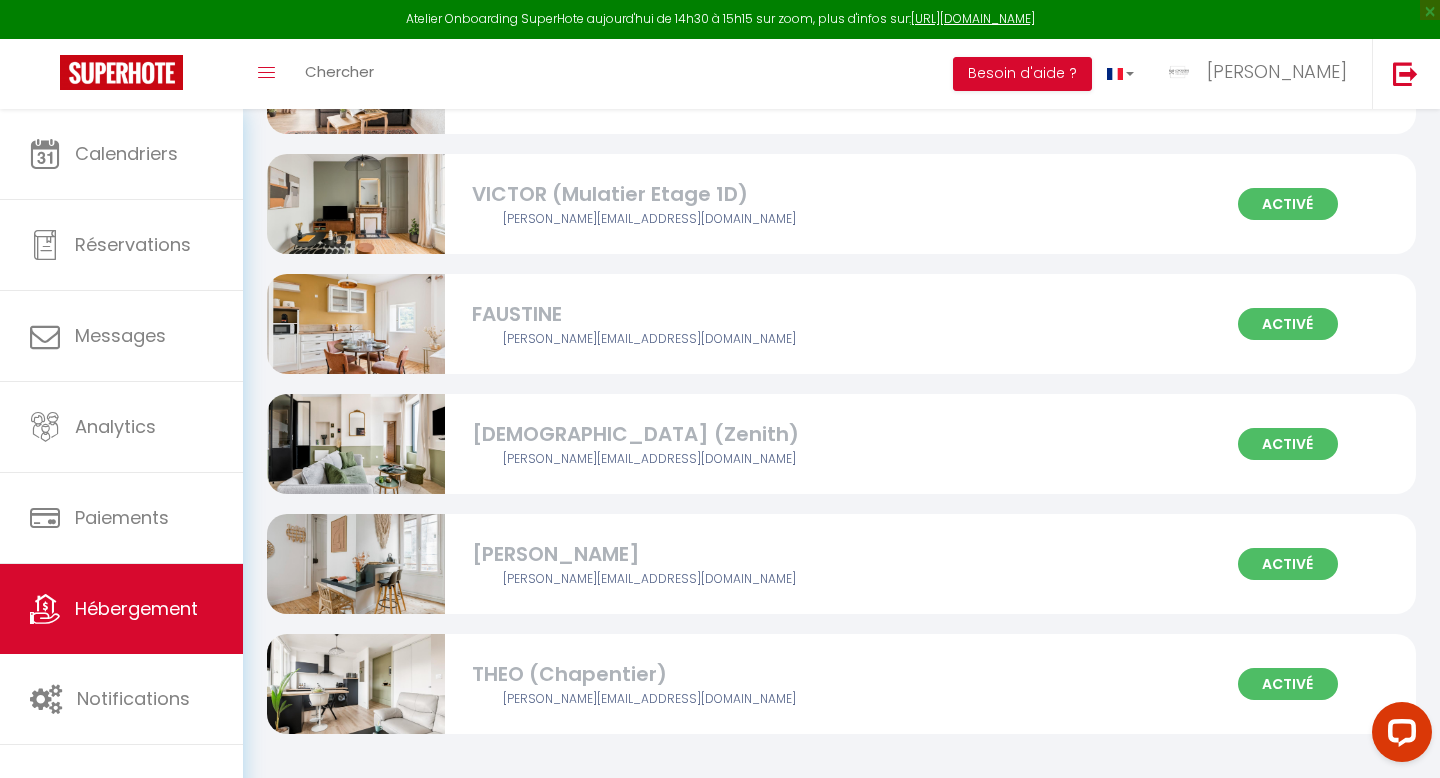 click on "[PERSON_NAME][EMAIL_ADDRESS][DOMAIN_NAME]" at bounding box center (650, 459) 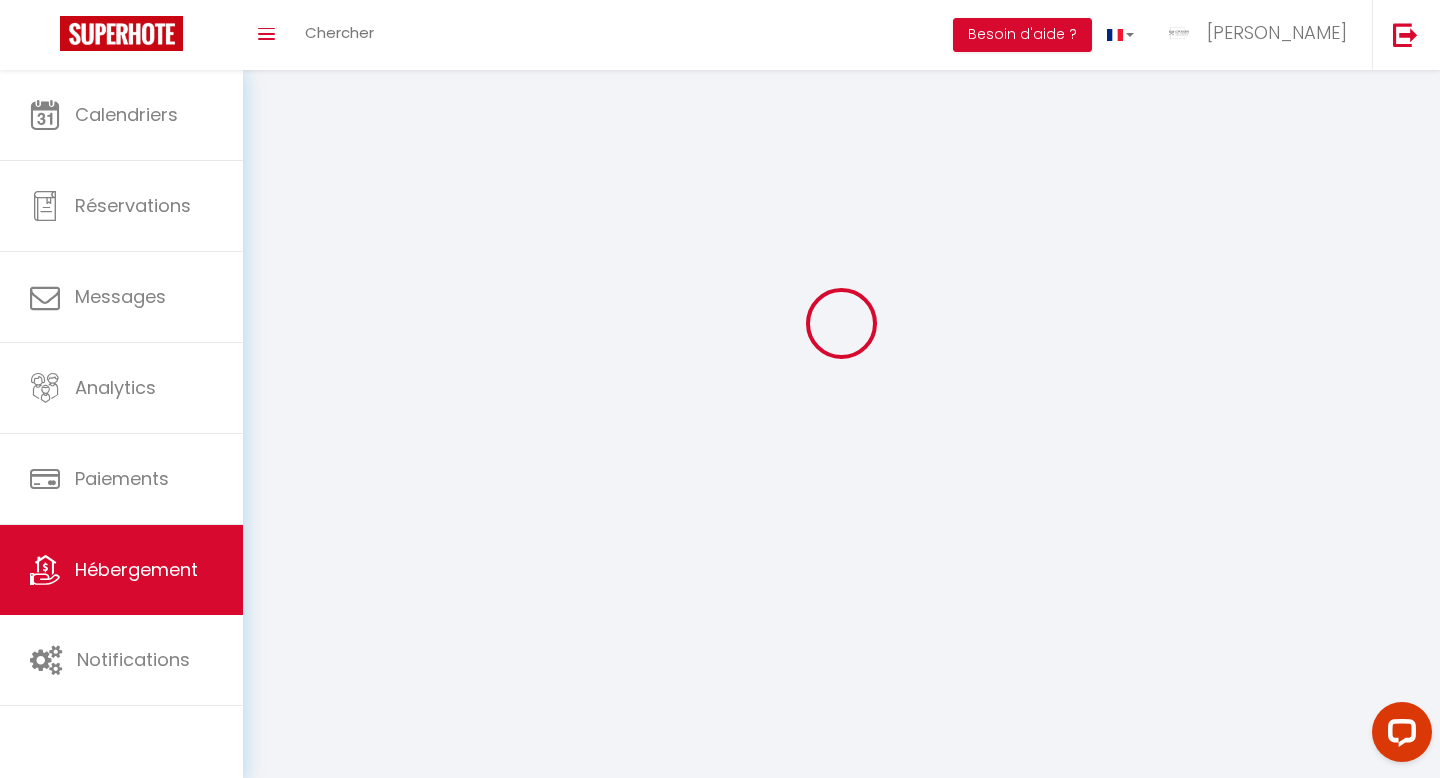 scroll, scrollTop: 0, scrollLeft: 0, axis: both 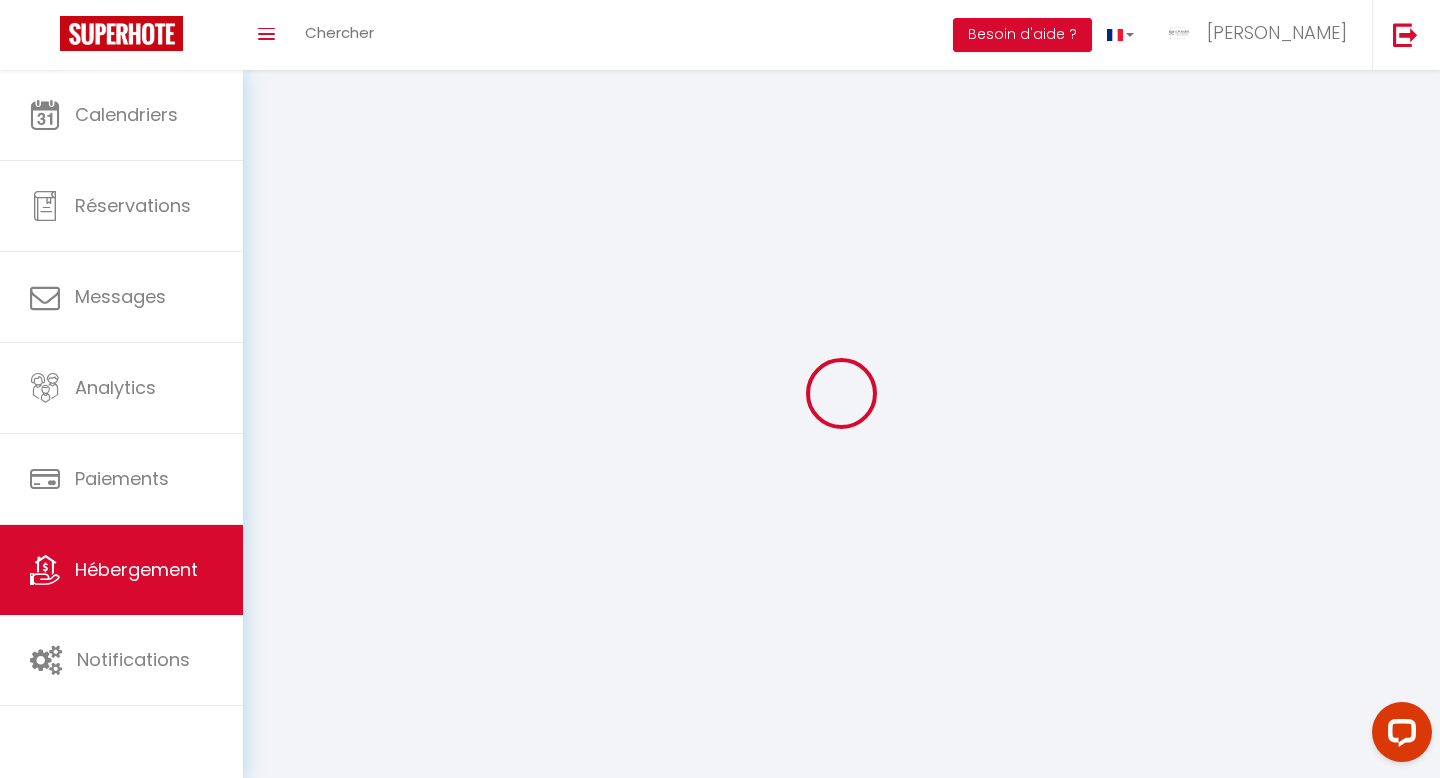 select 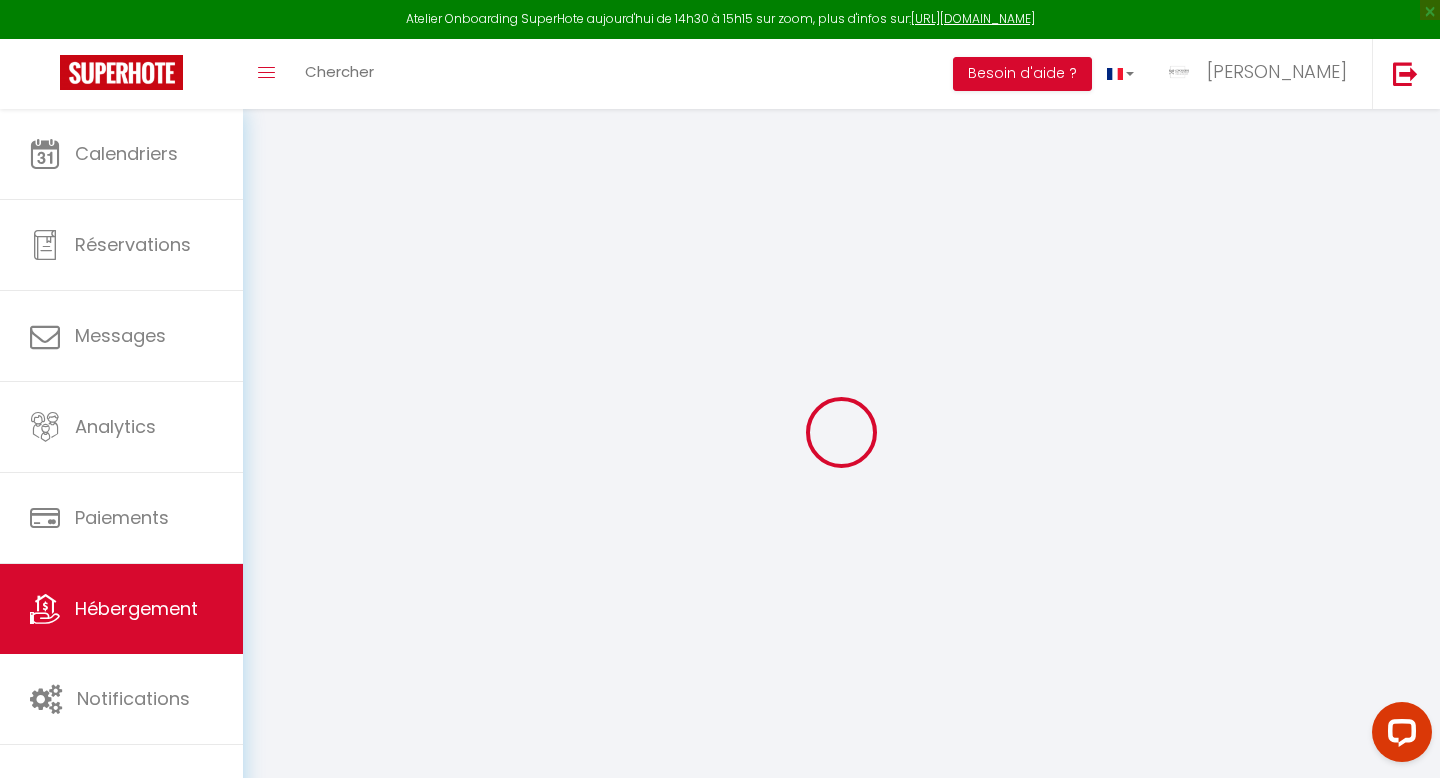 select 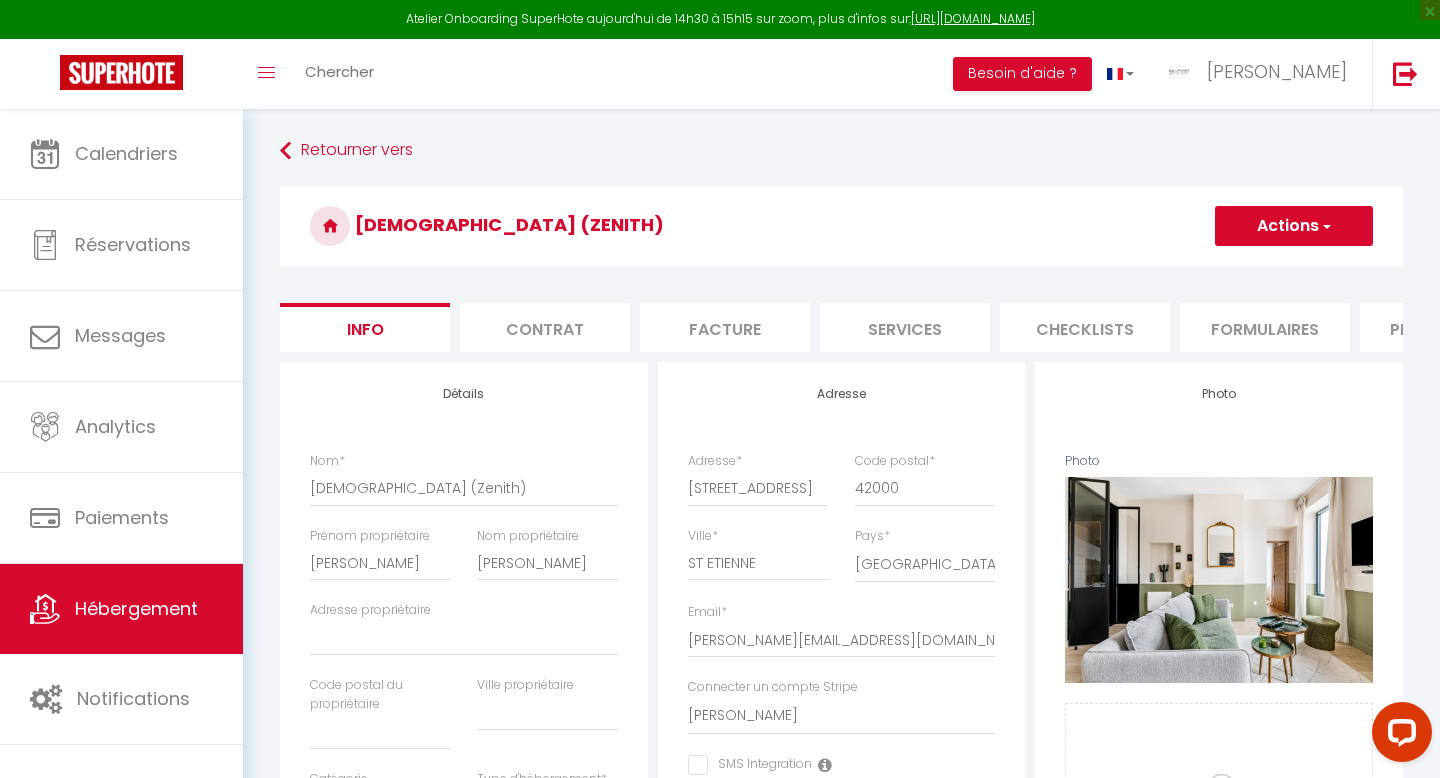checkbox on "false" 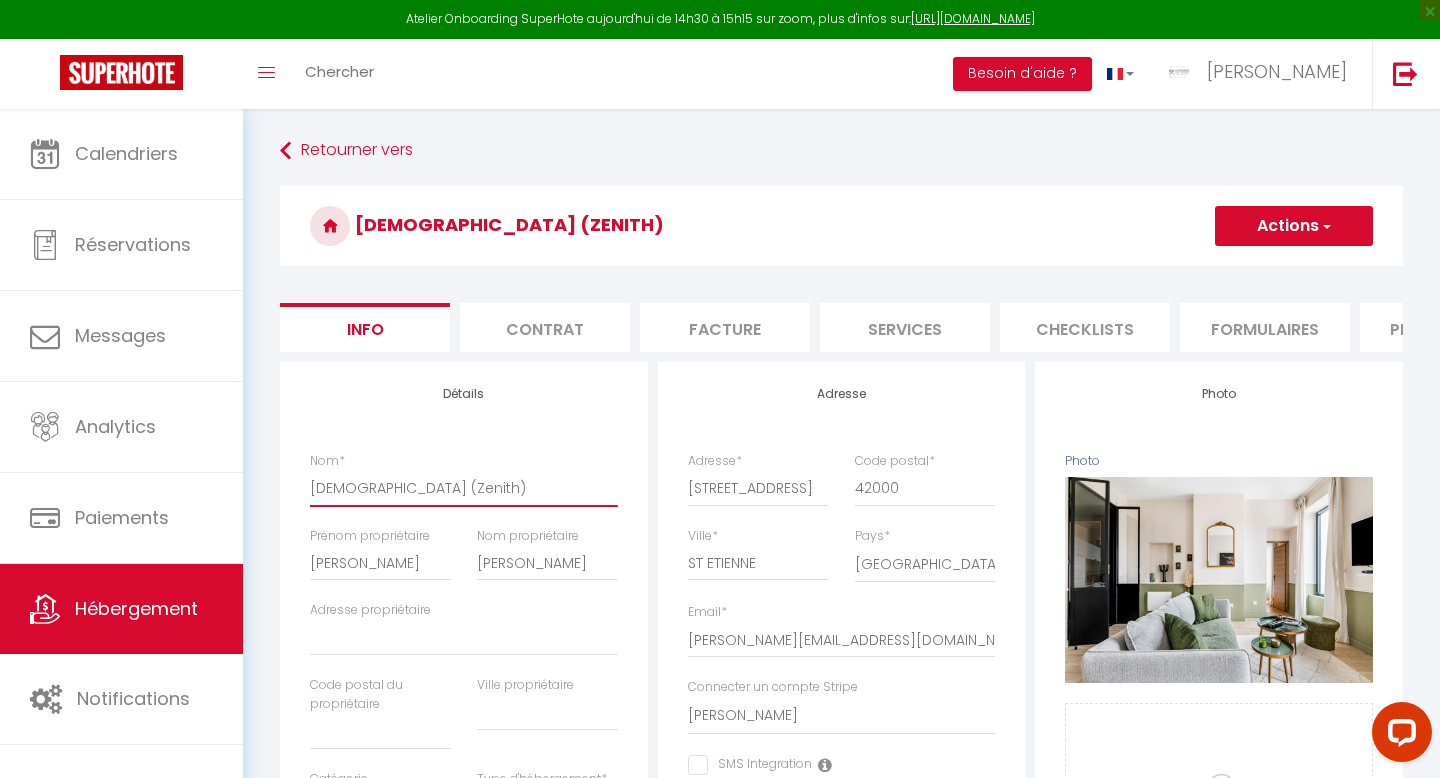 click on "[DEMOGRAPHIC_DATA] (Zenith)" at bounding box center (464, 488) 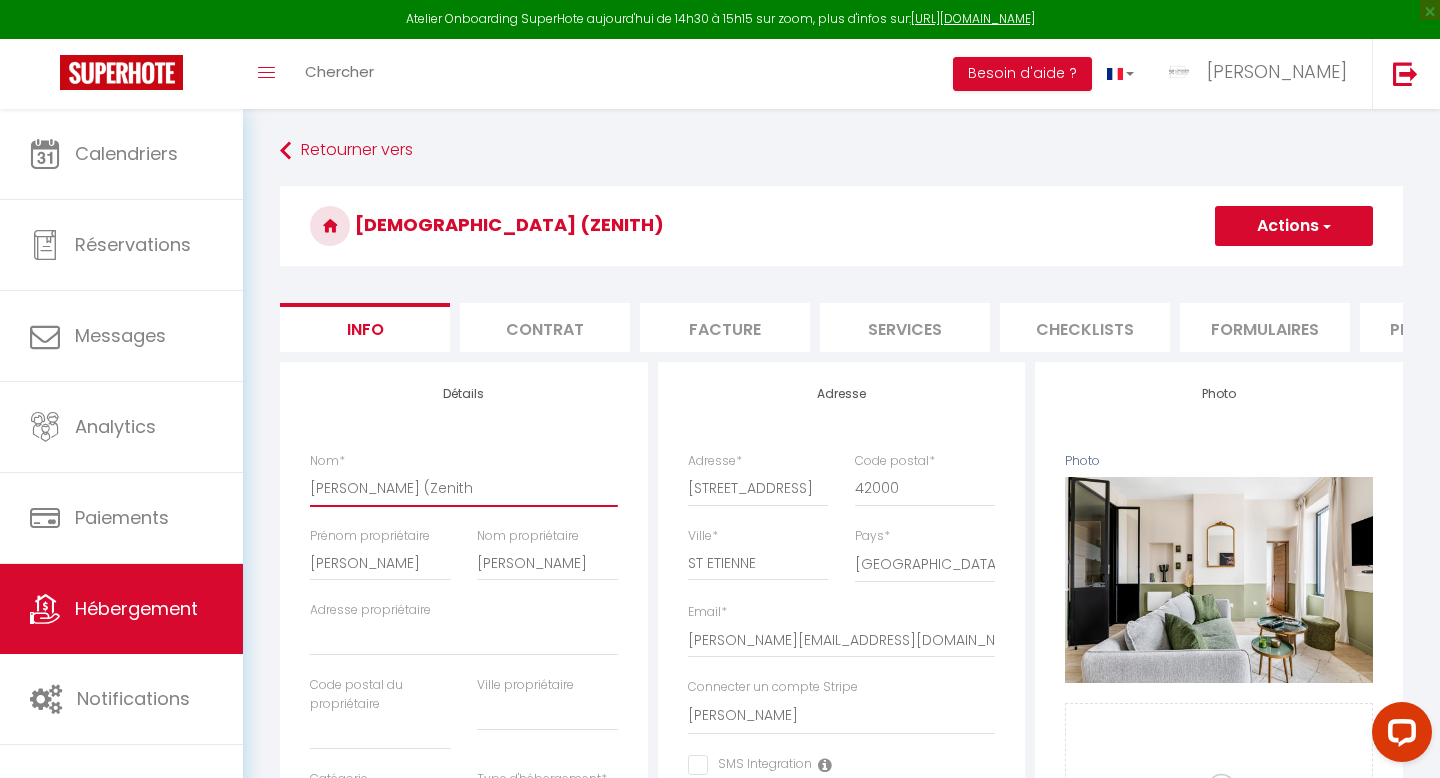 checkbox on "false" 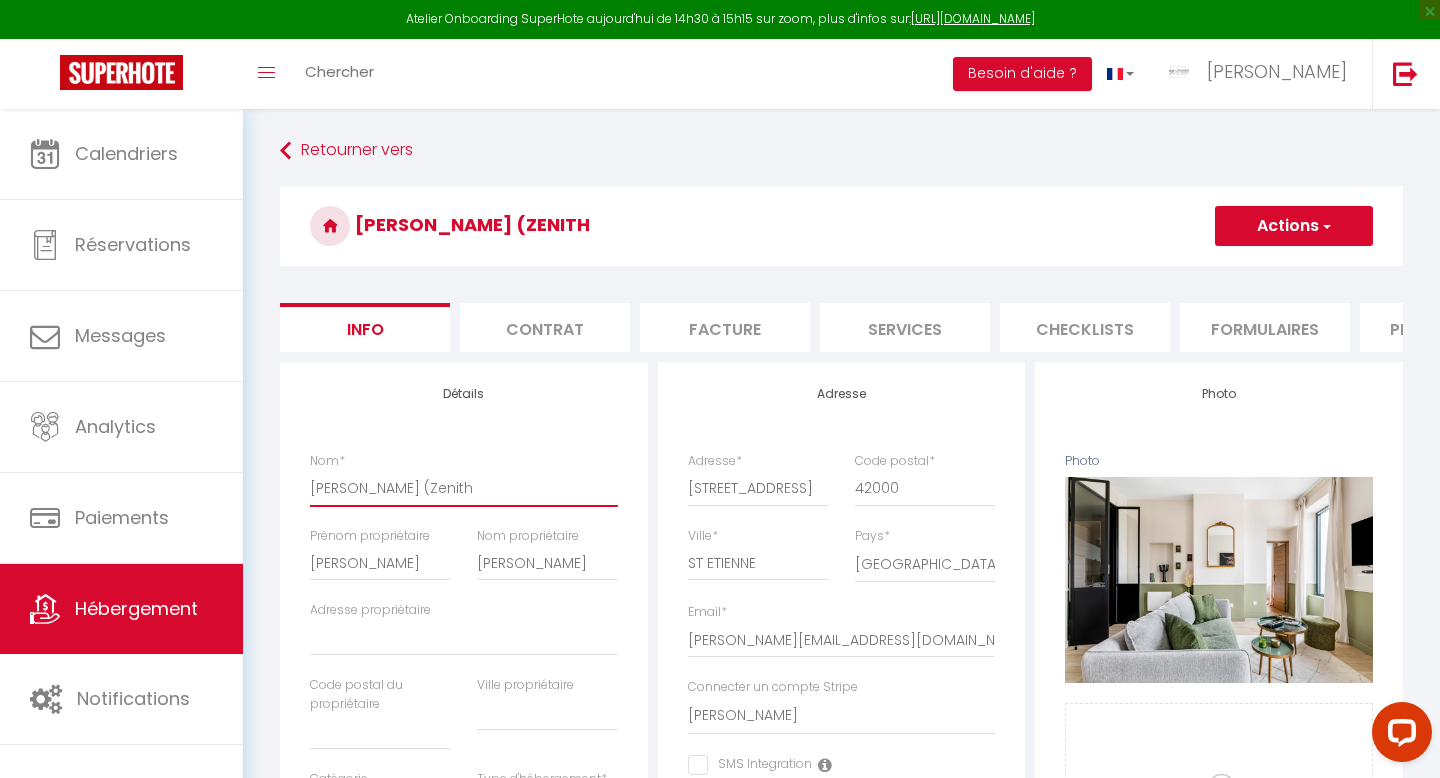 type on "[DEMOGRAPHIC_DATA] (Zenit" 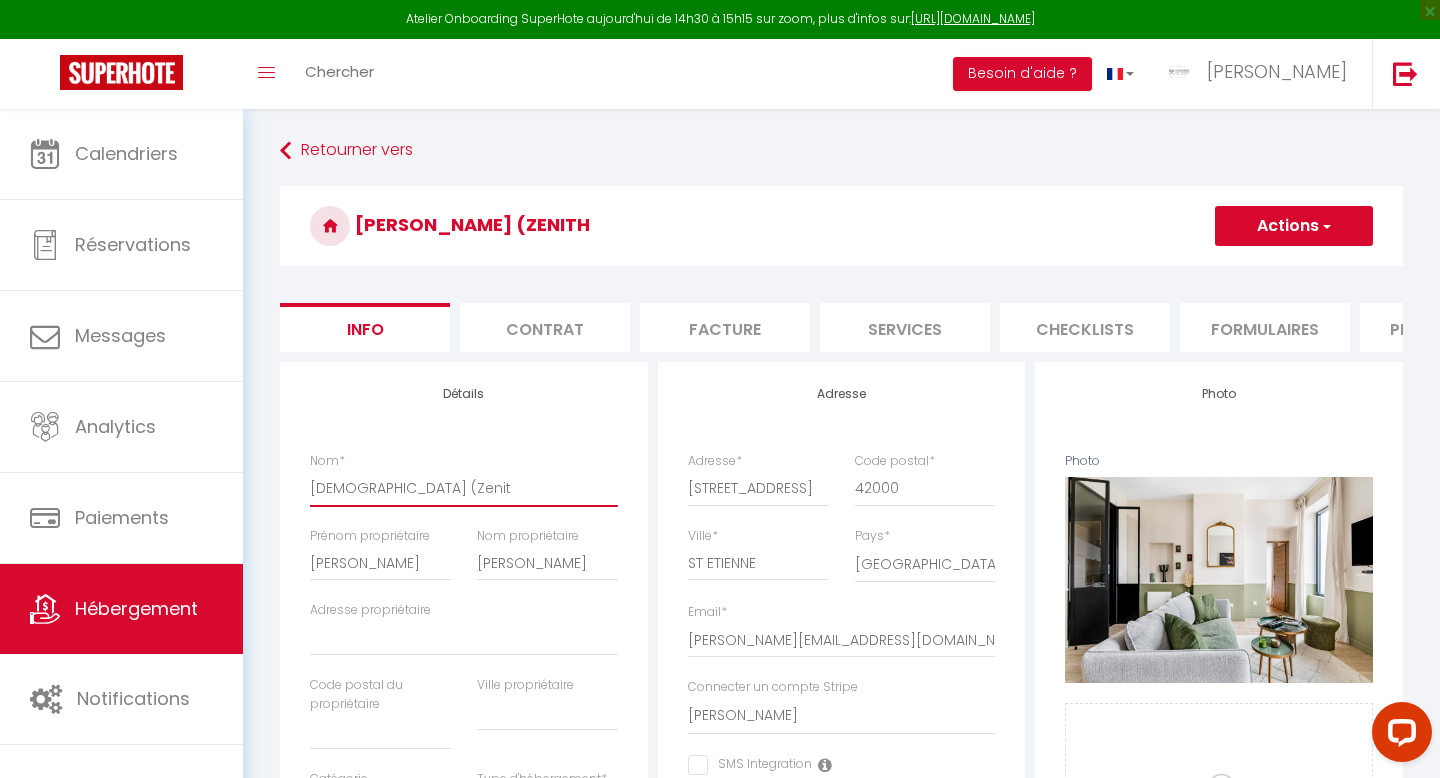 checkbox on "false" 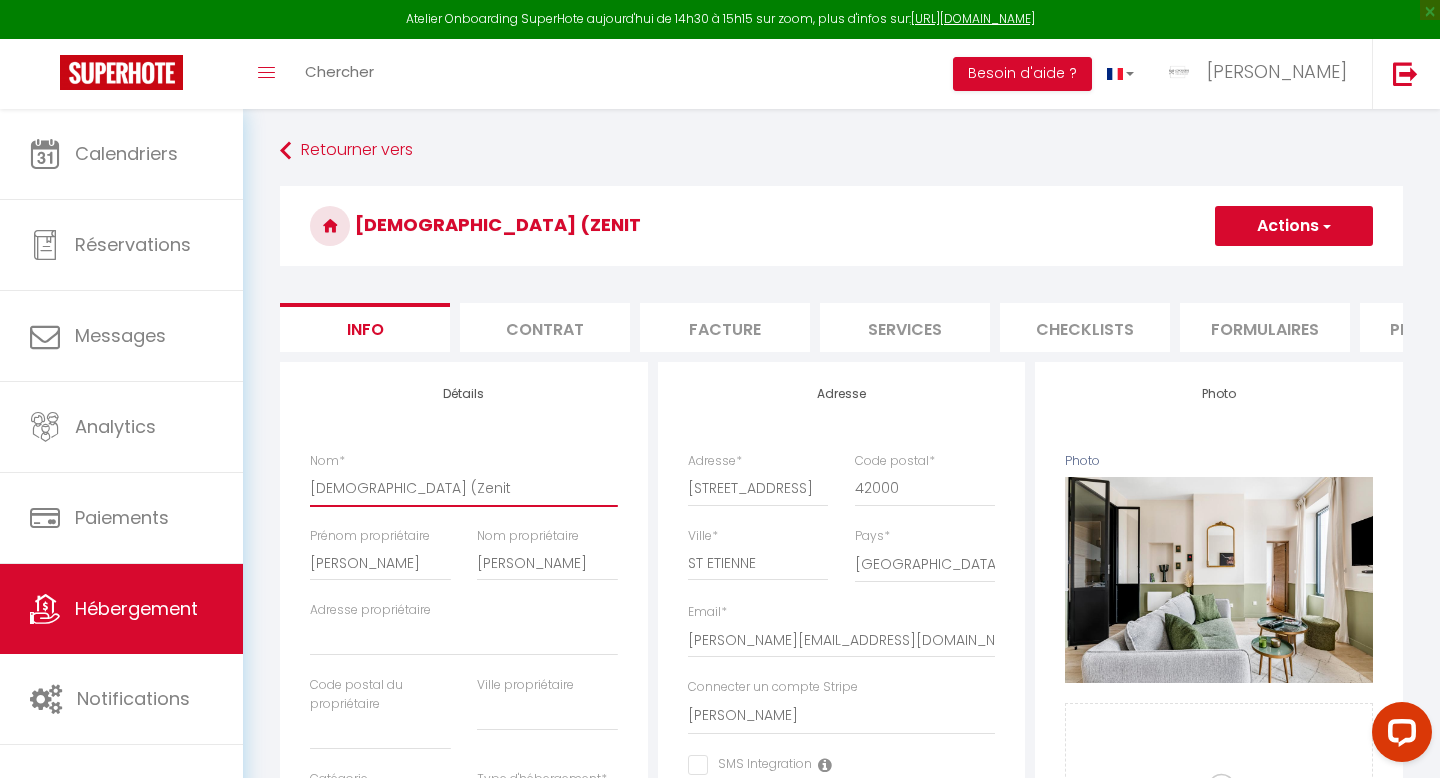 type on "[DEMOGRAPHIC_DATA] (Zeni" 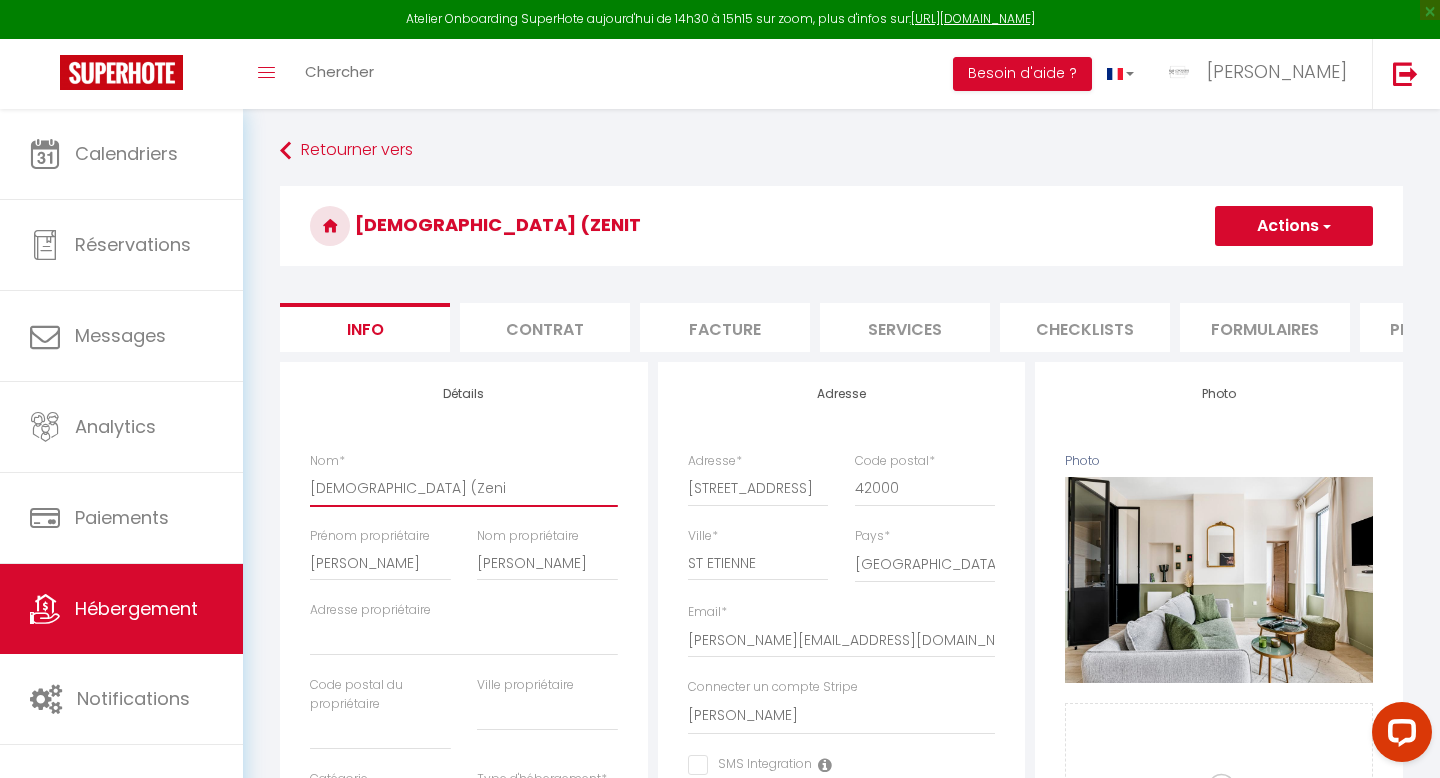 checkbox on "false" 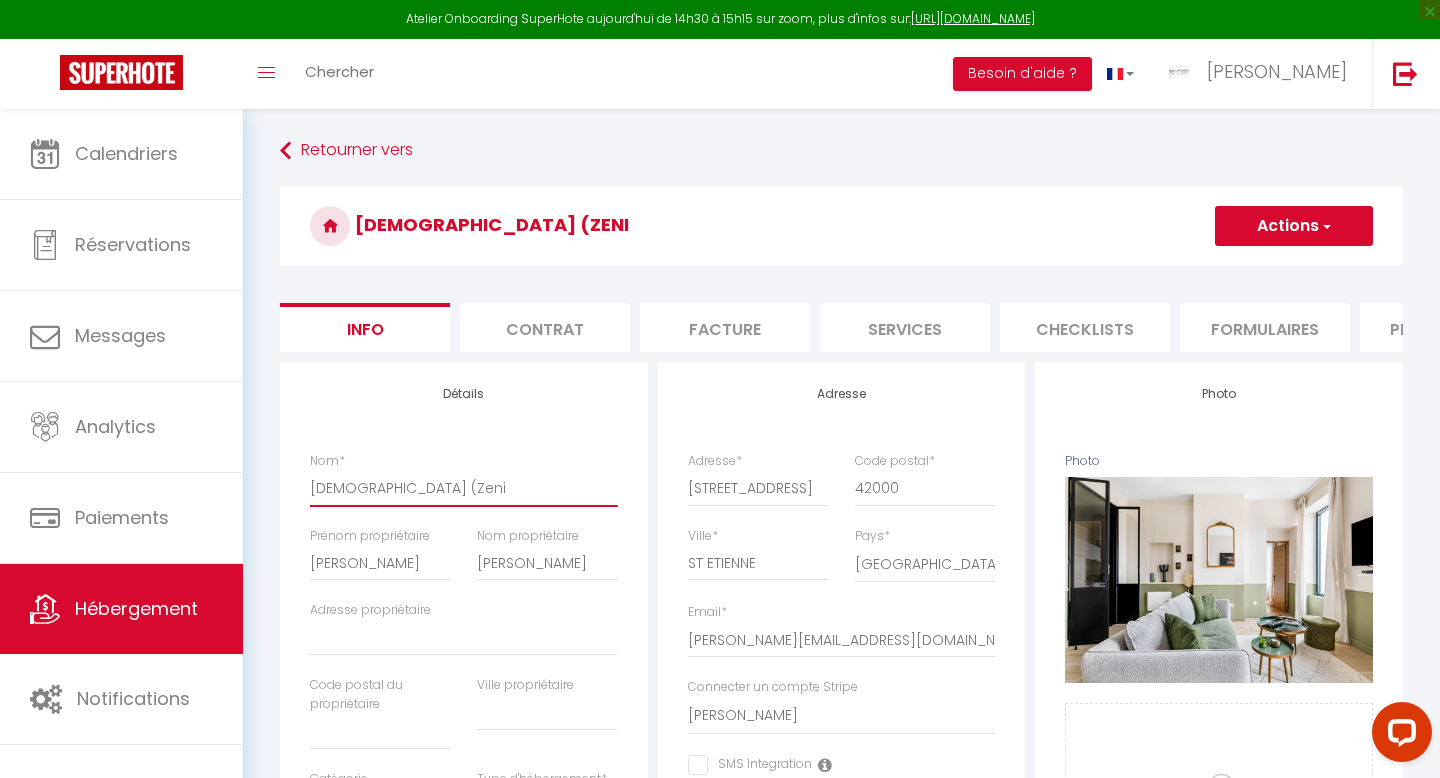 type on "[DEMOGRAPHIC_DATA] ([DEMOGRAPHIC_DATA]" 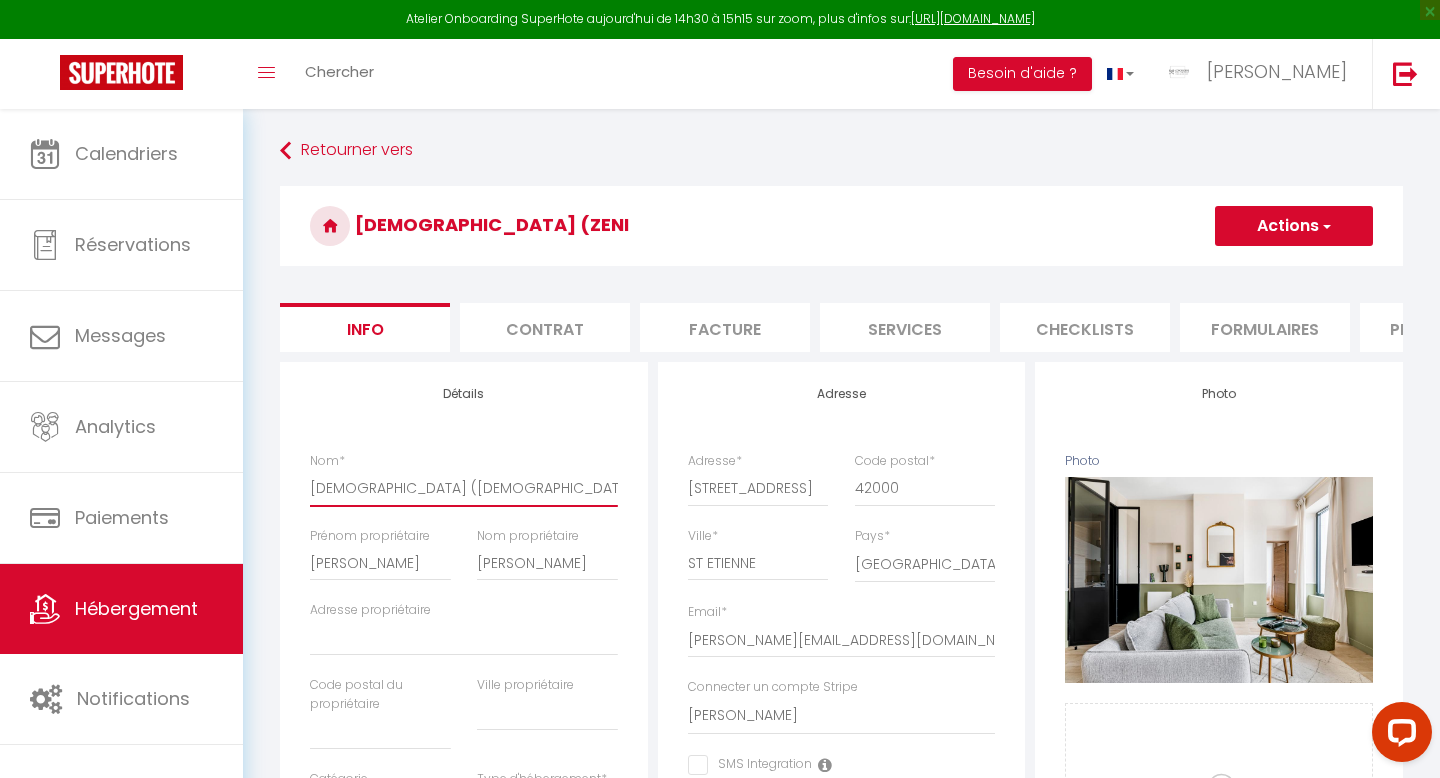 checkbox on "false" 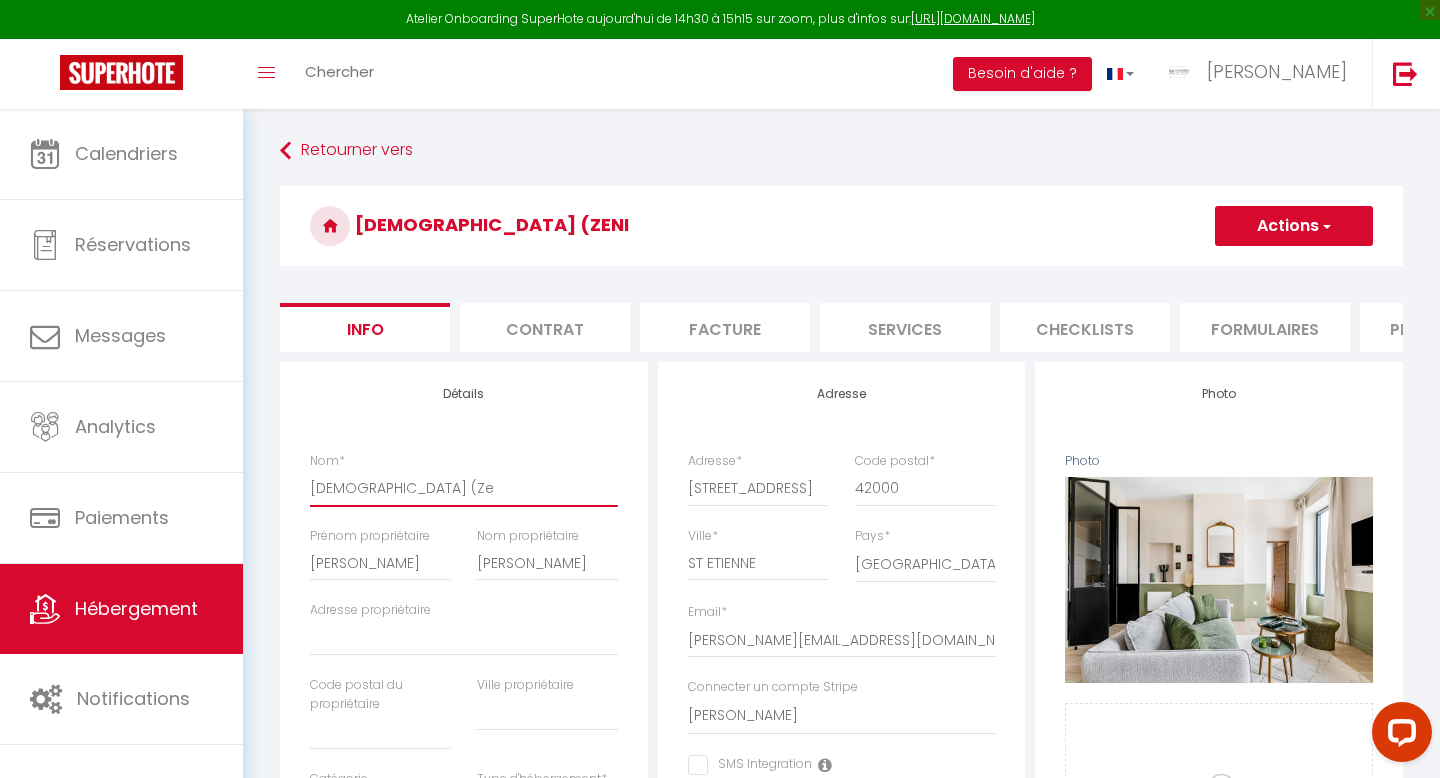 checkbox on "false" 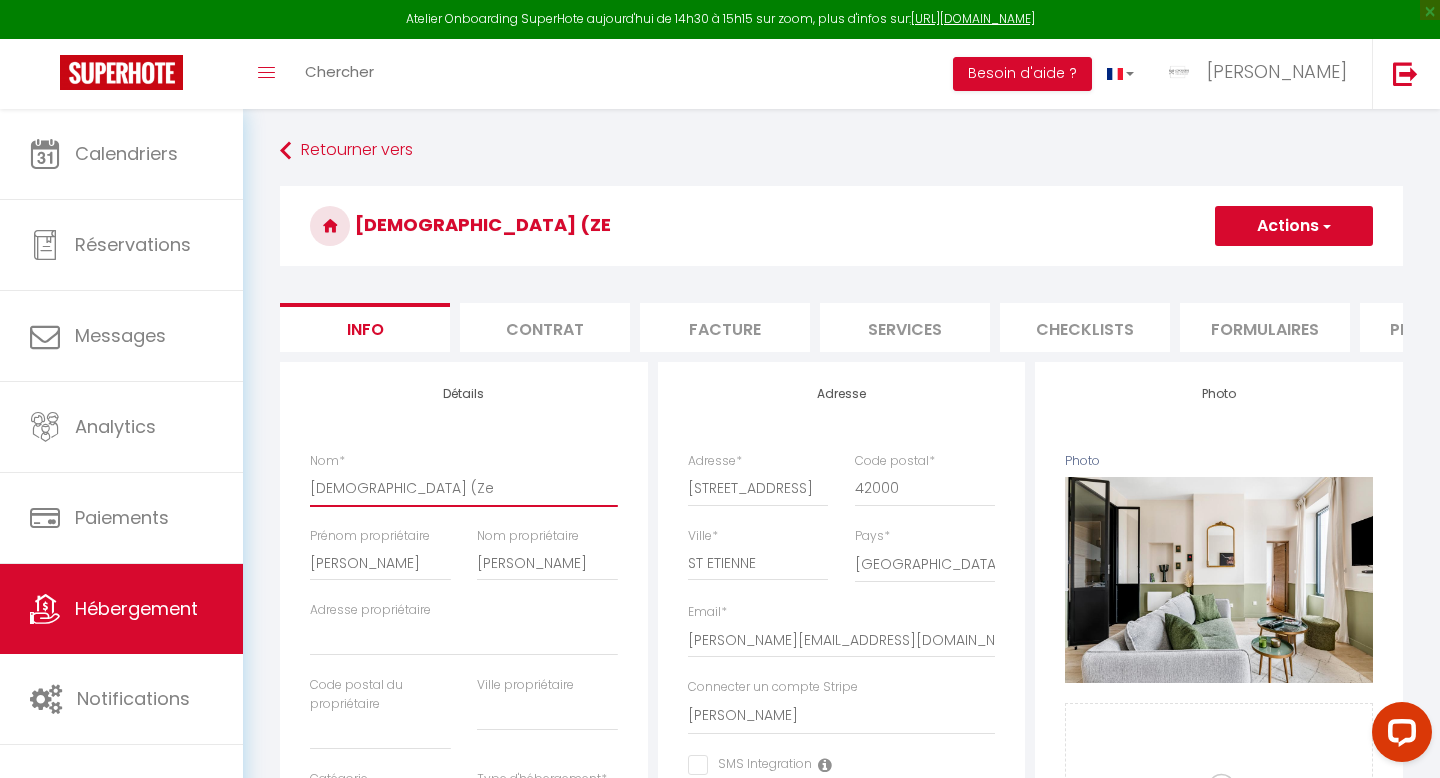 type on "[PERSON_NAME] (Z" 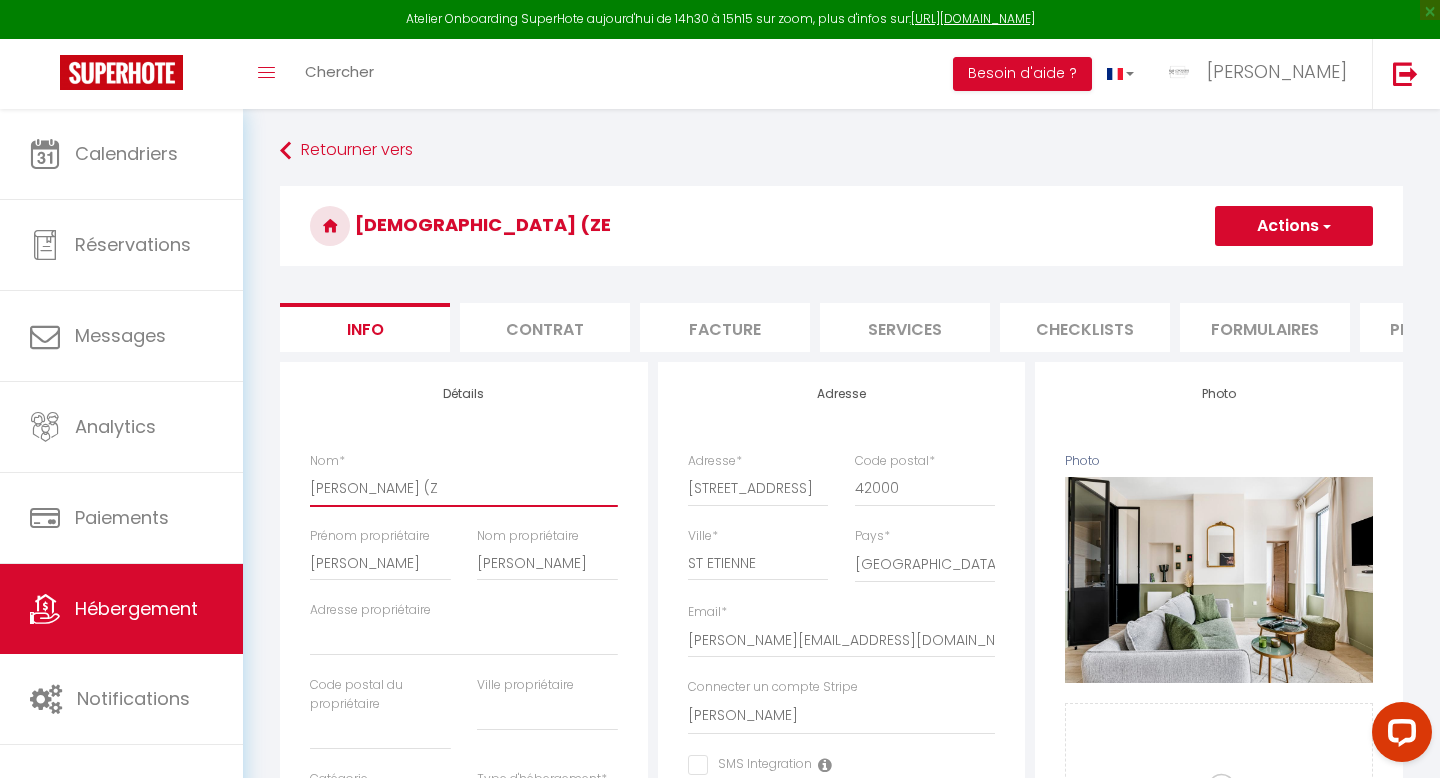 checkbox on "false" 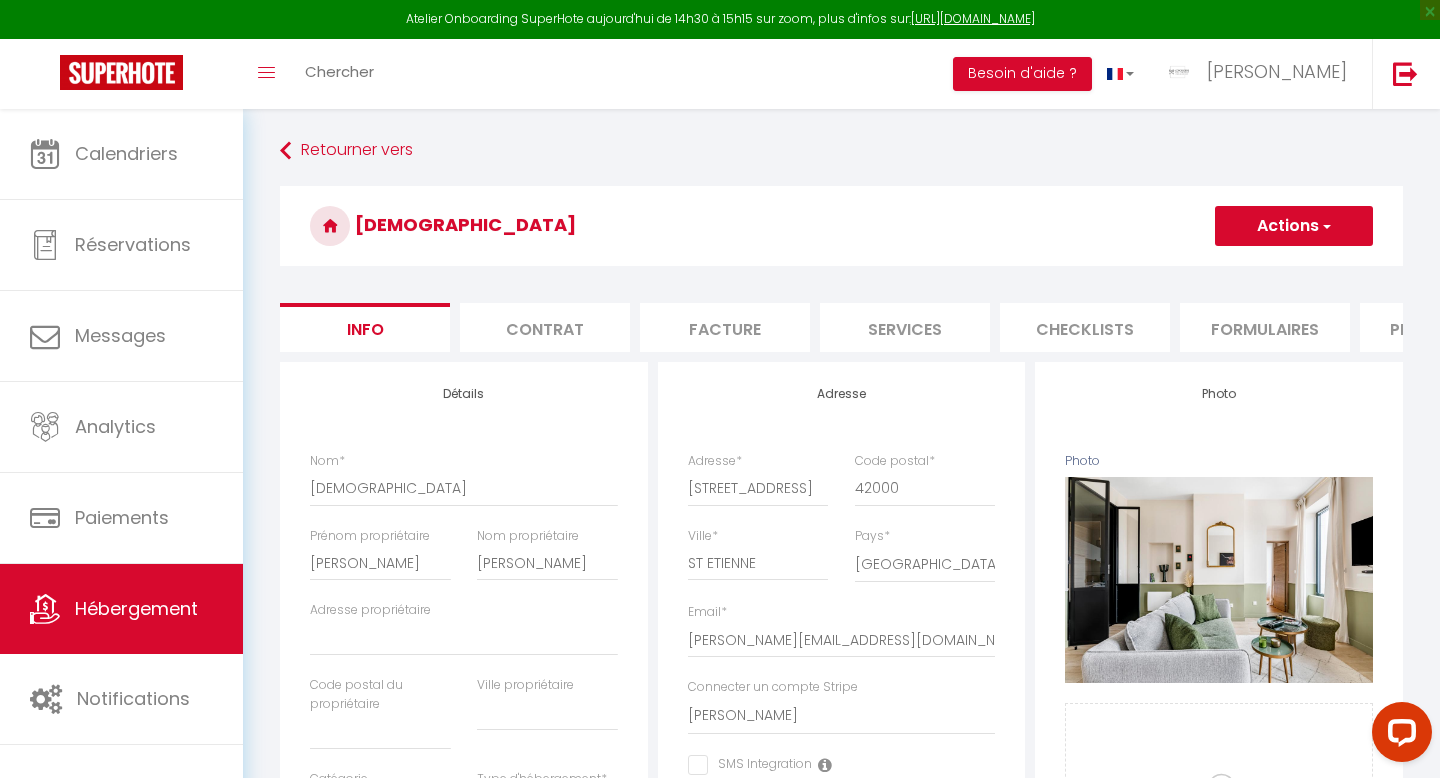 click on "Actions" at bounding box center [1294, 226] 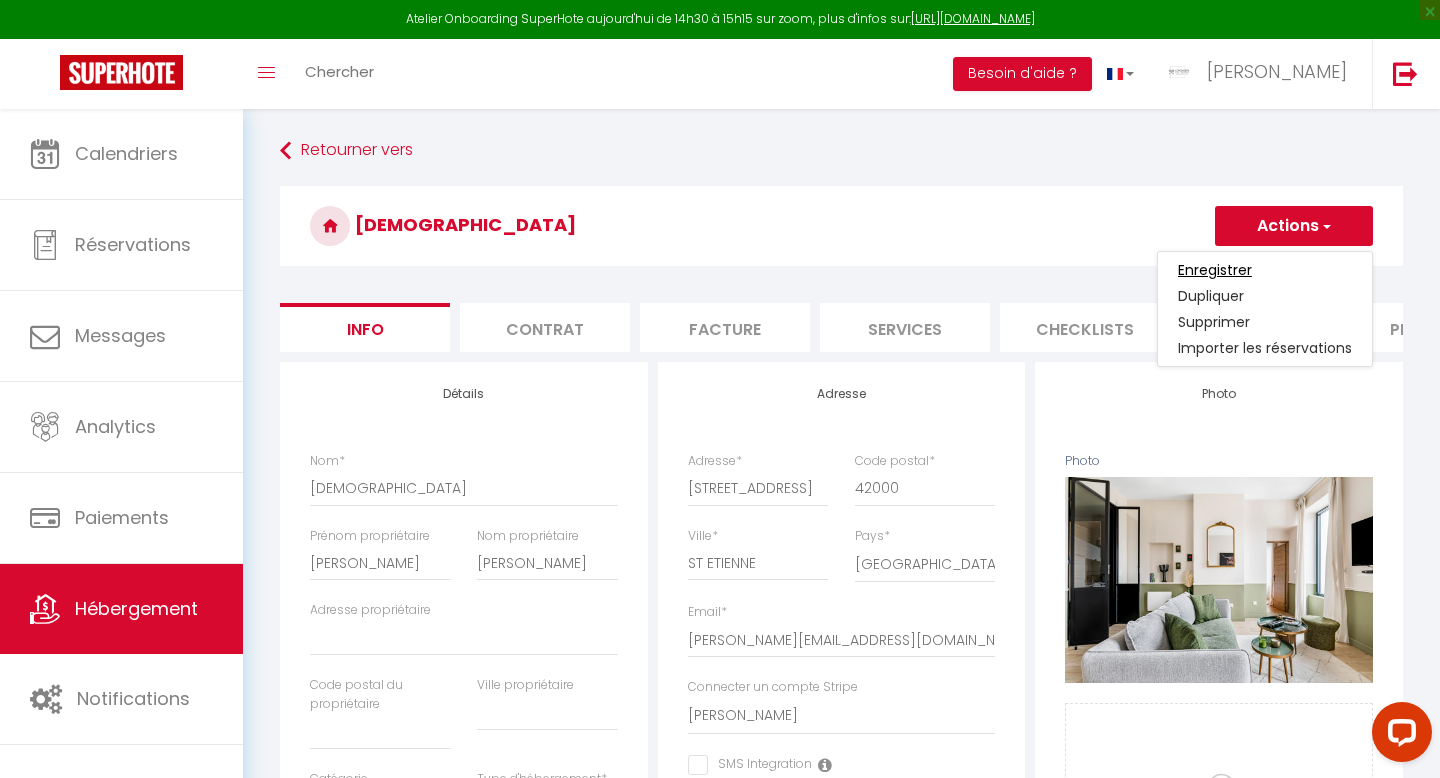 click on "Enregistrer" at bounding box center (1215, 270) 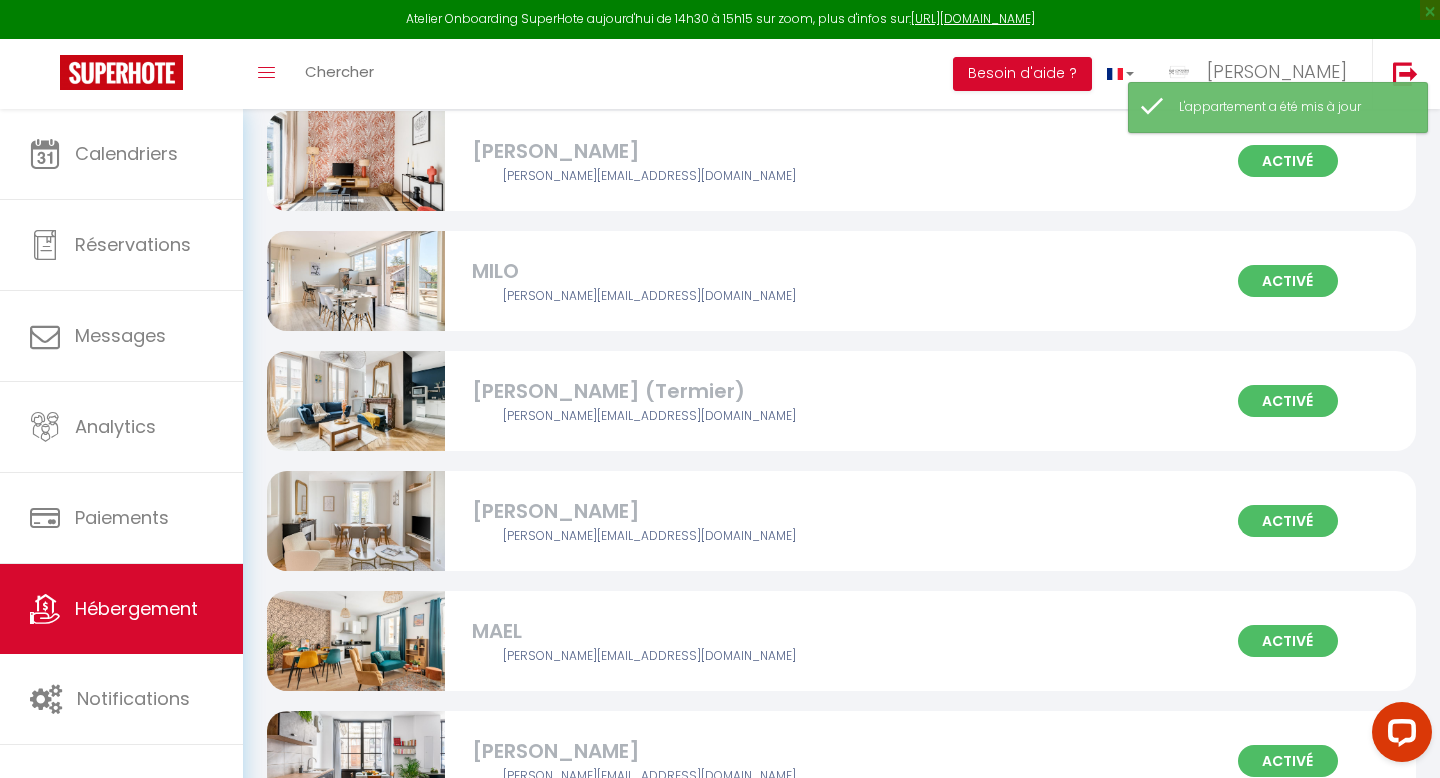 scroll, scrollTop: 760, scrollLeft: 0, axis: vertical 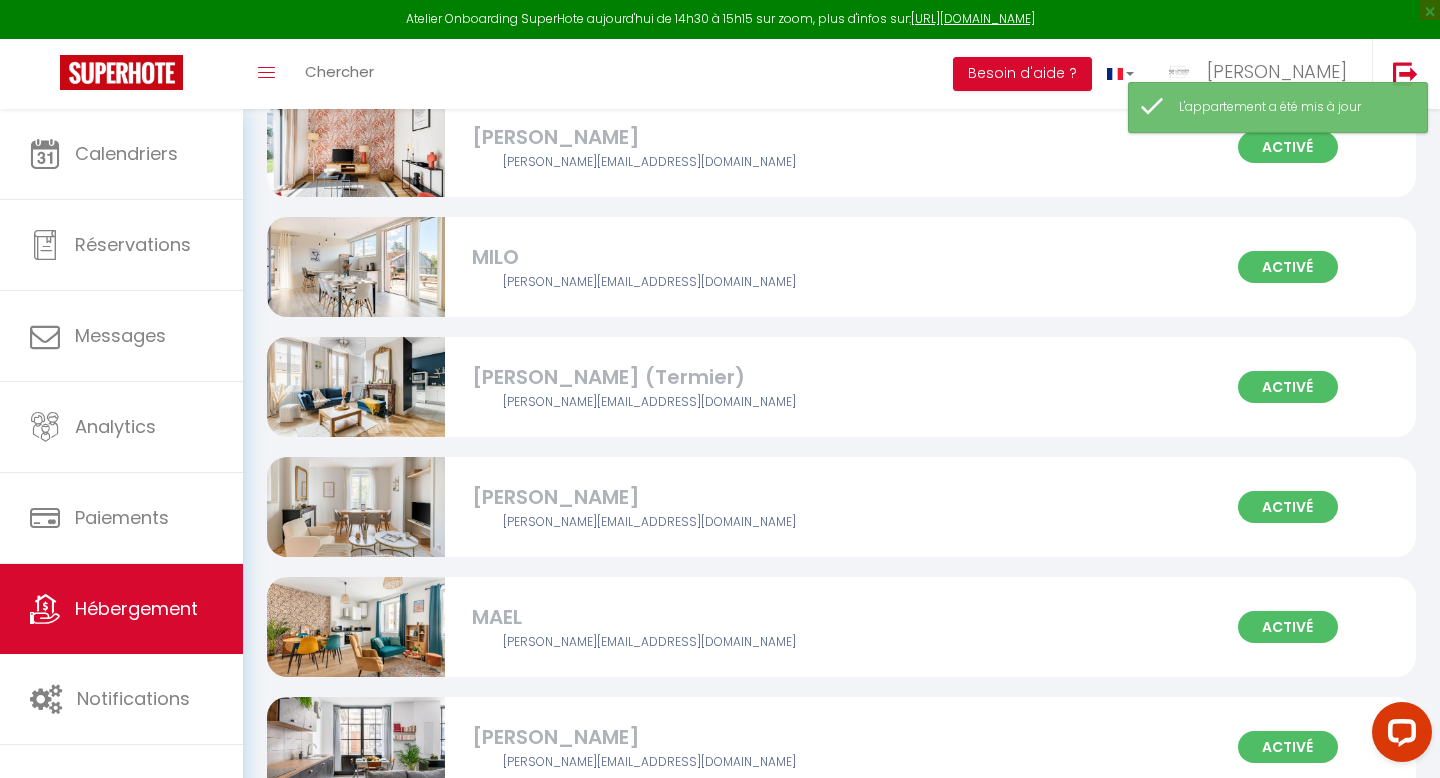 click on "Activé       [PERSON_NAME] (Termier)   [PERSON_NAME][EMAIL_ADDRESS][DOMAIN_NAME]" at bounding box center (841, 387) 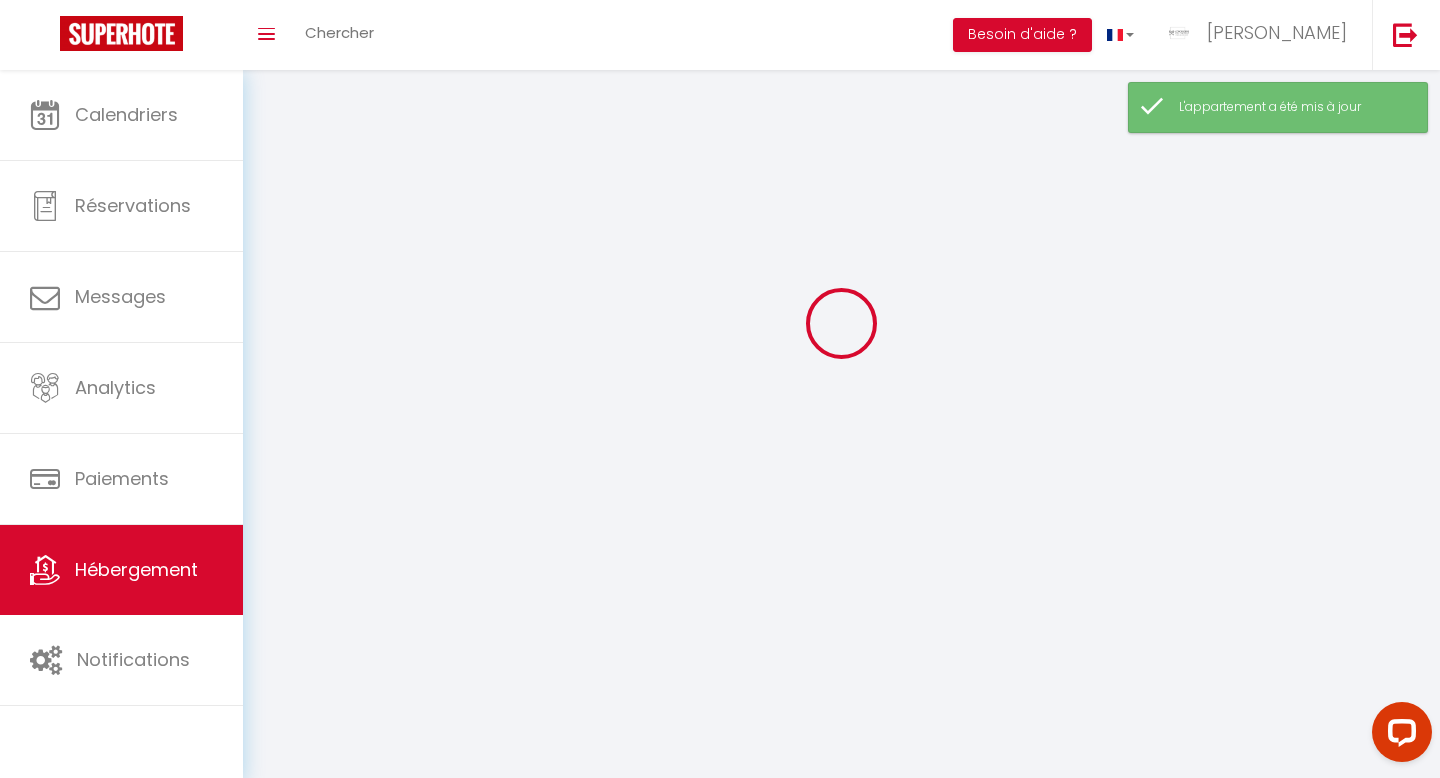scroll, scrollTop: 0, scrollLeft: 0, axis: both 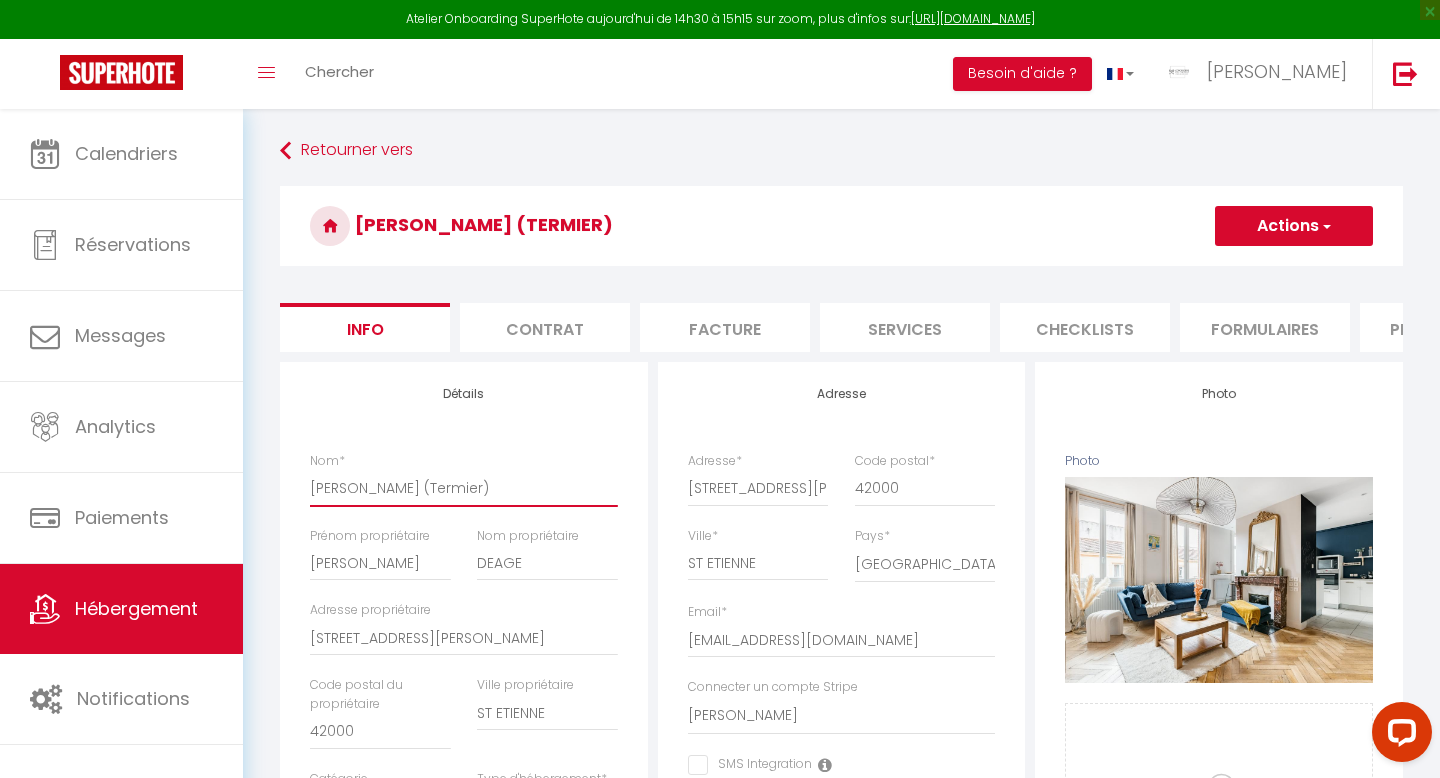 click on "[PERSON_NAME] (Termier)" at bounding box center [464, 488] 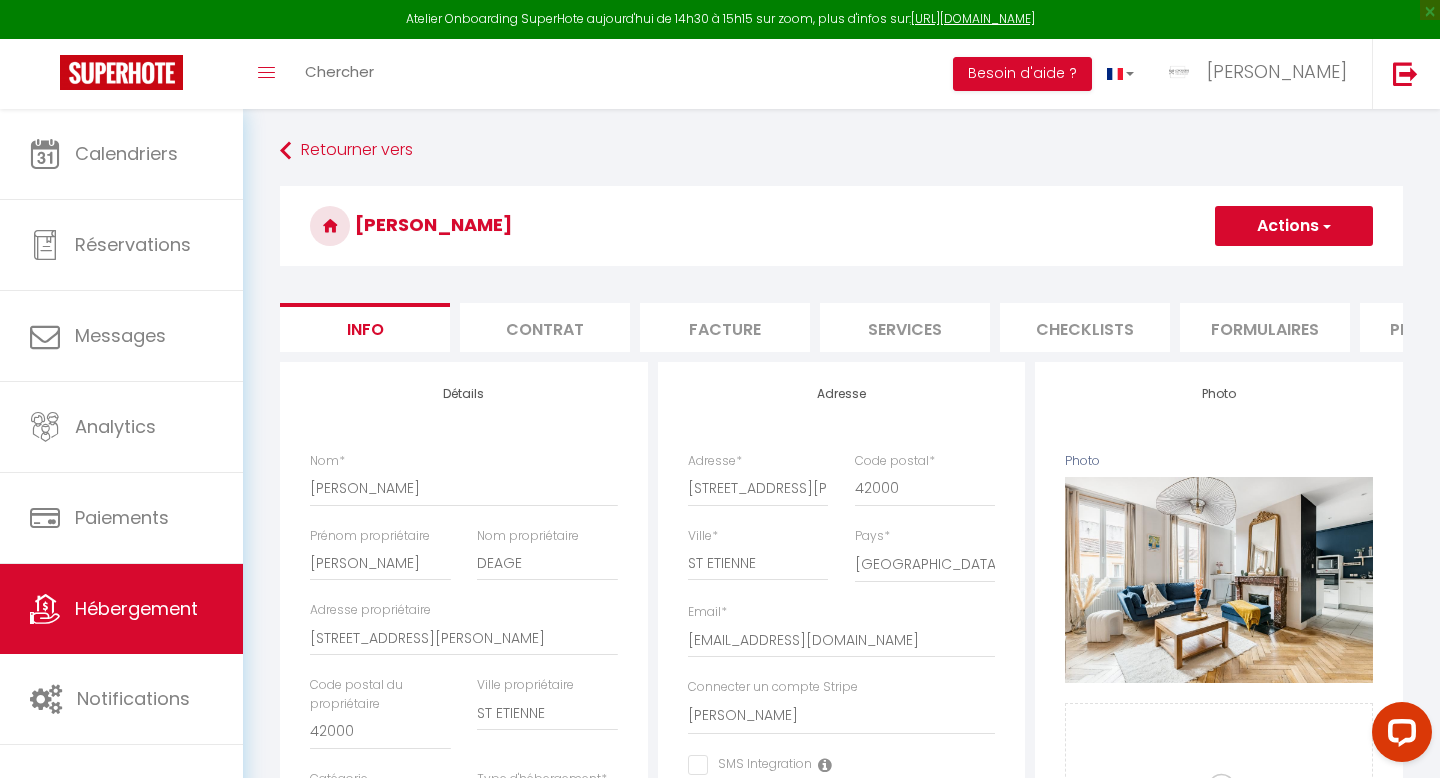 click on "Actions" at bounding box center (1294, 226) 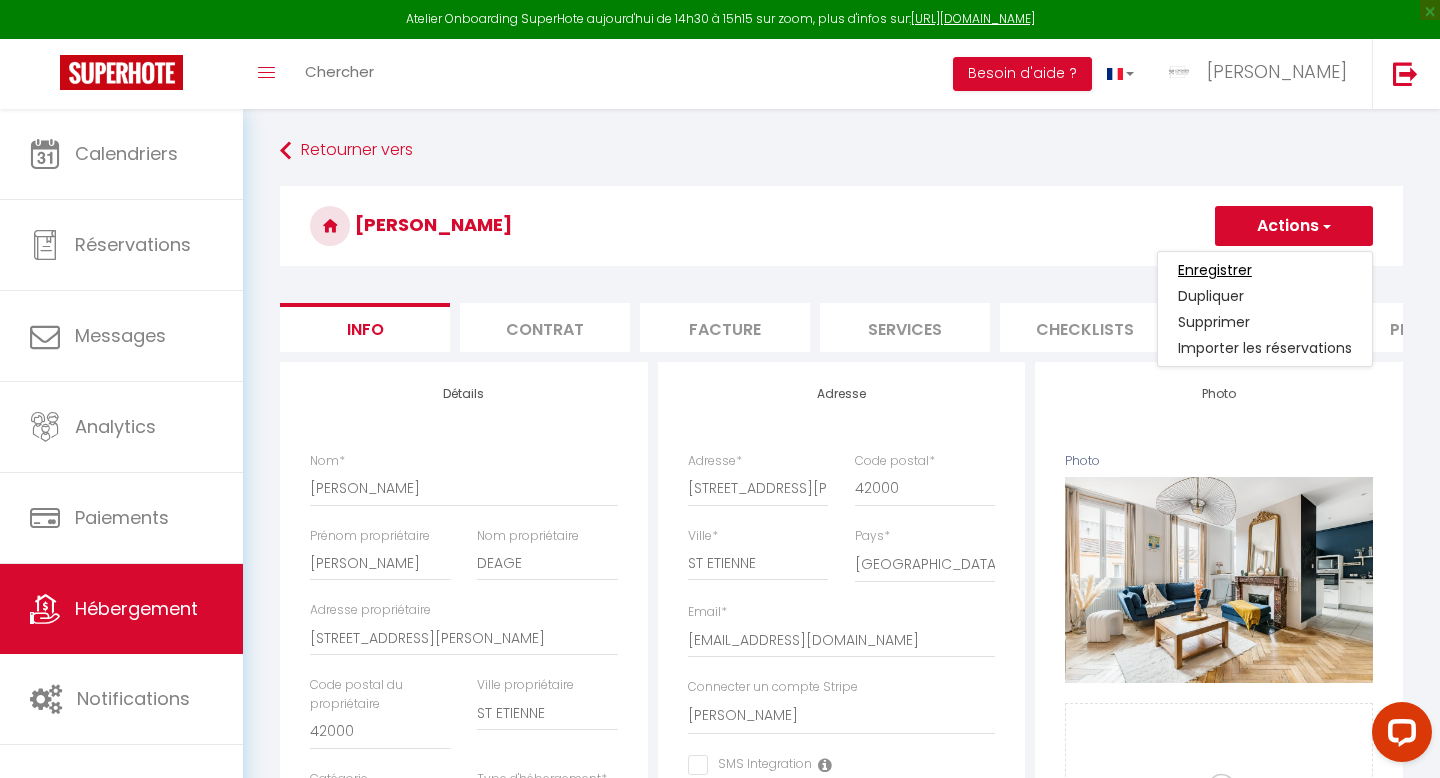 click on "Enregistrer" at bounding box center [1215, 270] 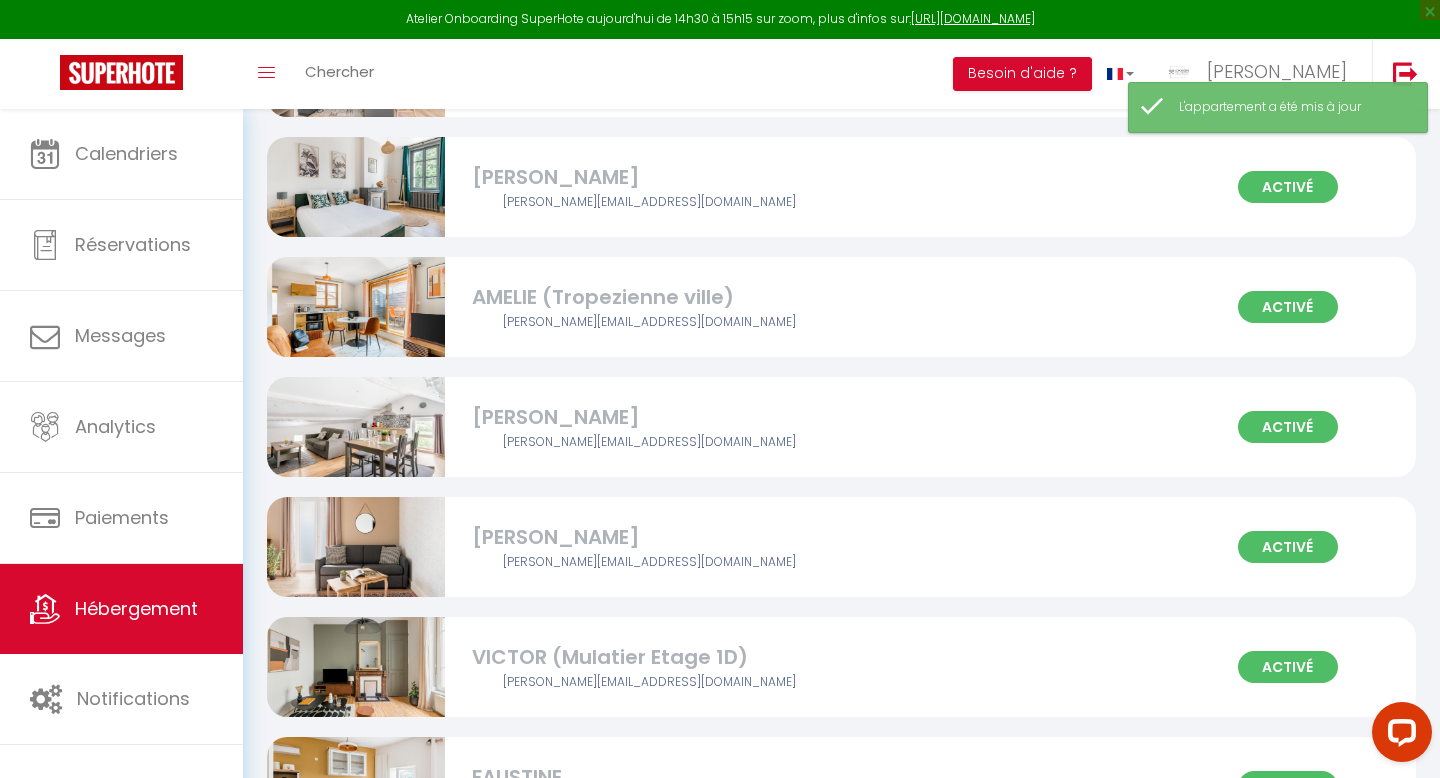scroll, scrollTop: 1925, scrollLeft: 0, axis: vertical 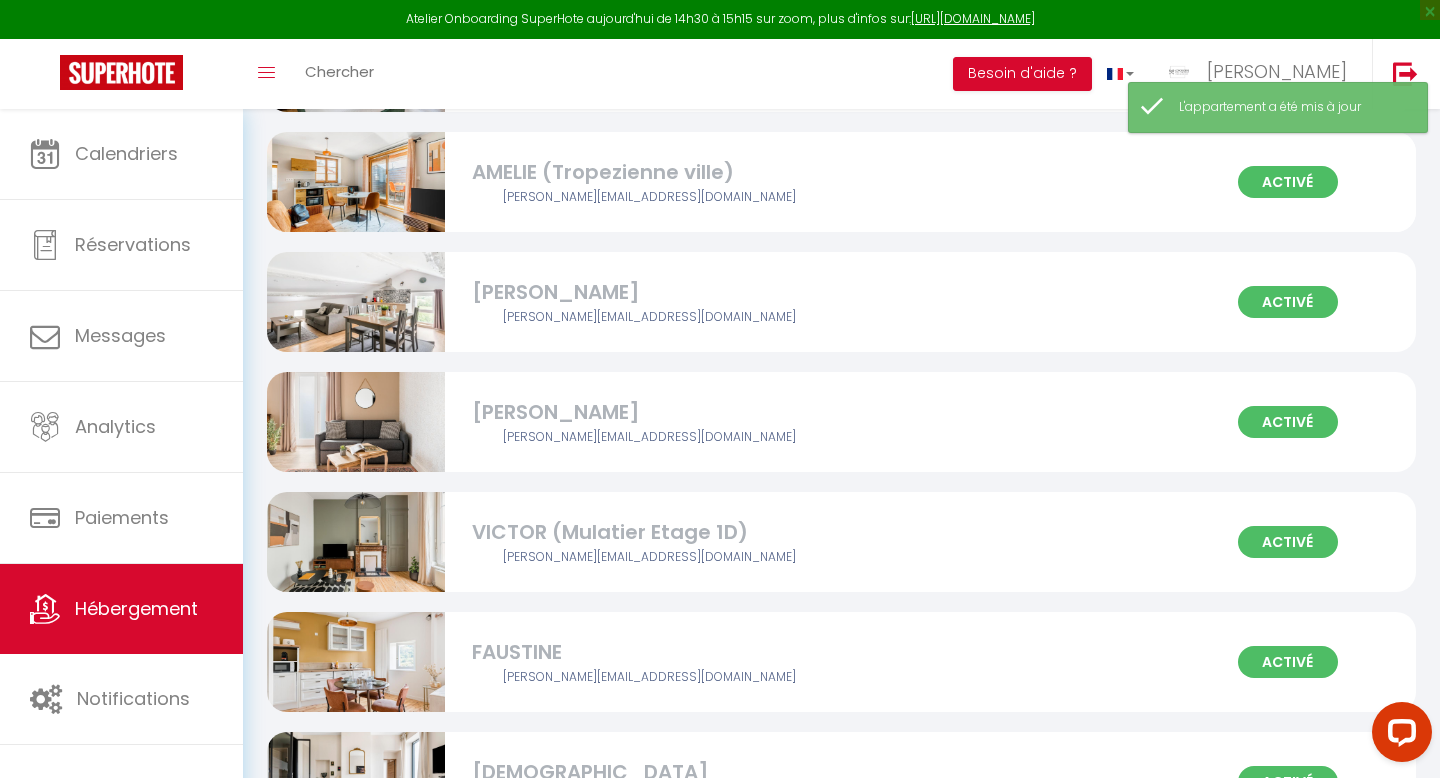 click on "AMELIE (Tropezienne ville)" at bounding box center (650, 172) 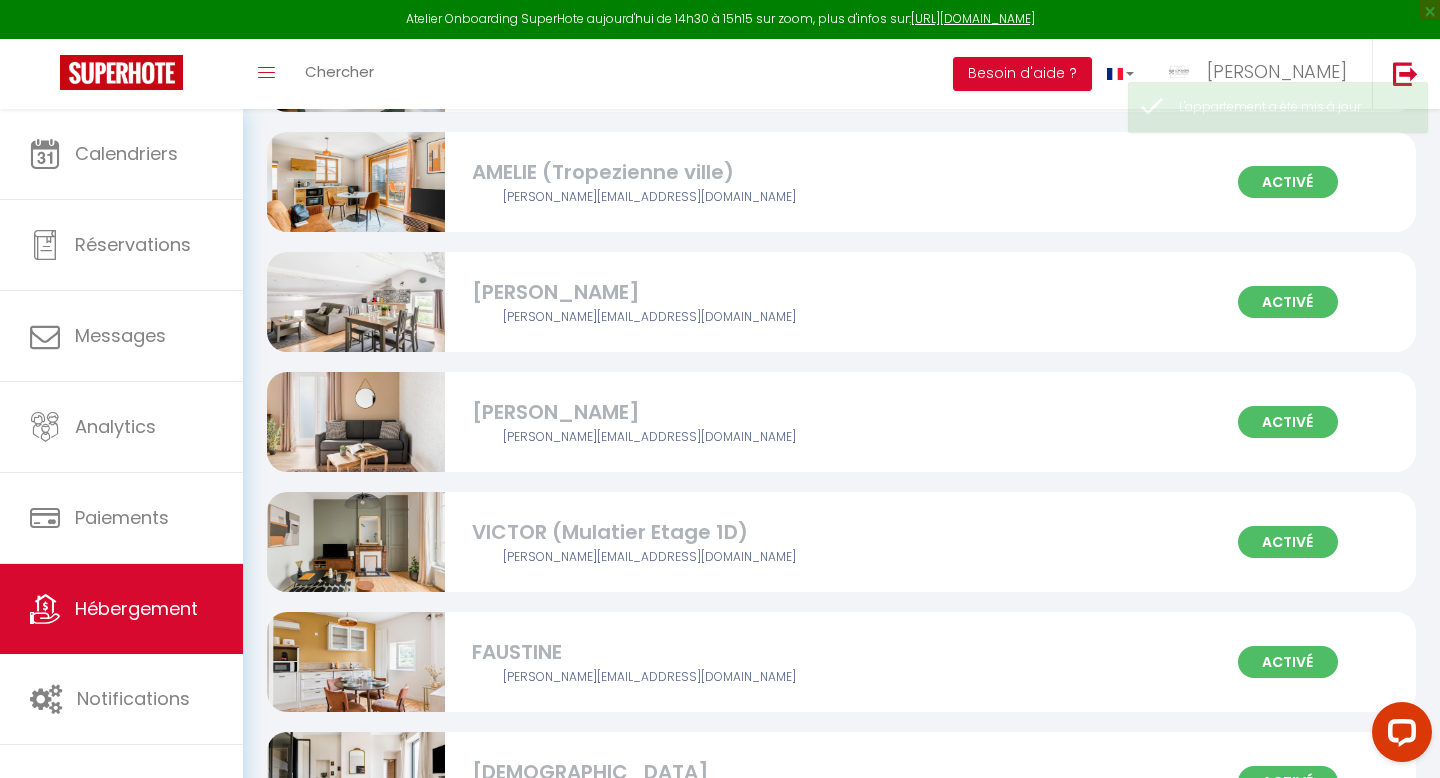 click on "AMELIE (Tropezienne ville)" at bounding box center (650, 172) 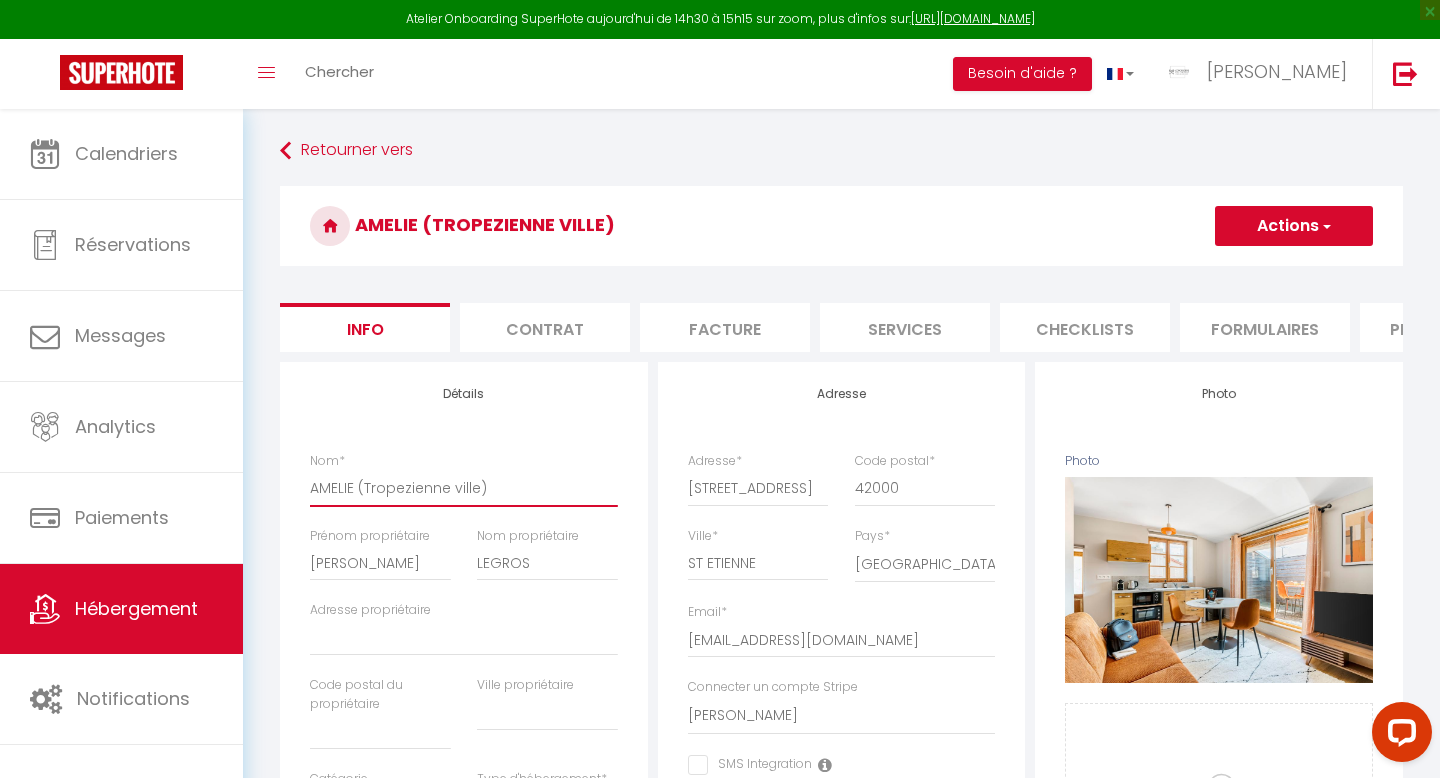 drag, startPoint x: 498, startPoint y: 484, endPoint x: 361, endPoint y: 490, distance: 137.13132 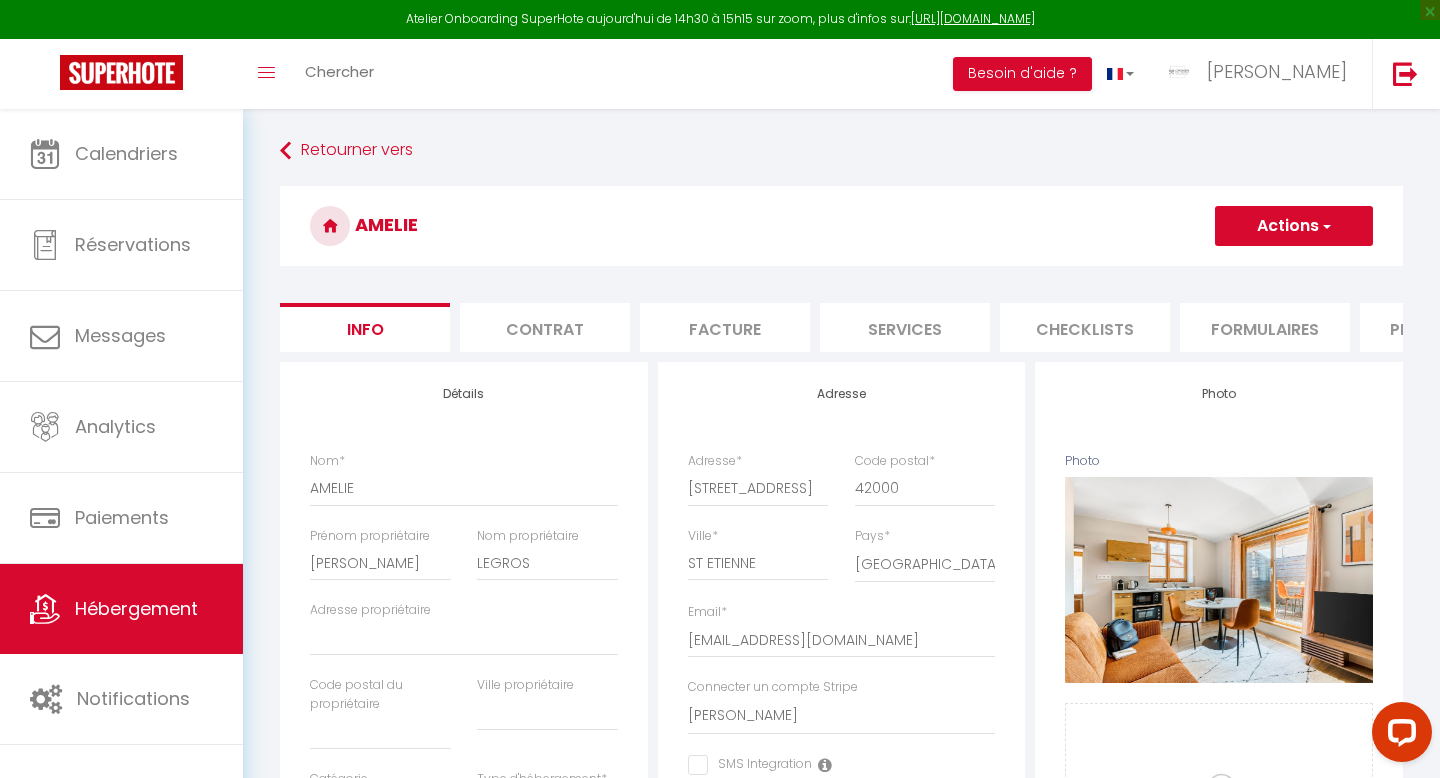click on "Actions" at bounding box center (1294, 226) 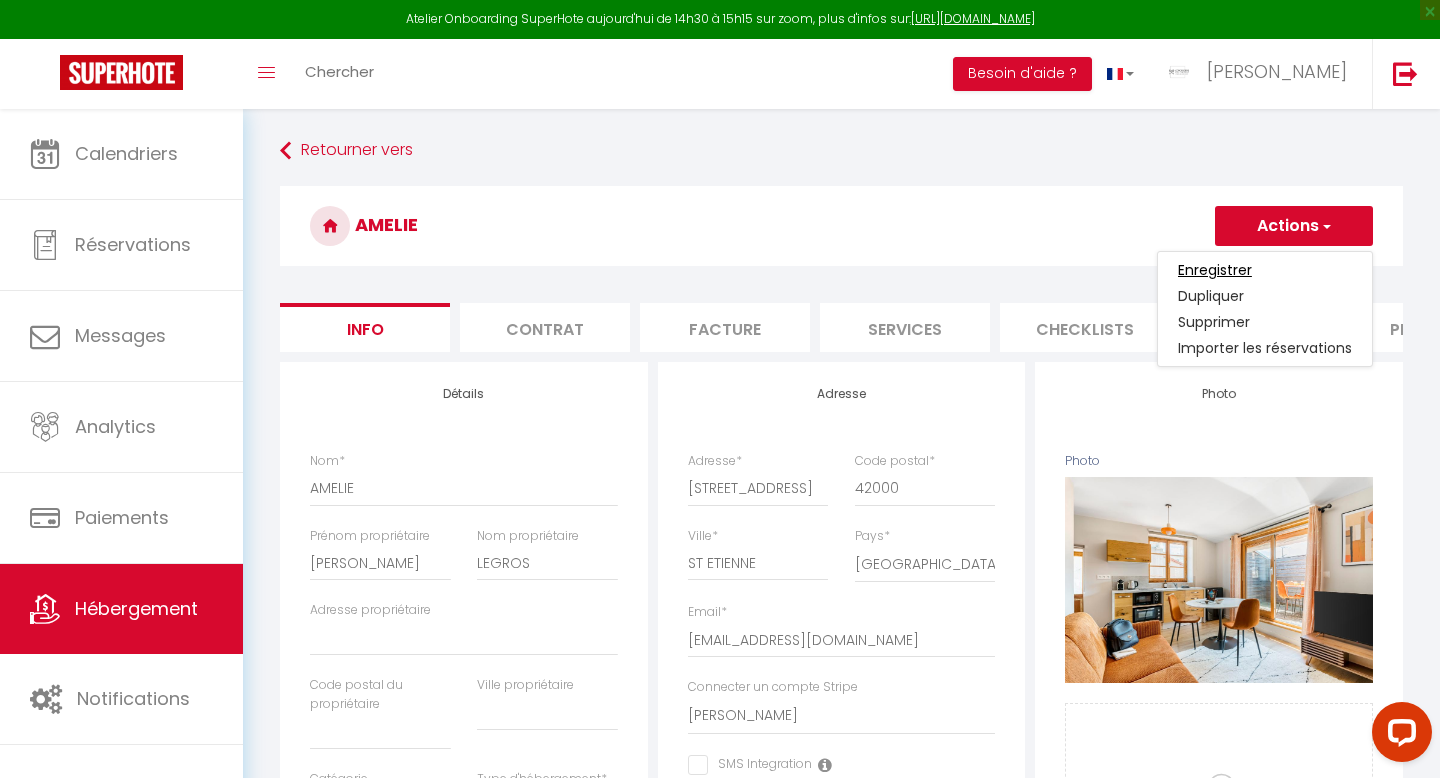 click on "Enregistrer" at bounding box center (1215, 270) 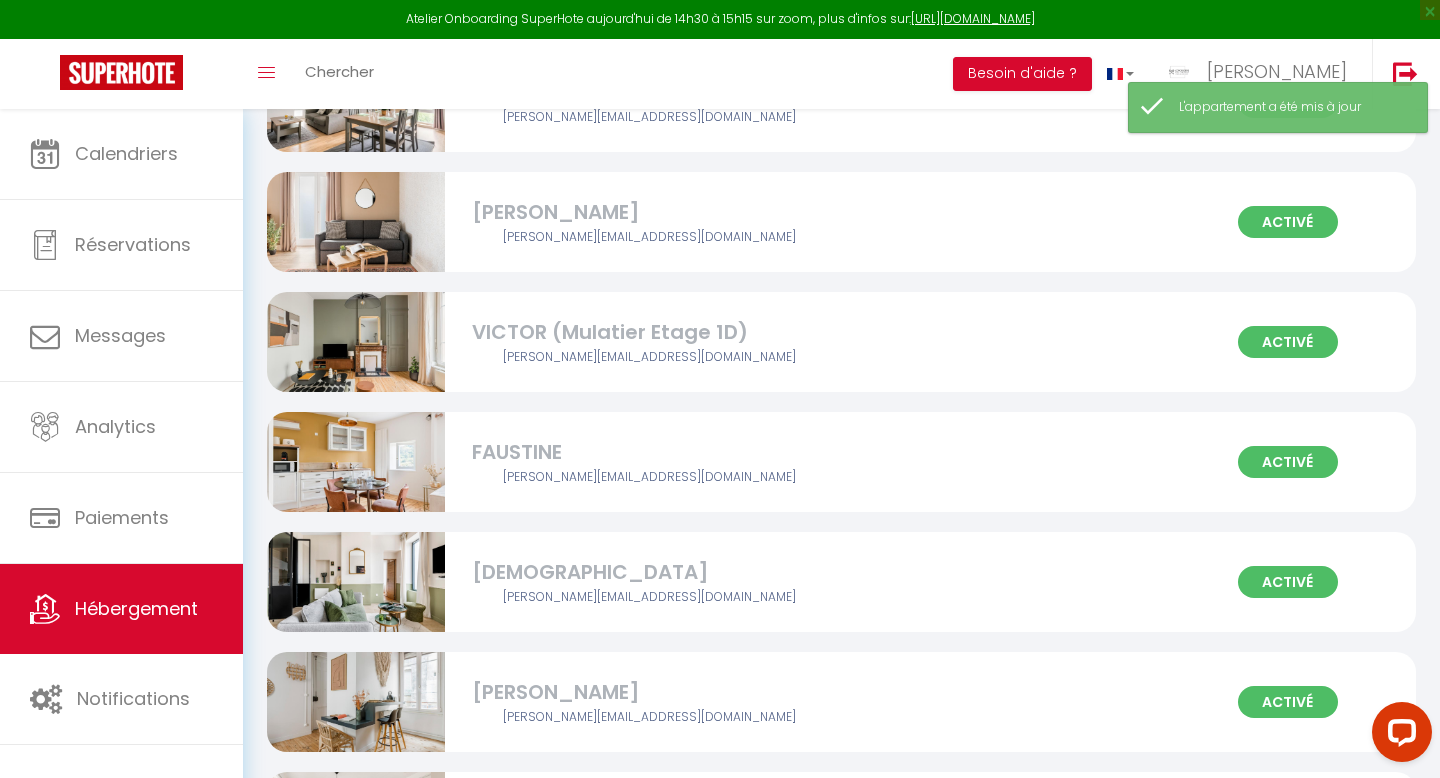 scroll, scrollTop: 2263, scrollLeft: 0, axis: vertical 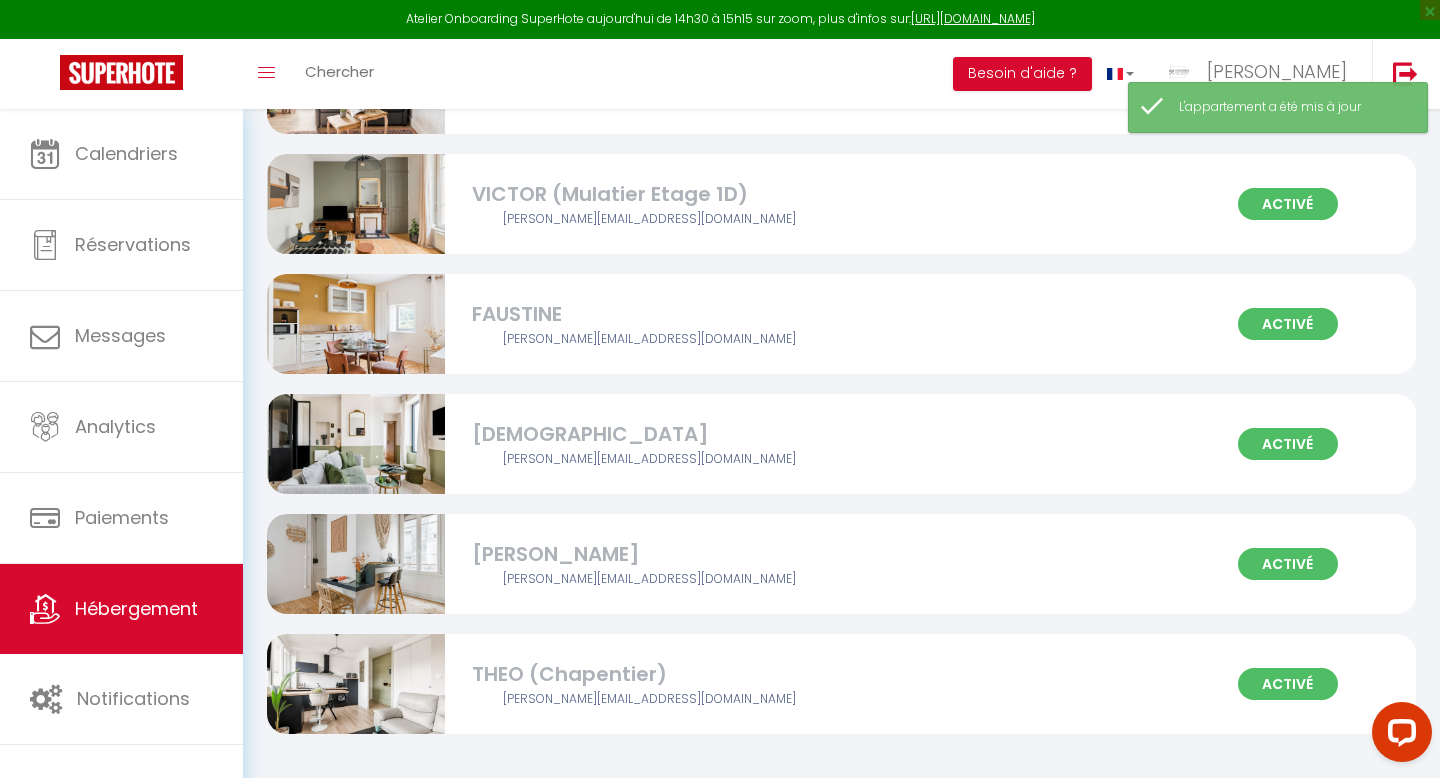 click on "THEO (Chapentier)" at bounding box center (650, 674) 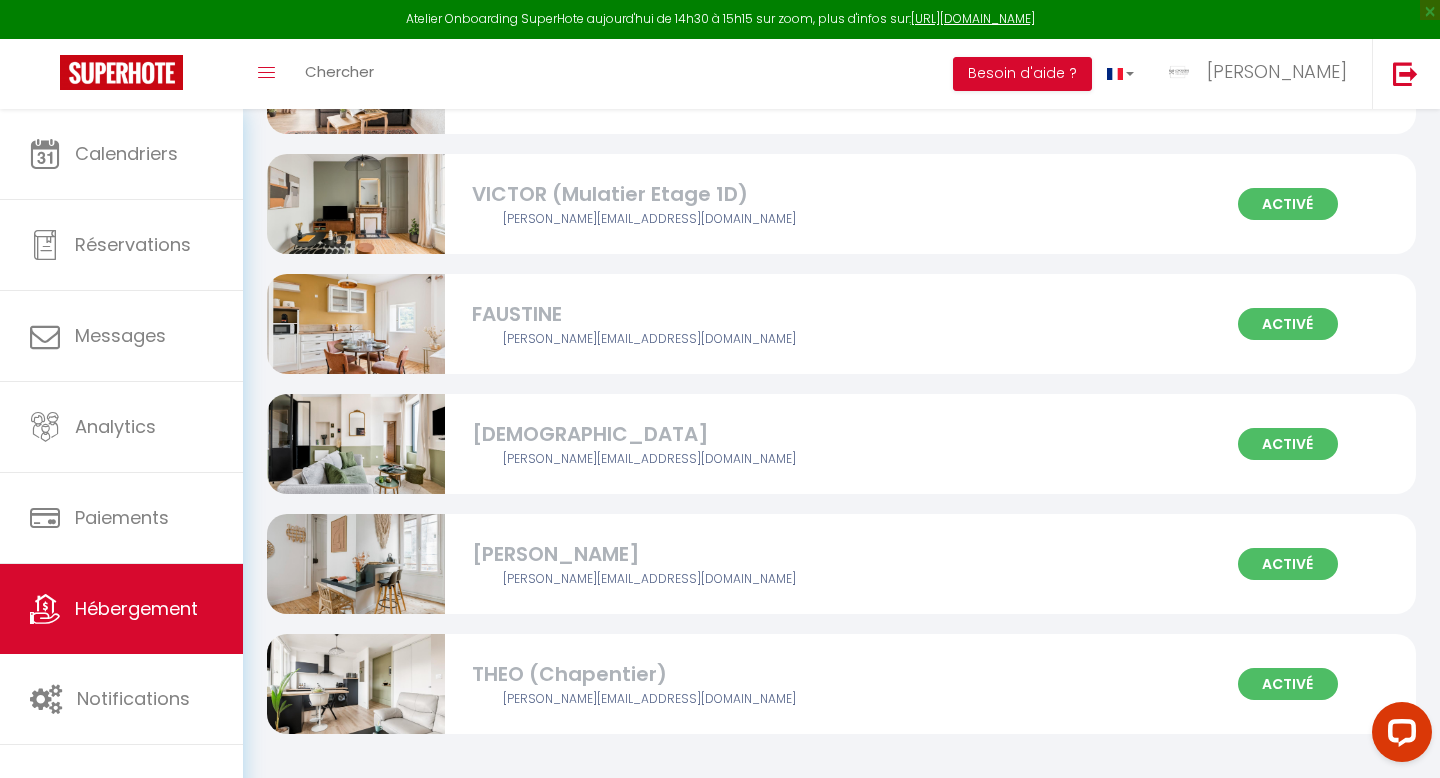 click on "THEO (Chapentier)" at bounding box center [650, 674] 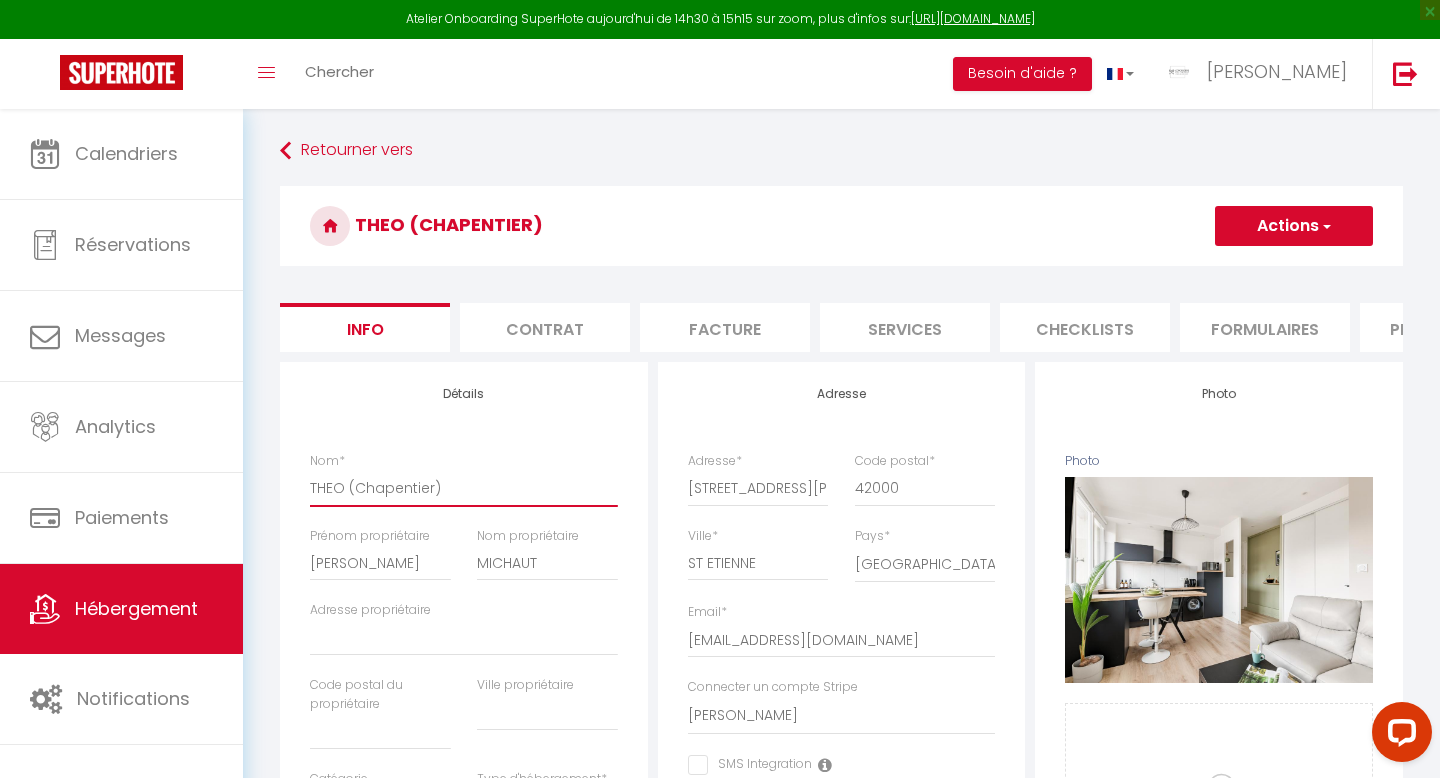 click on "THEO (Chapentier)" at bounding box center [464, 488] 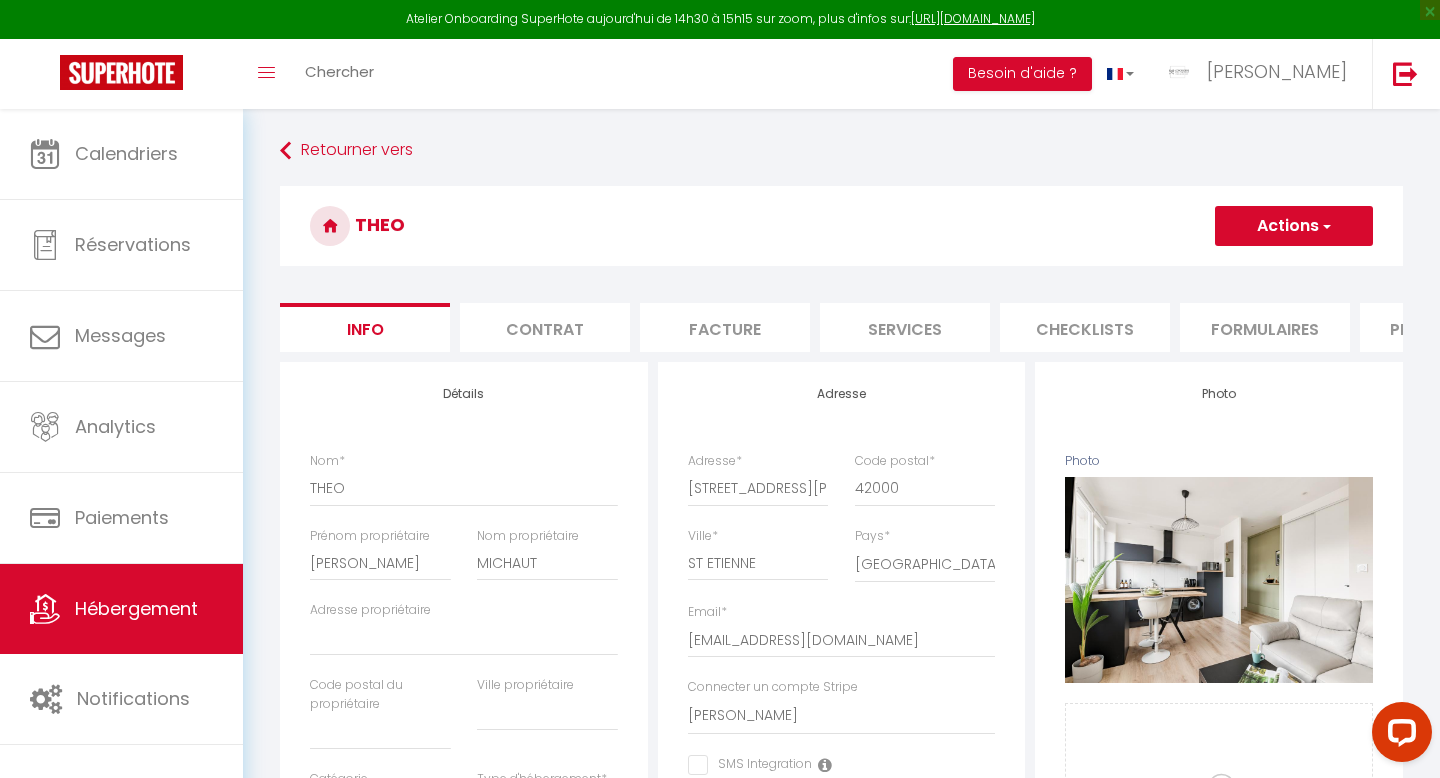 click on "Actions" at bounding box center [1294, 226] 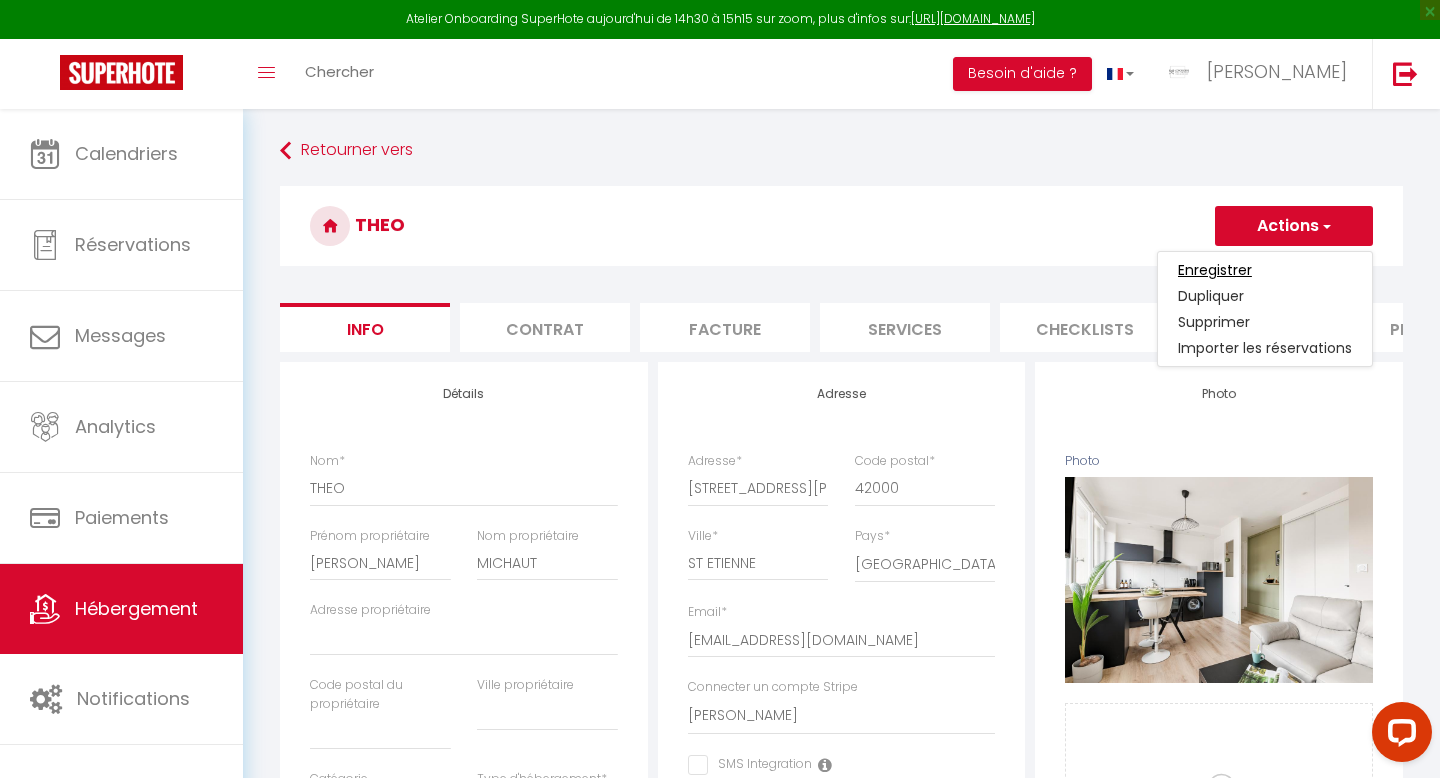click on "Enregistrer" at bounding box center (1215, 270) 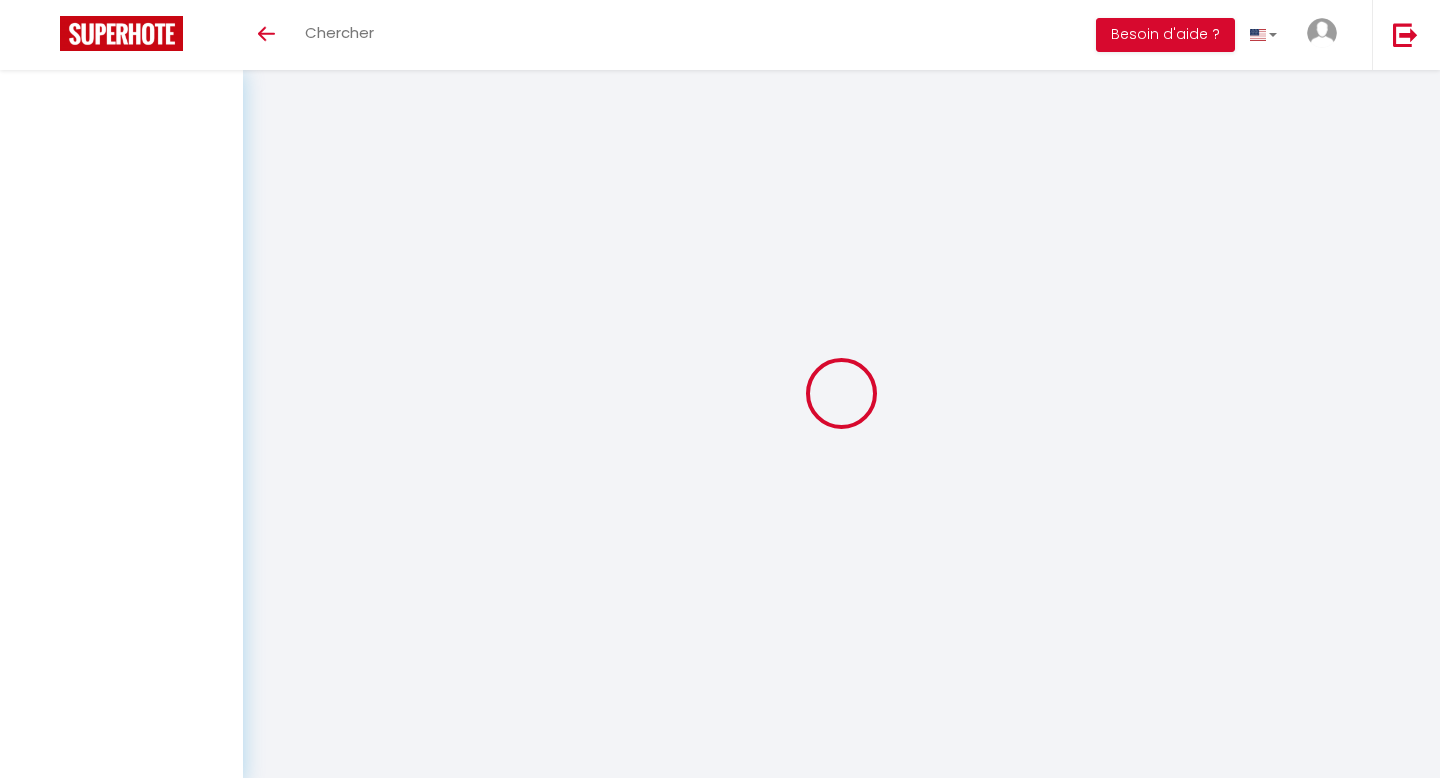 scroll, scrollTop: 0, scrollLeft: 0, axis: both 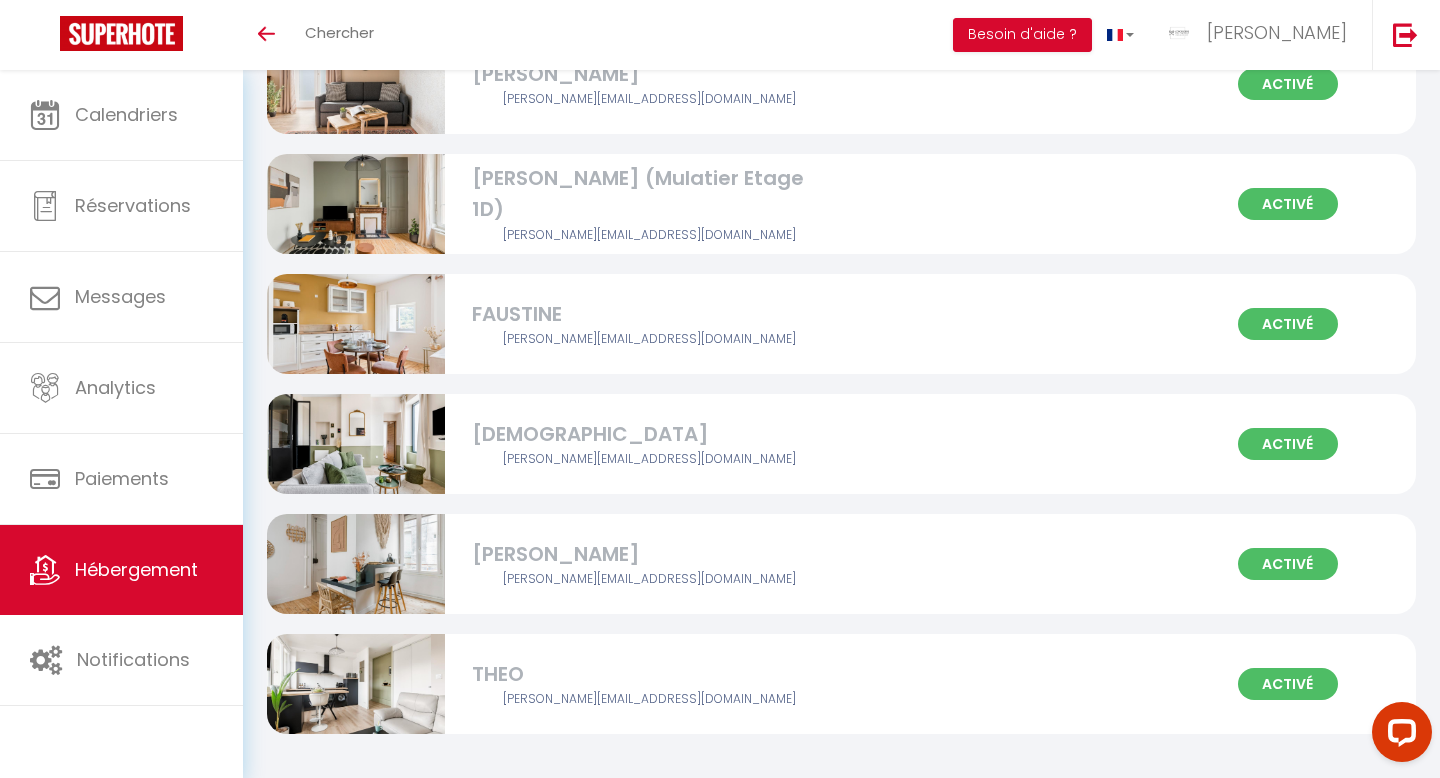 click on "[PERSON_NAME] (Mulatier Etage 1D)" at bounding box center [650, 194] 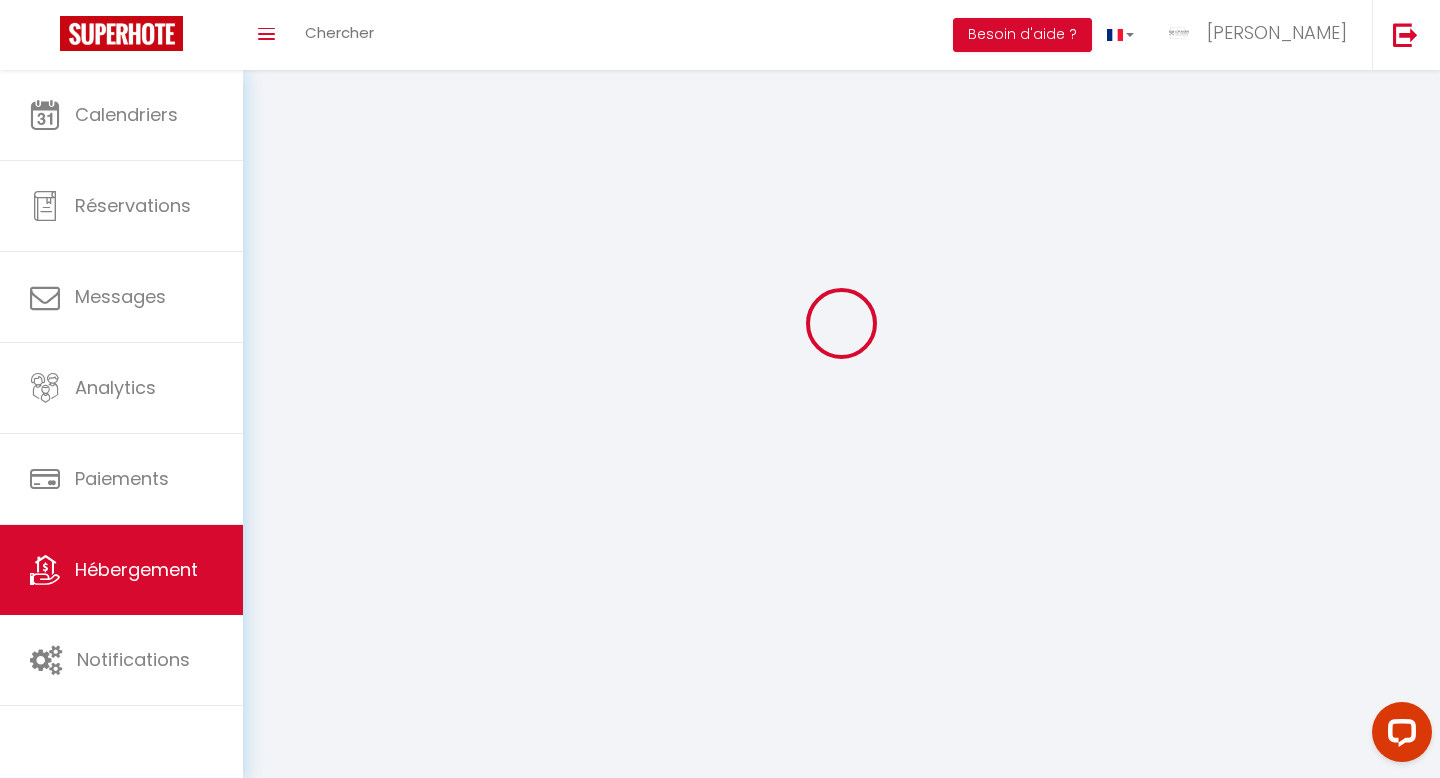 select 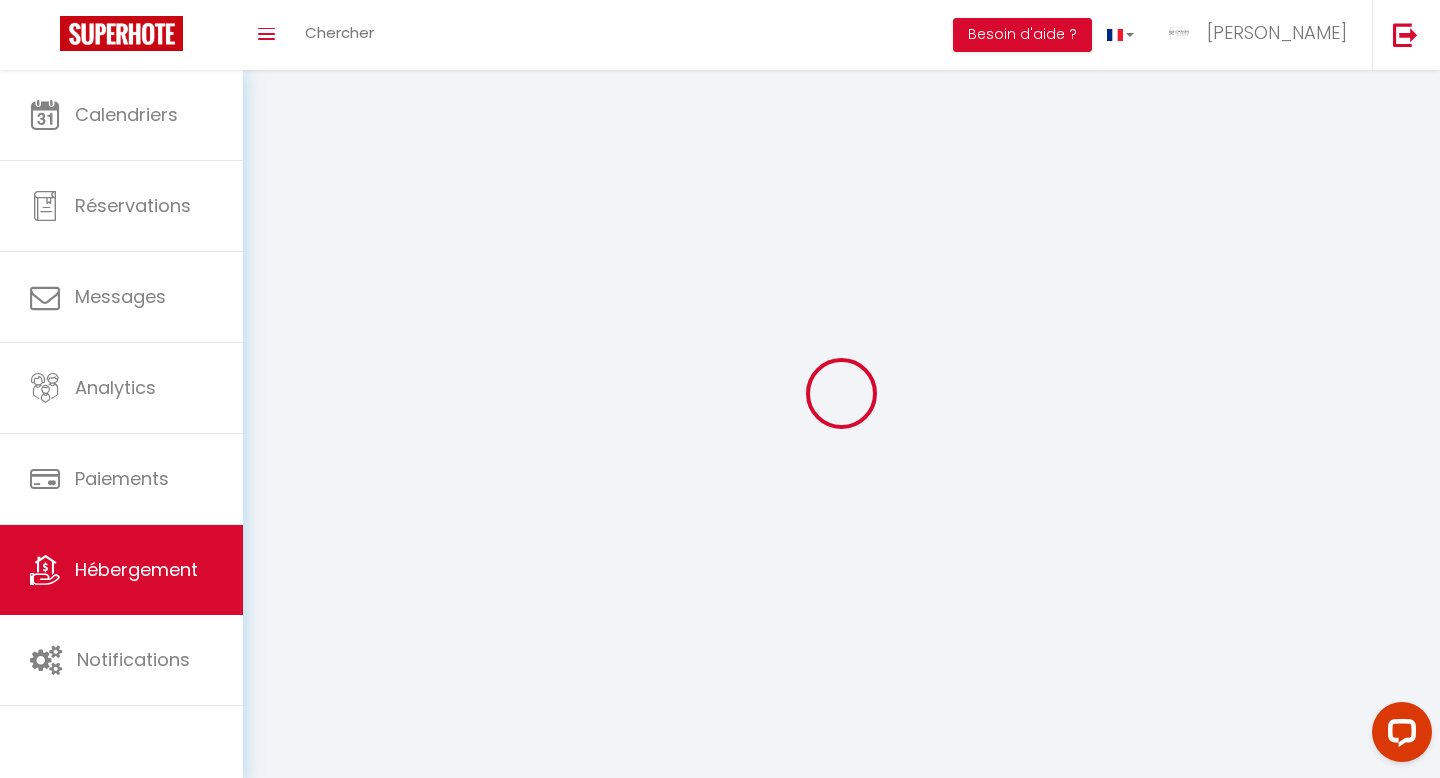 select on "1" 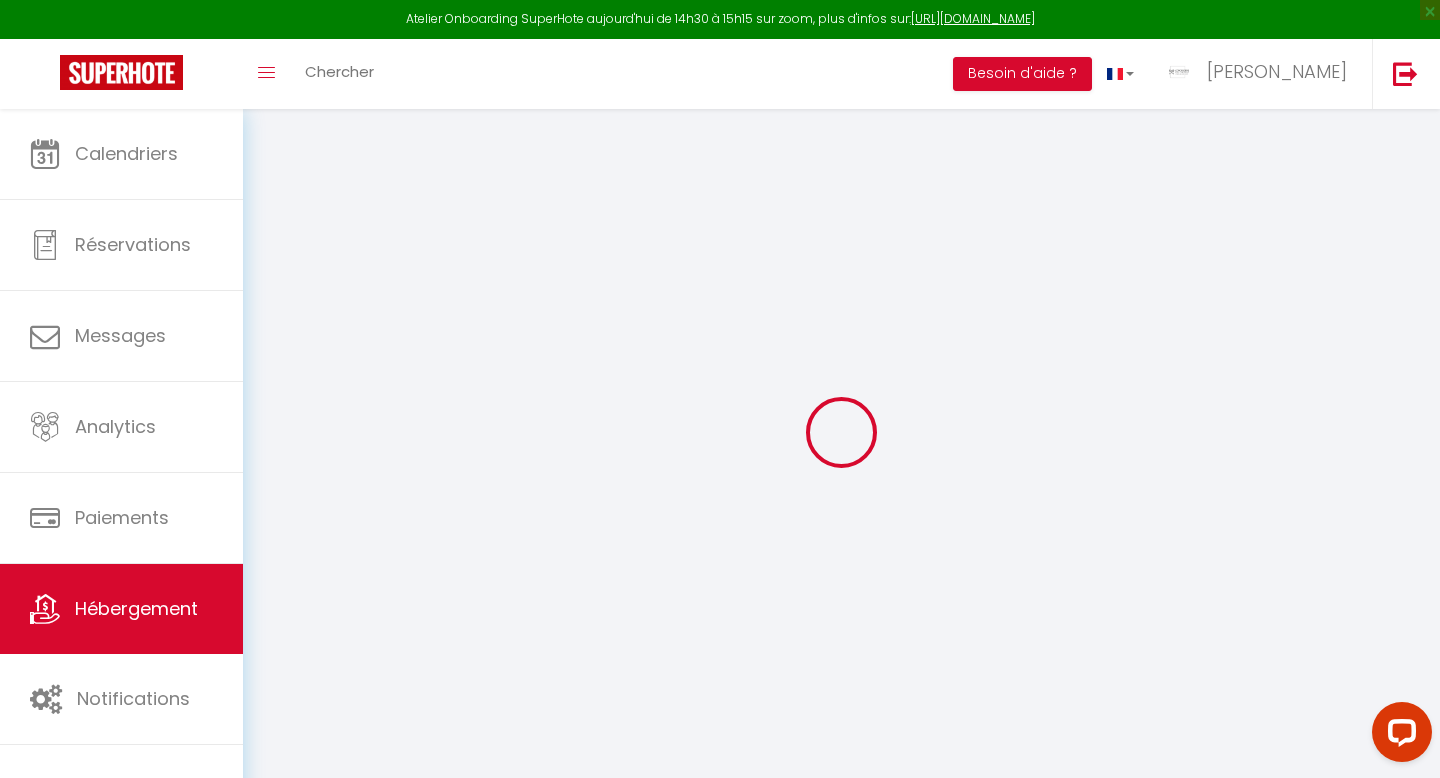 select 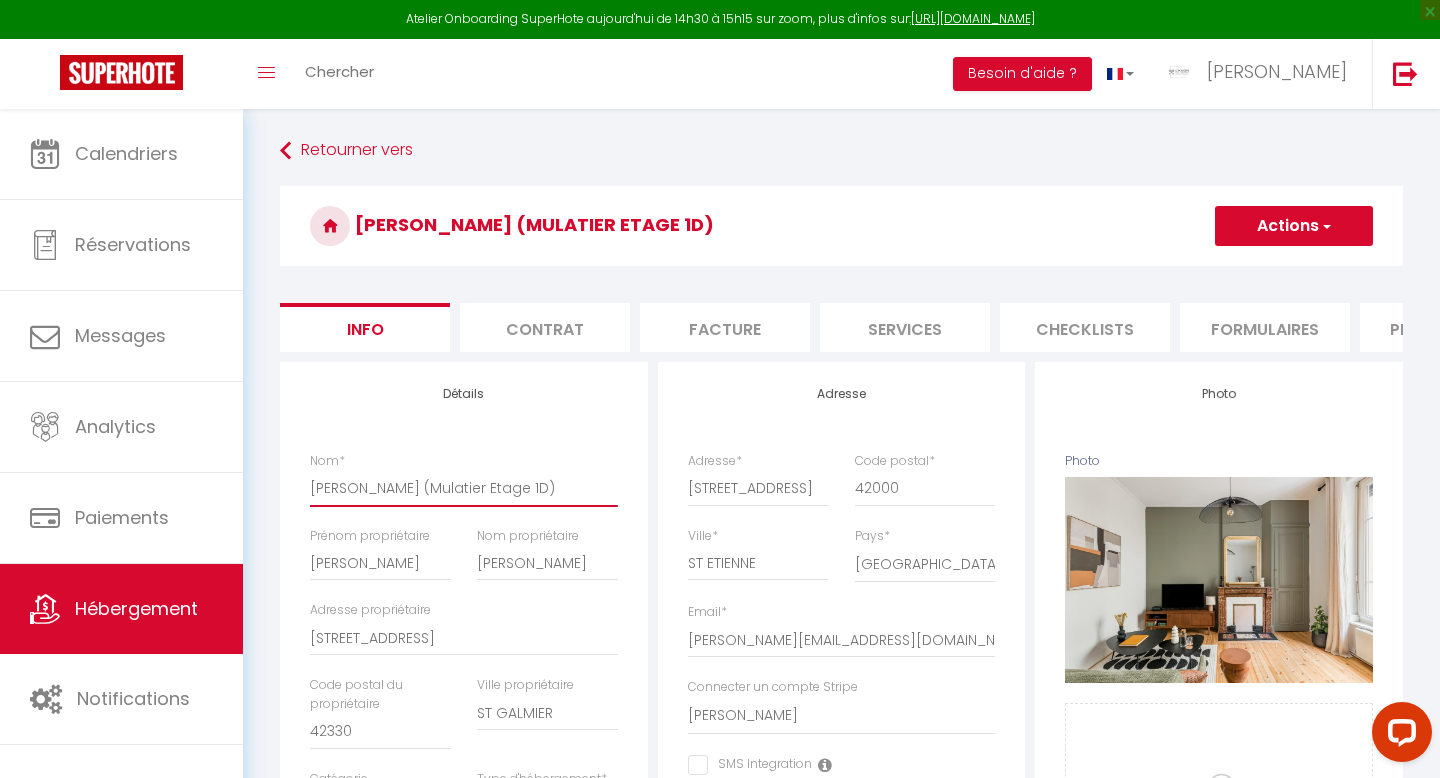 click on "VICTOR (Mulatier Etage 1D)" at bounding box center (464, 488) 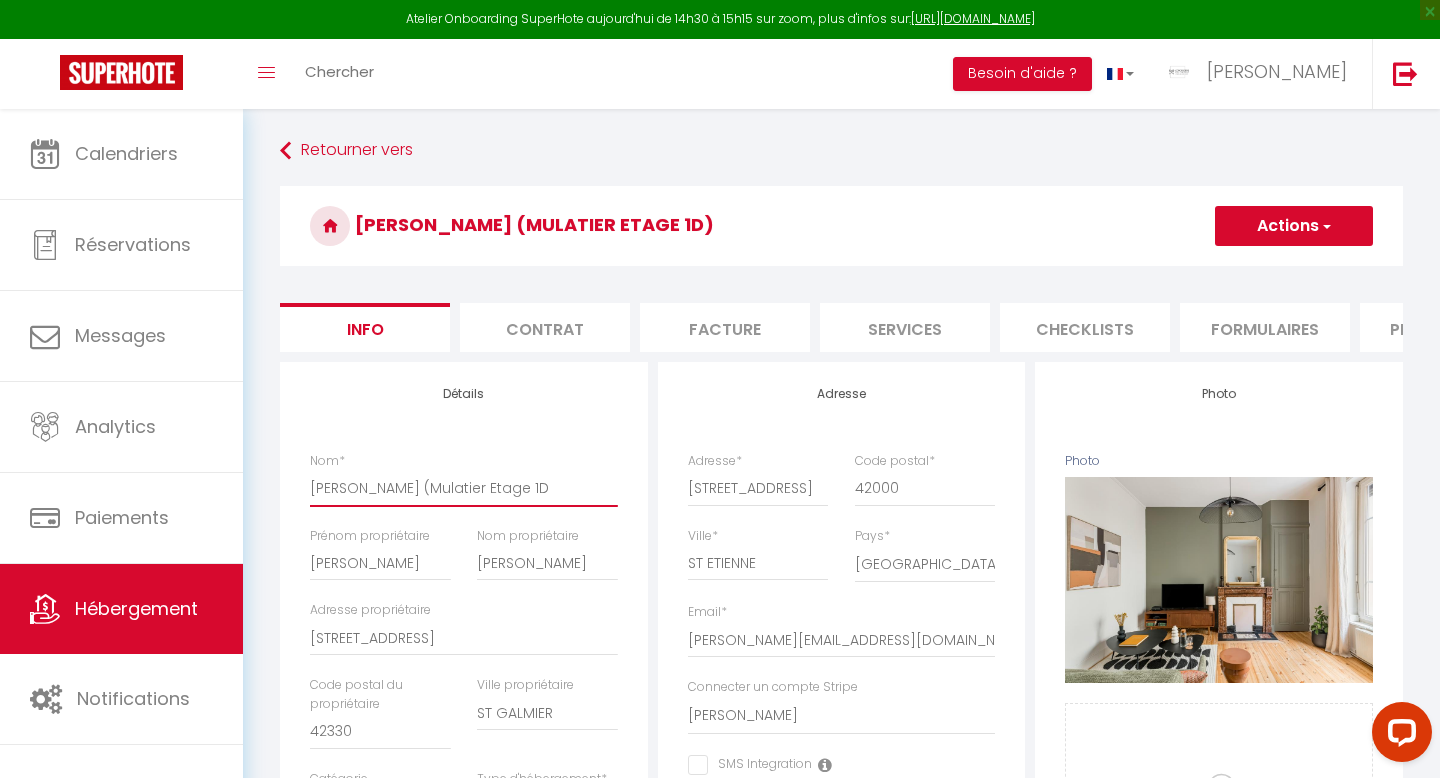 checkbox on "false" 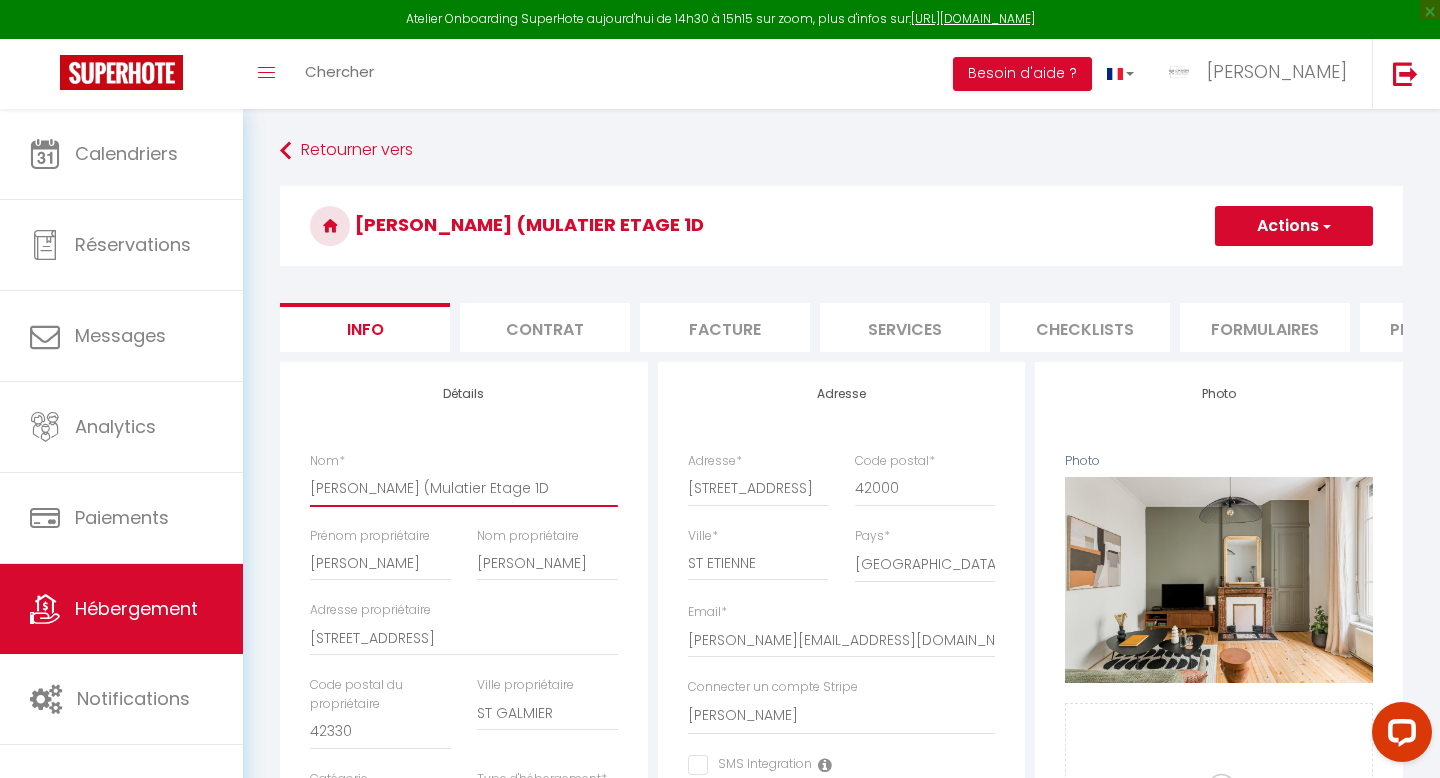 type on "VICTOR (Mulatier Etage 1" 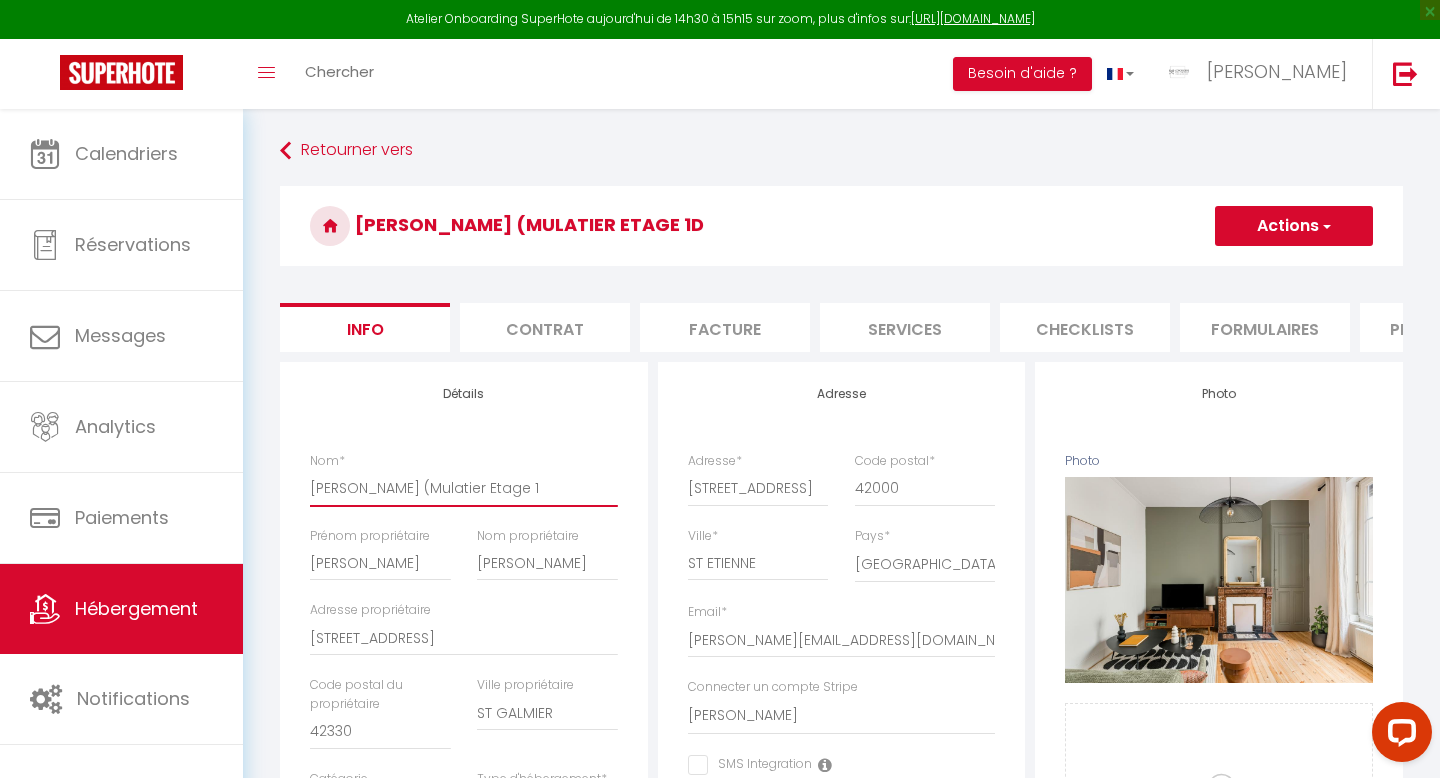 checkbox on "false" 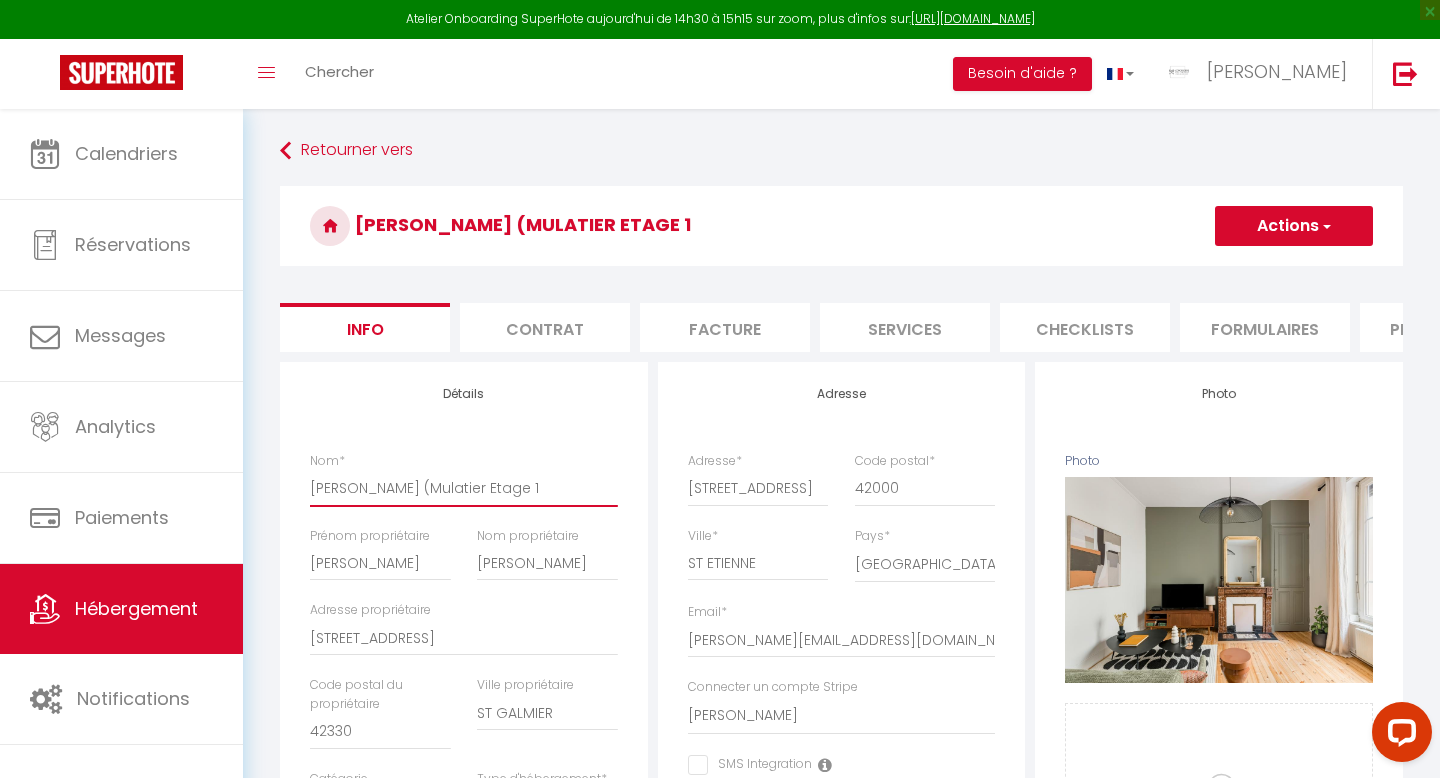 type on "VICTOR (Mulatier Etage" 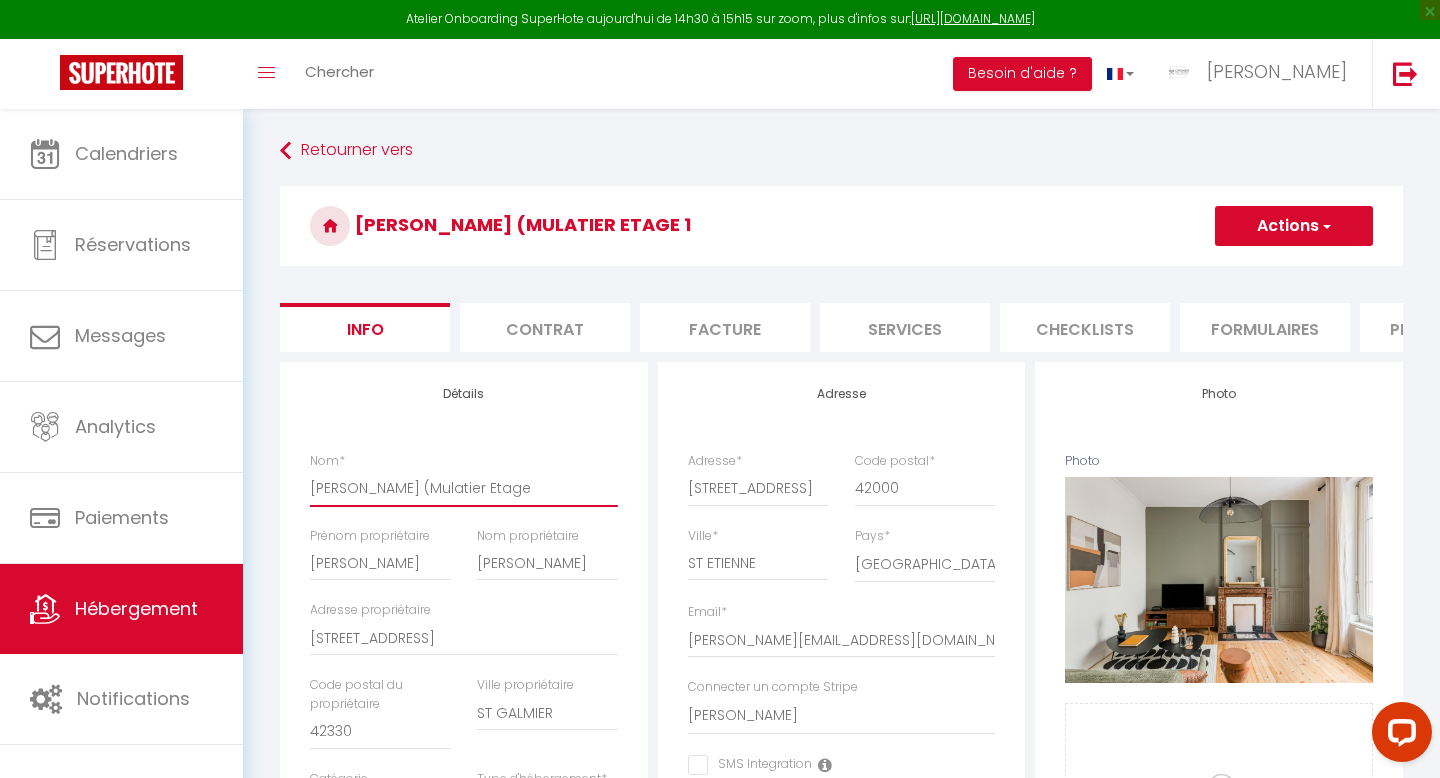 checkbox on "false" 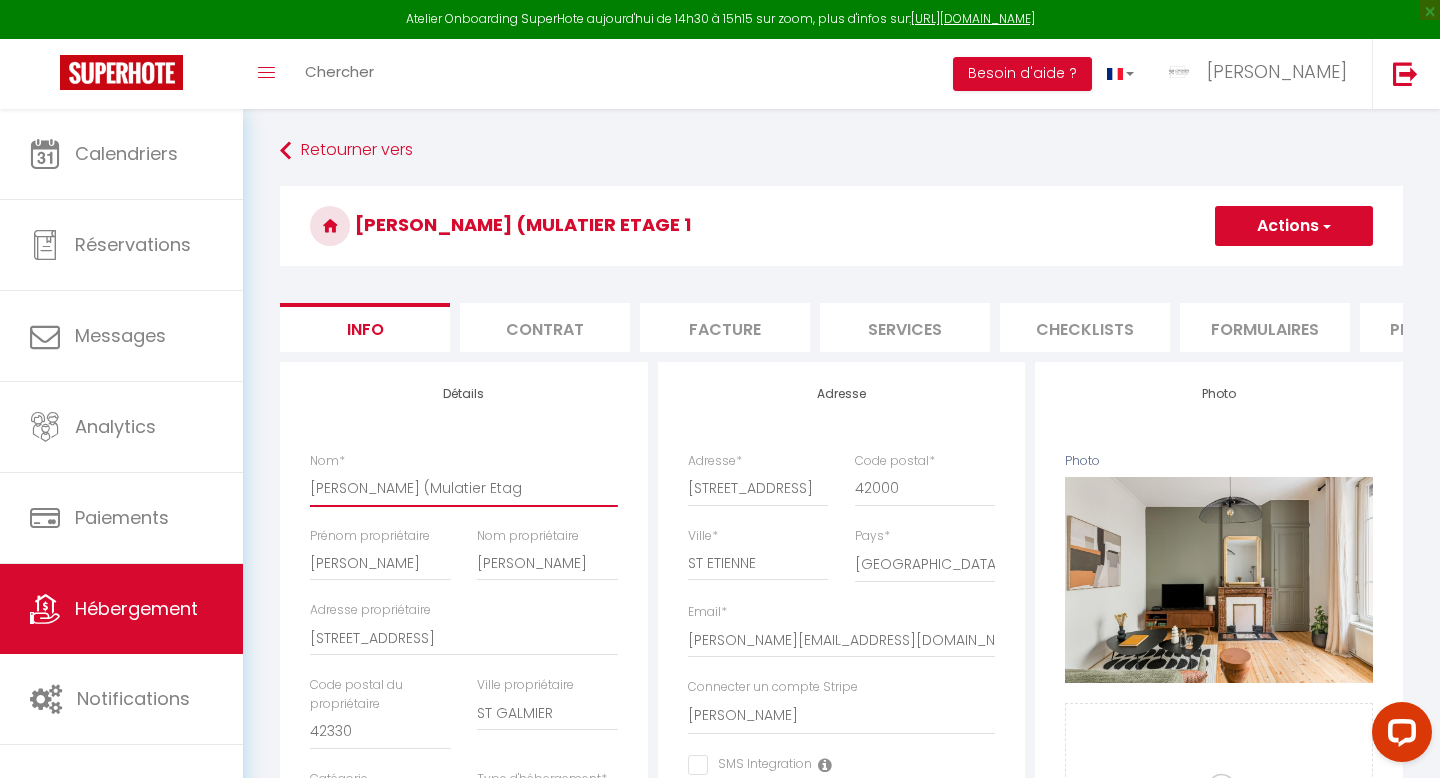 checkbox on "false" 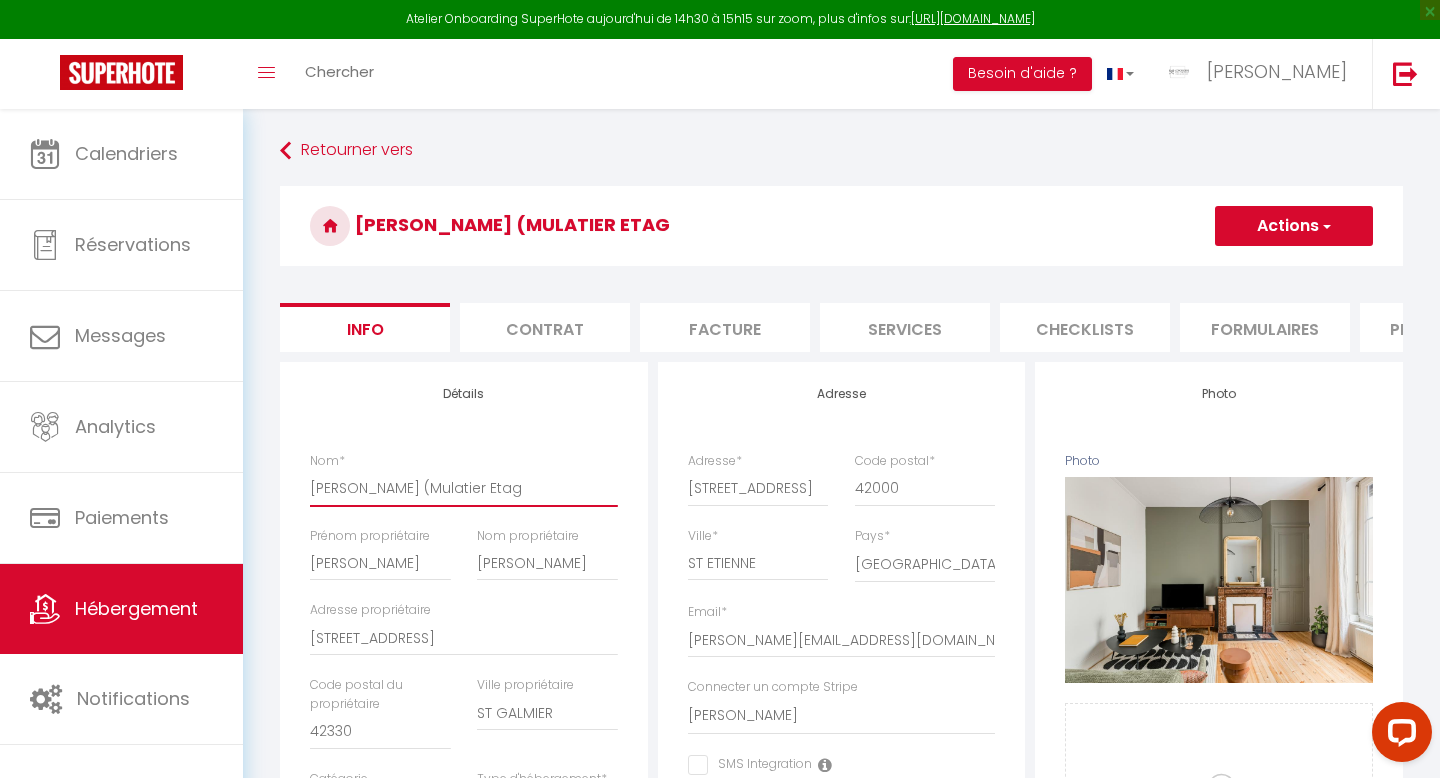 type on "VICTOR (Mulatier Eta" 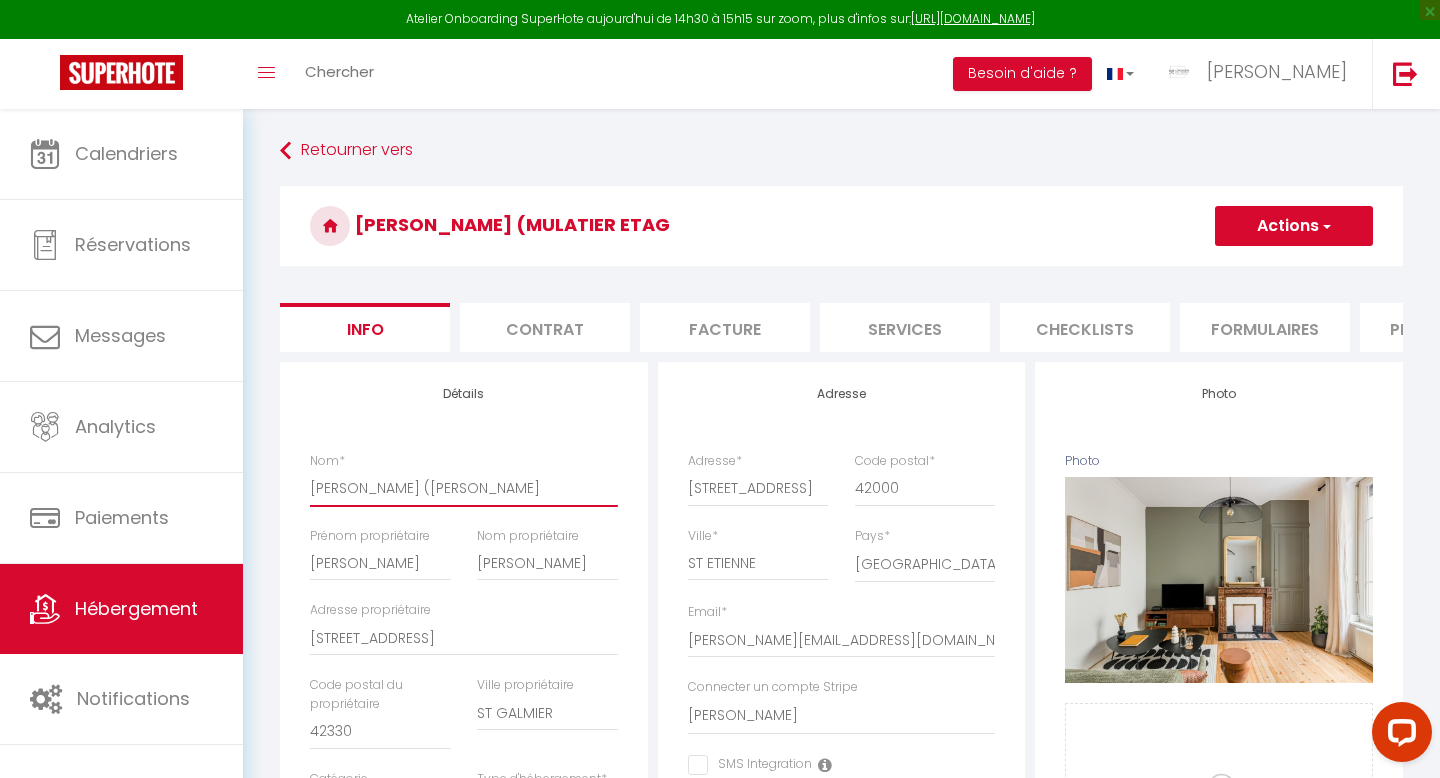 checkbox on "false" 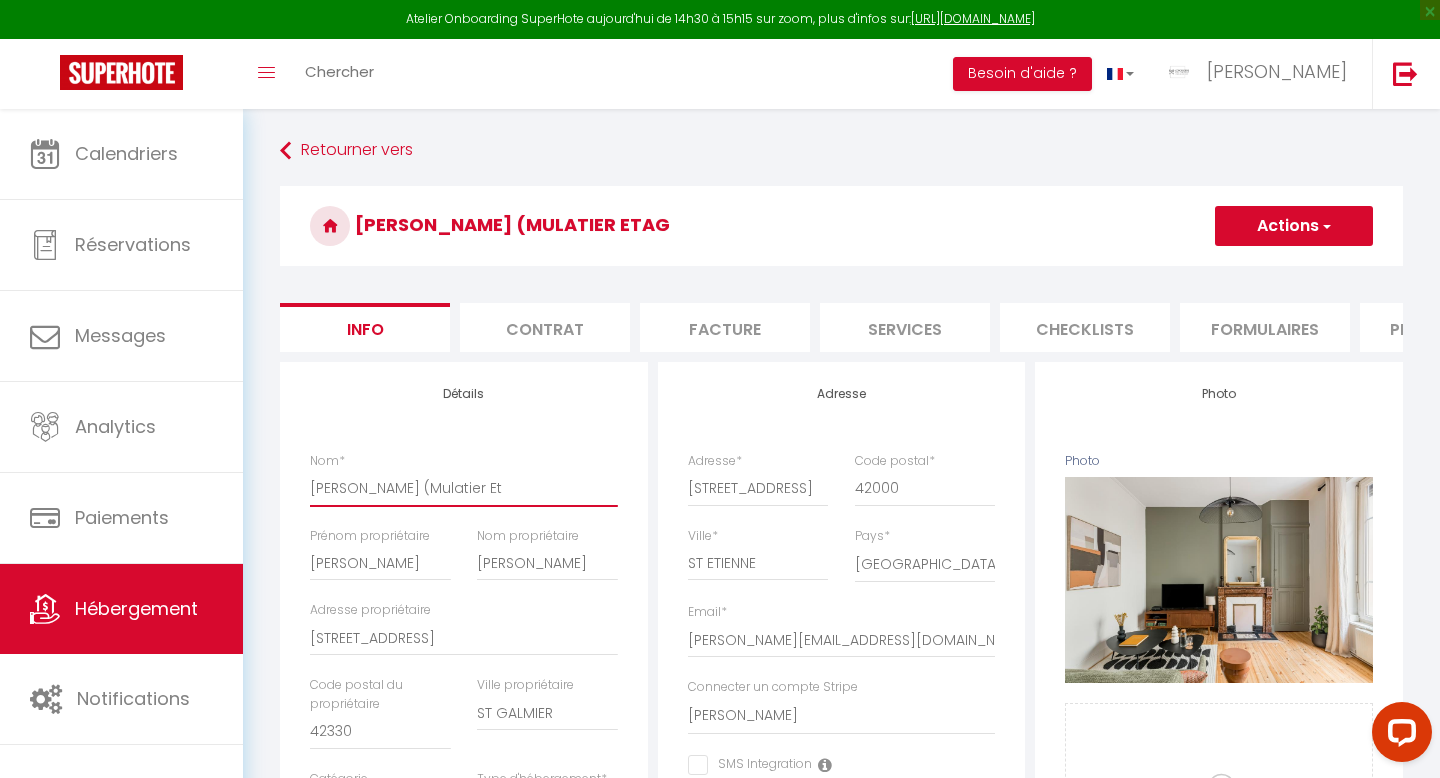 checkbox on "false" 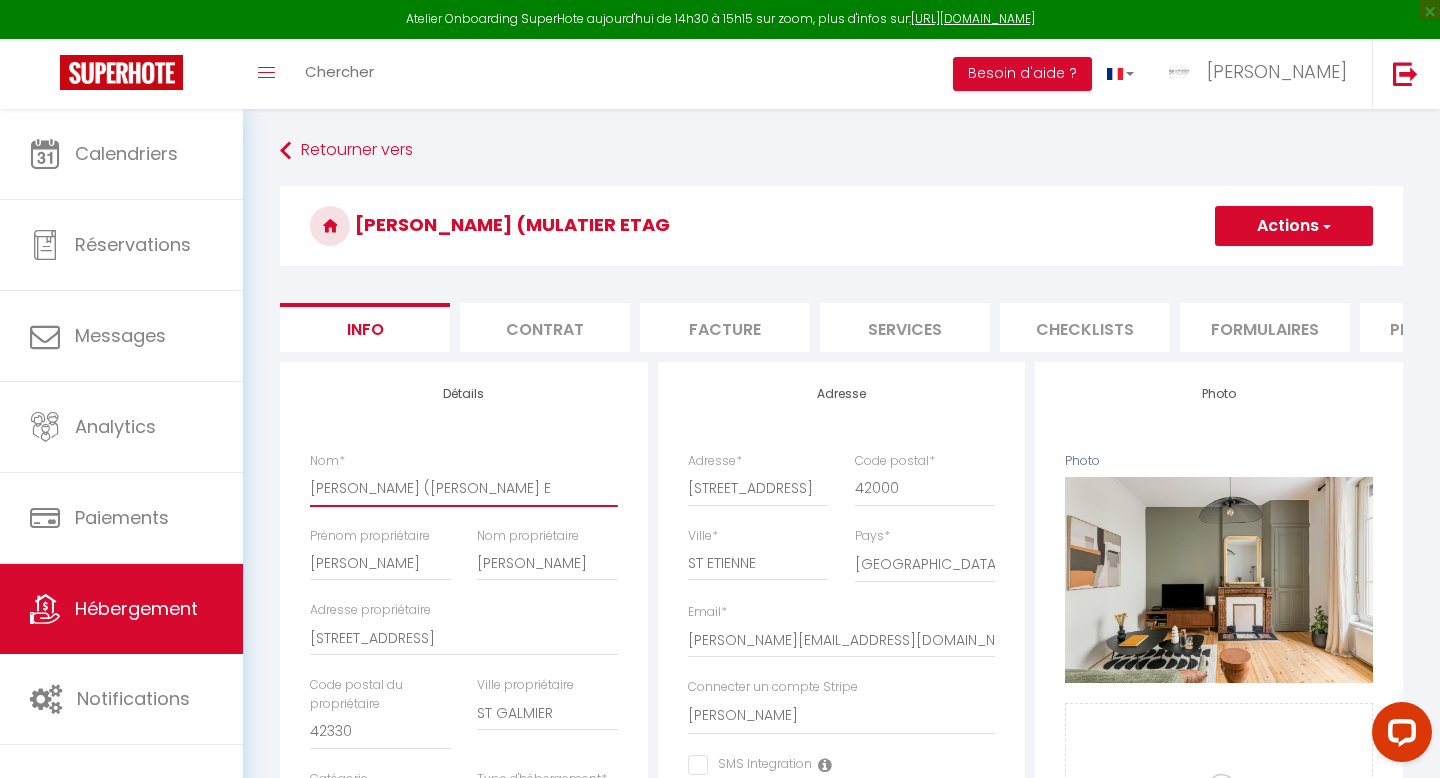 checkbox on "false" 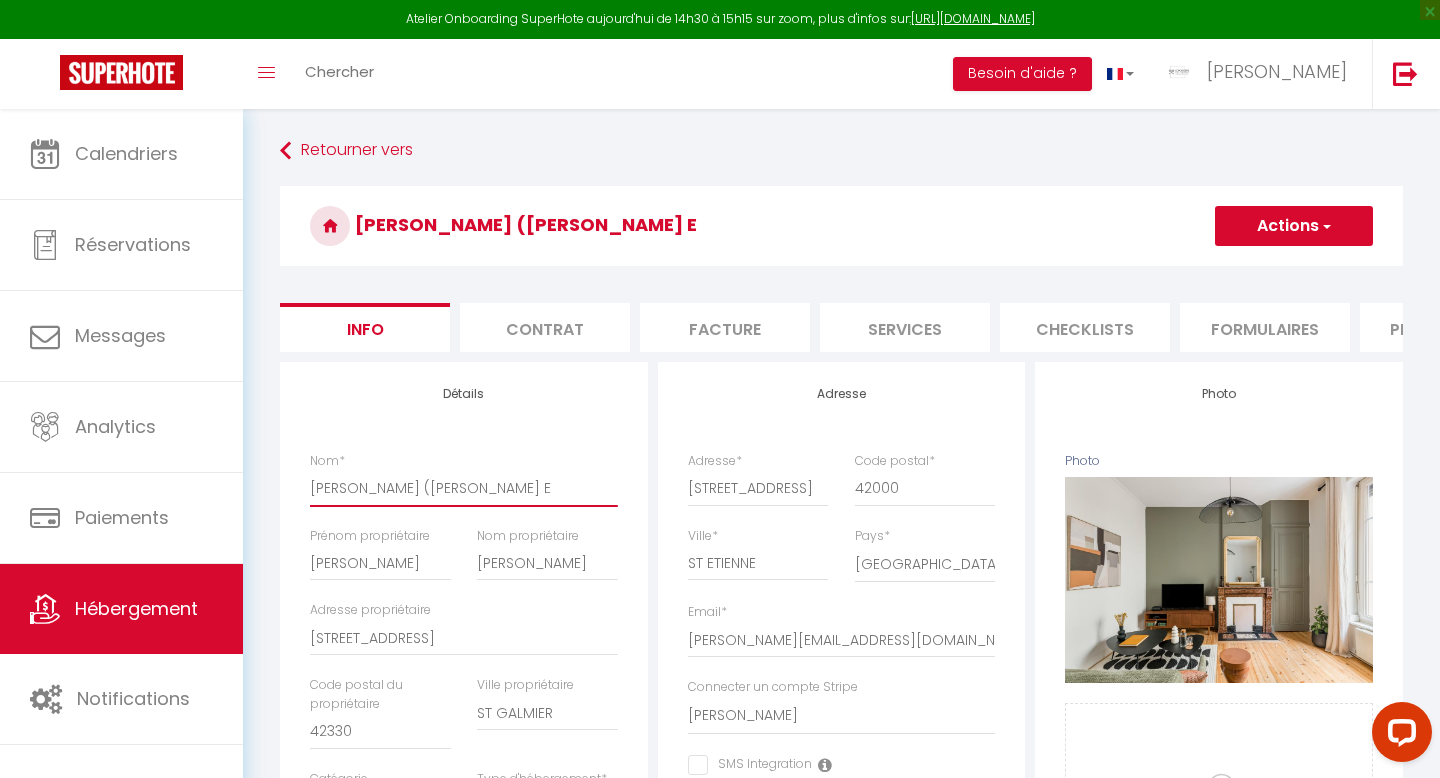 type on "VICTOR (Mulatier" 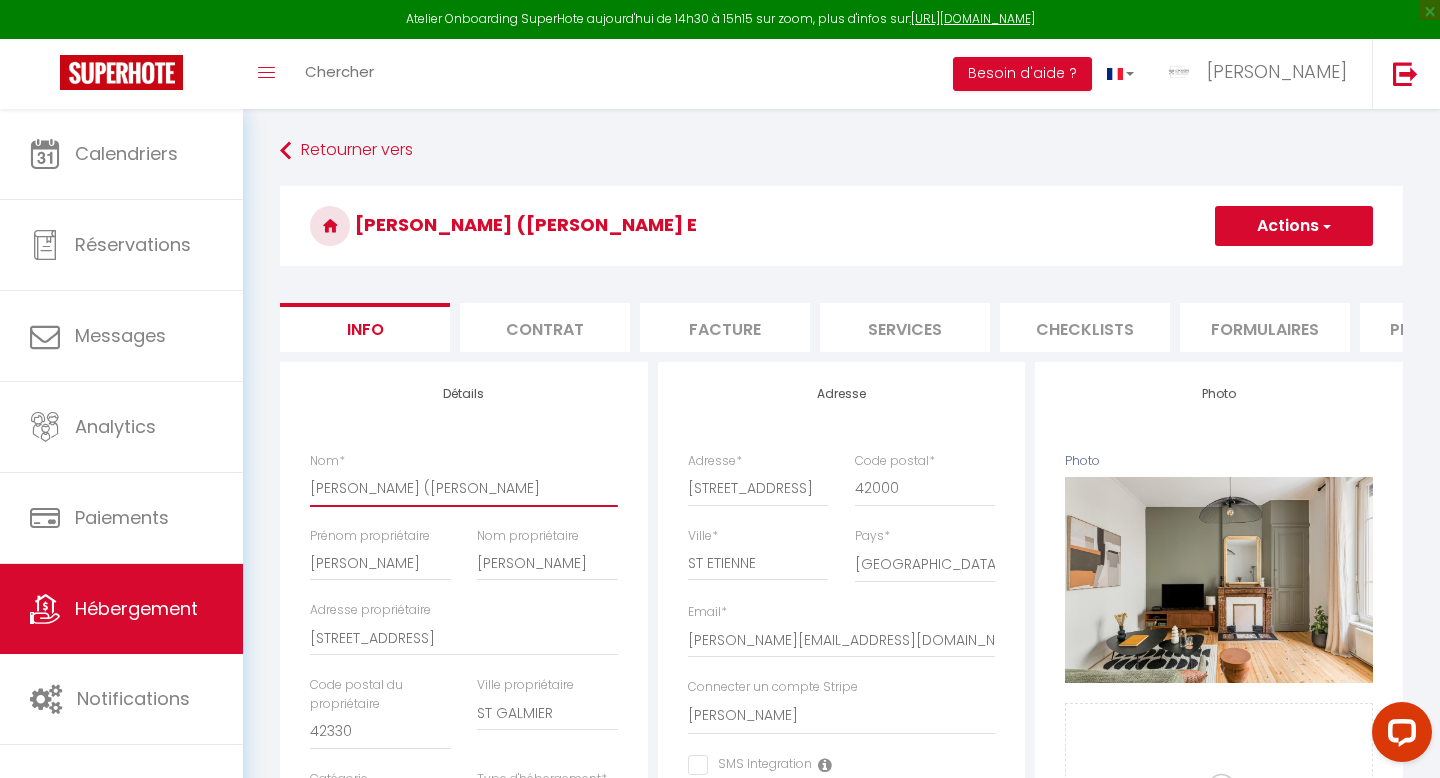 checkbox on "false" 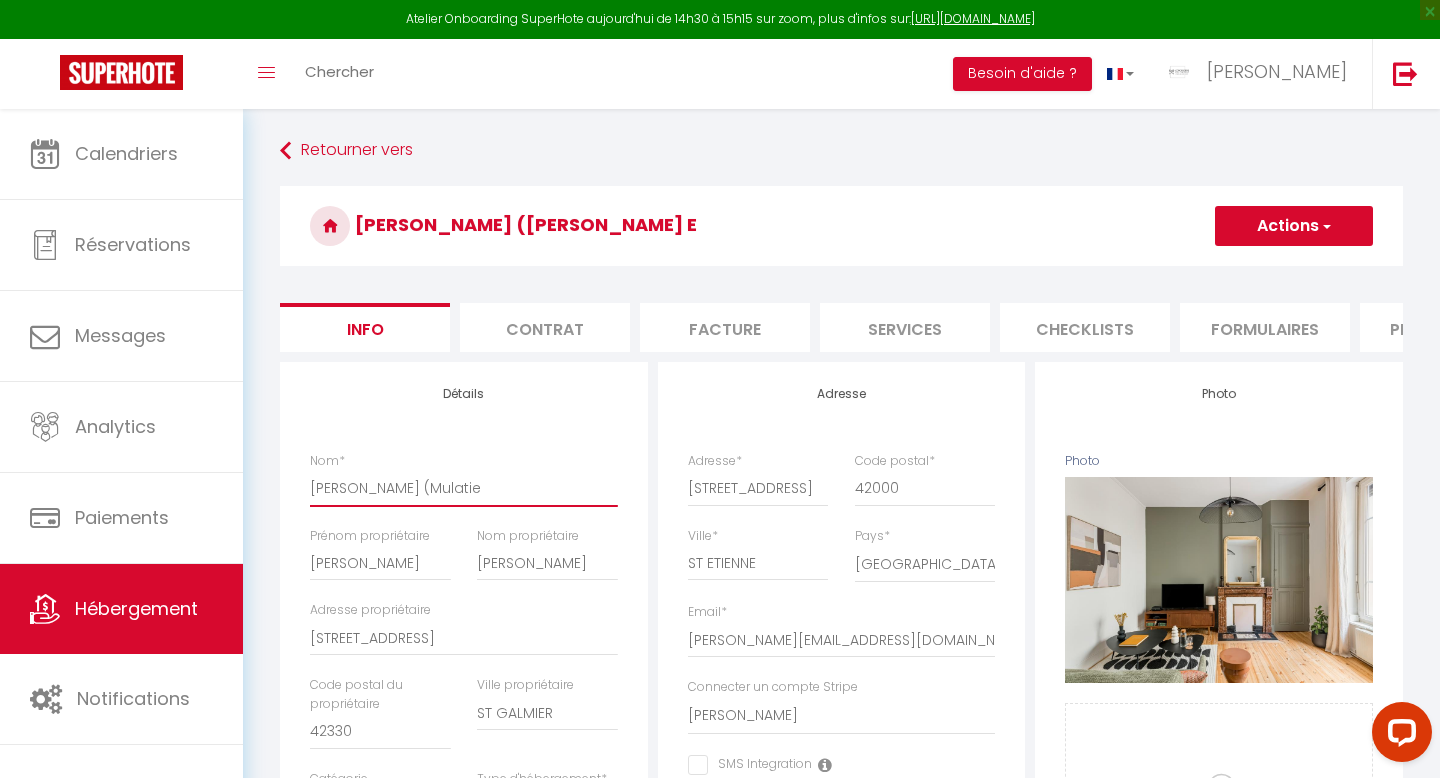 checkbox on "false" 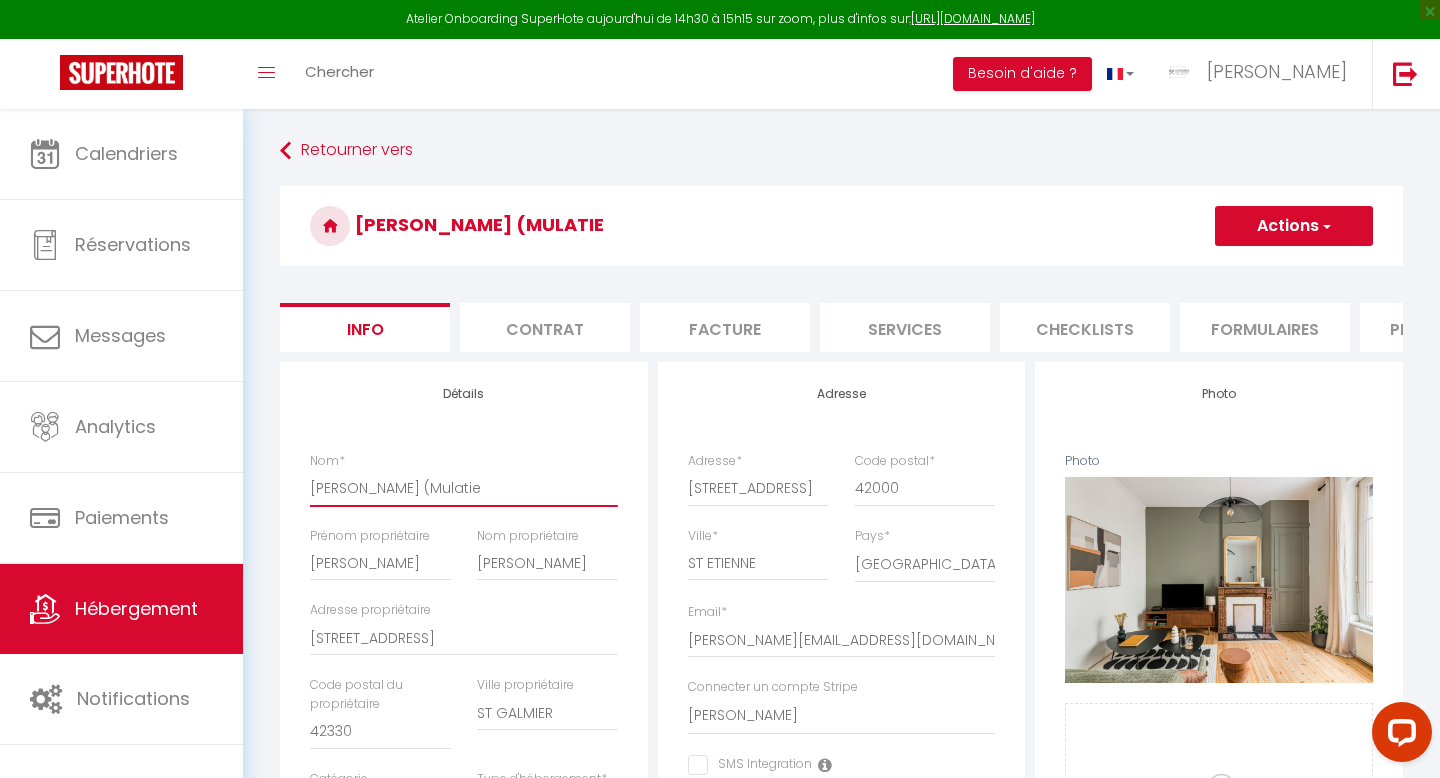 type on "VICTOR (Mulati" 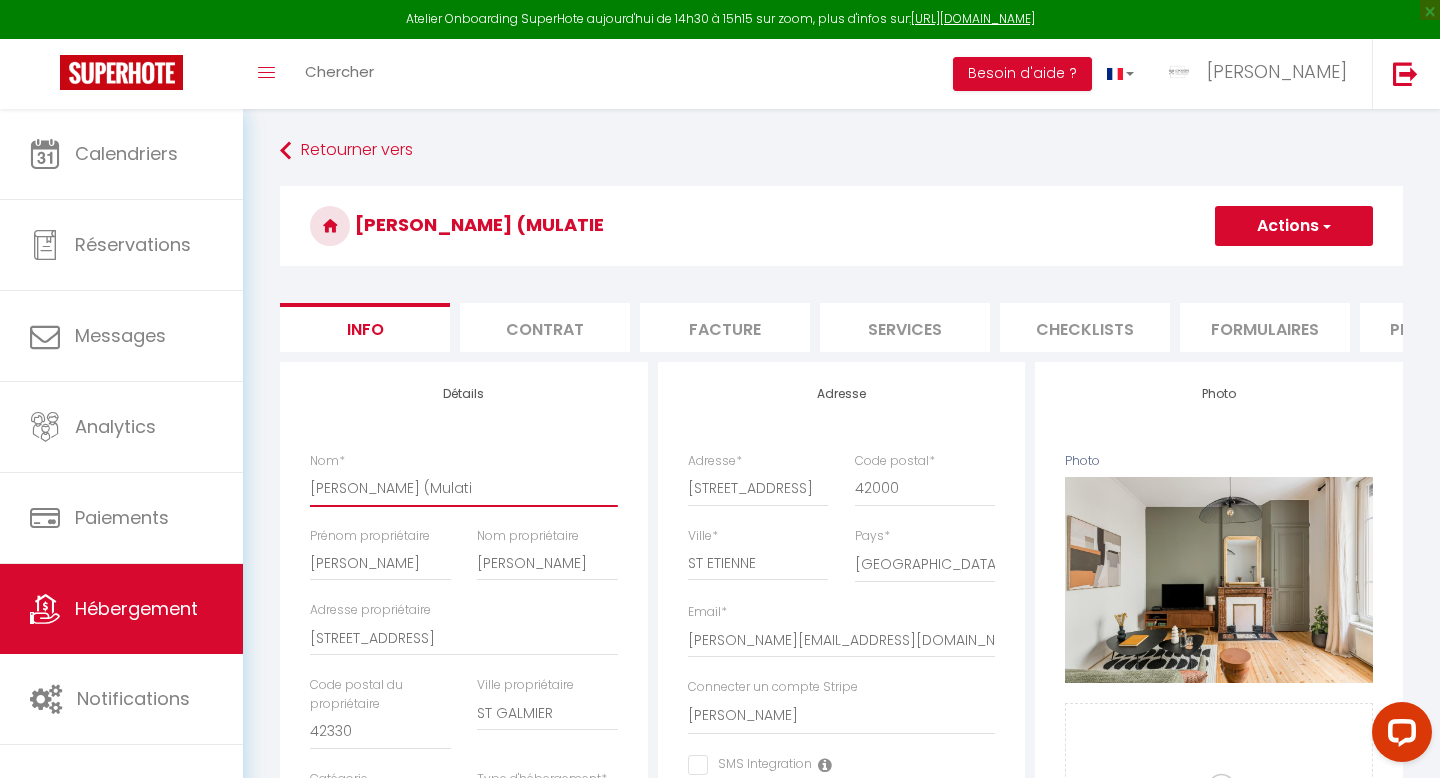 checkbox on "false" 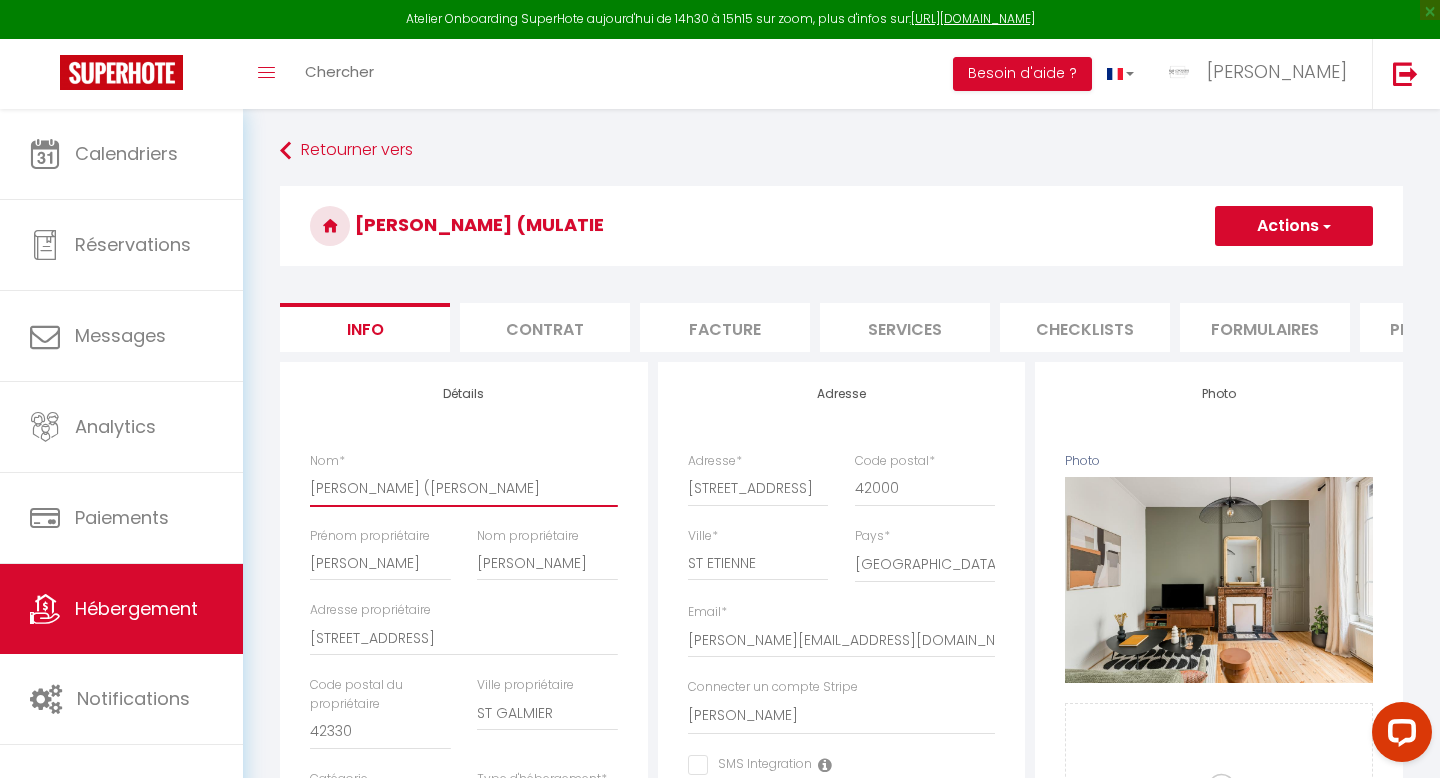 checkbox on "false" 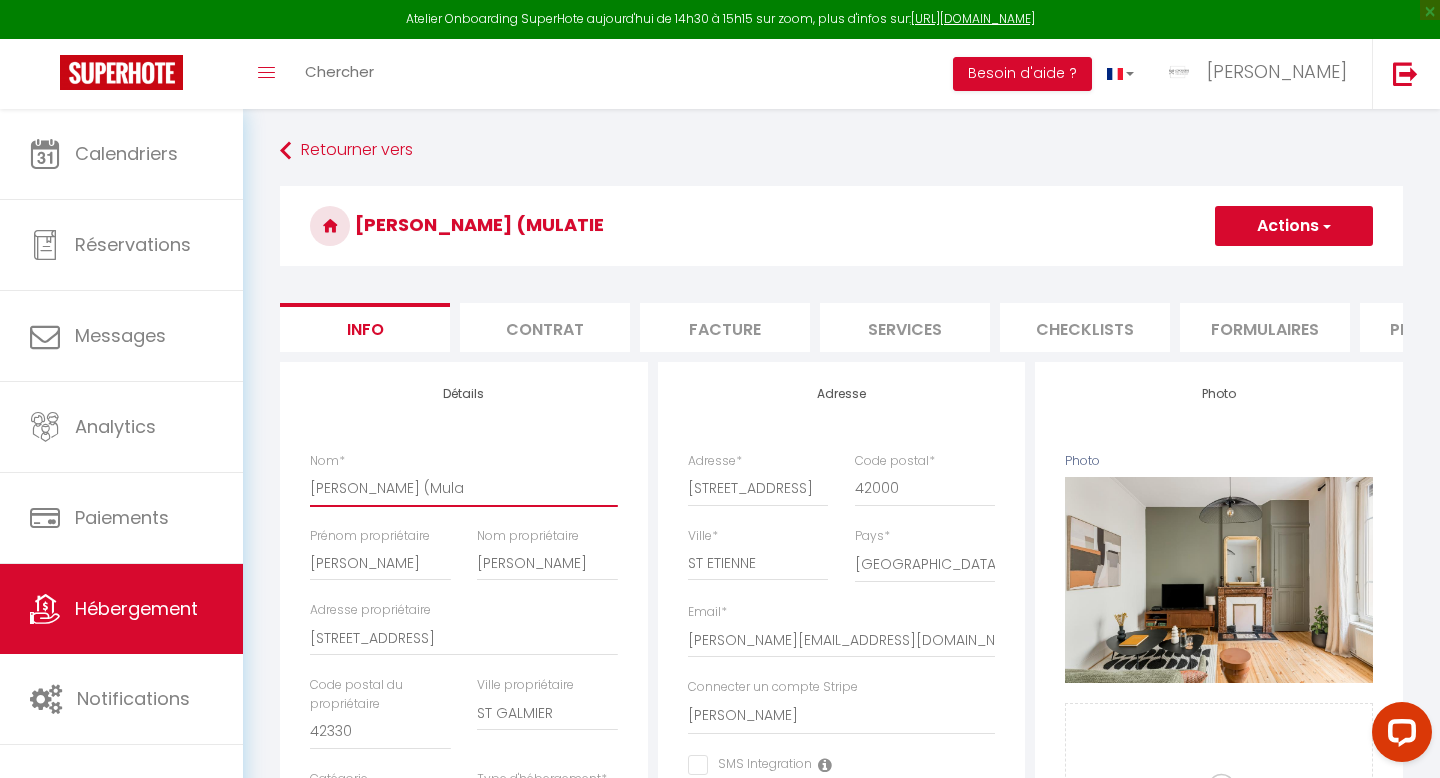 checkbox on "false" 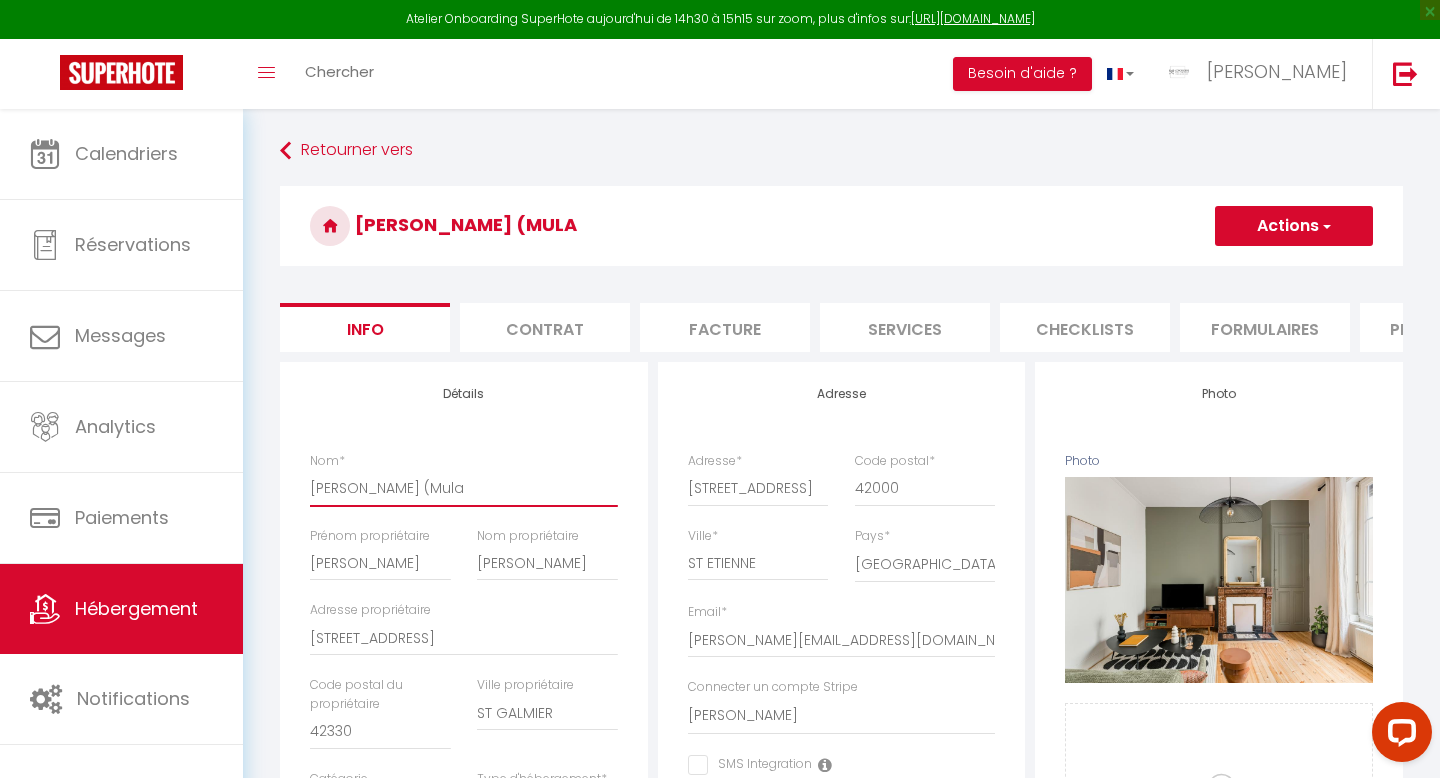 type on "VICTOR (Mul" 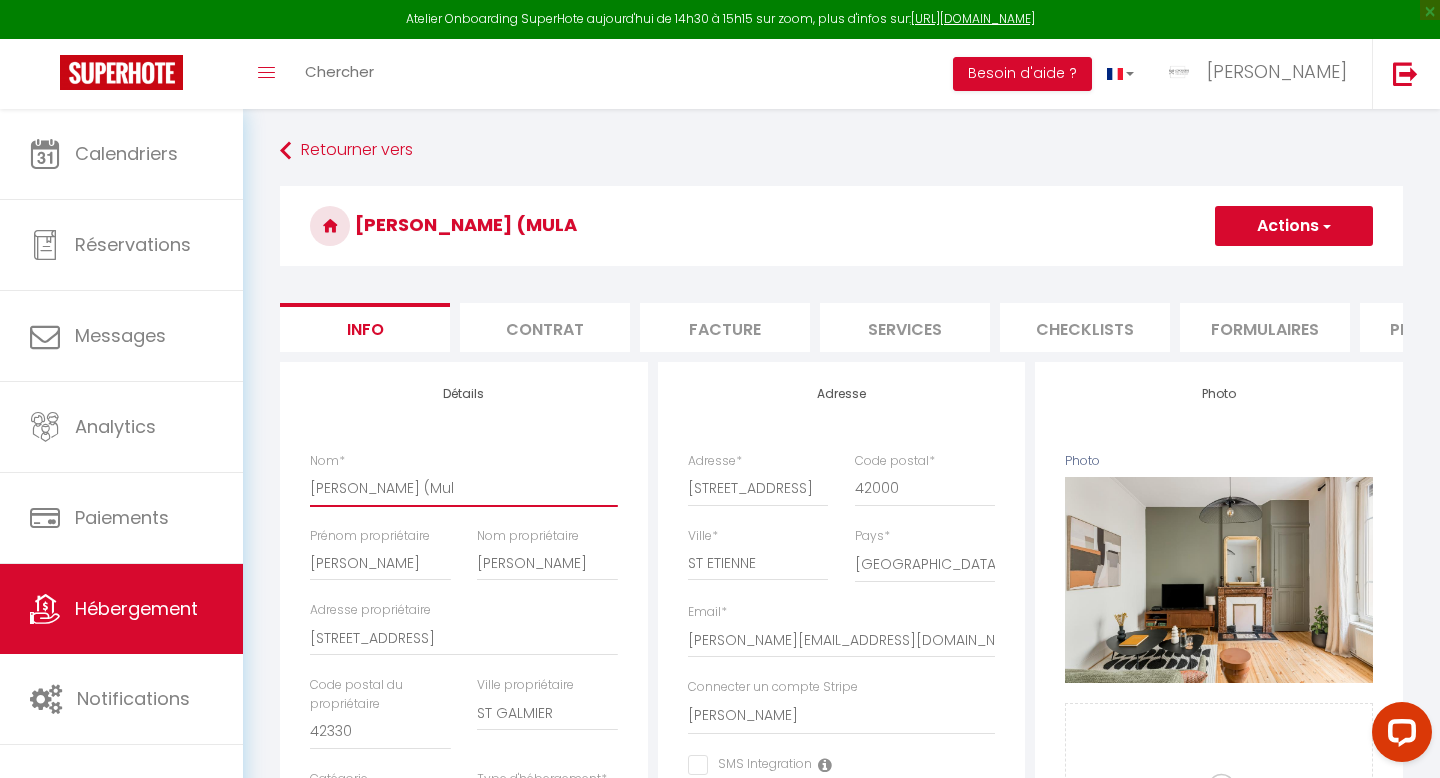 checkbox on "false" 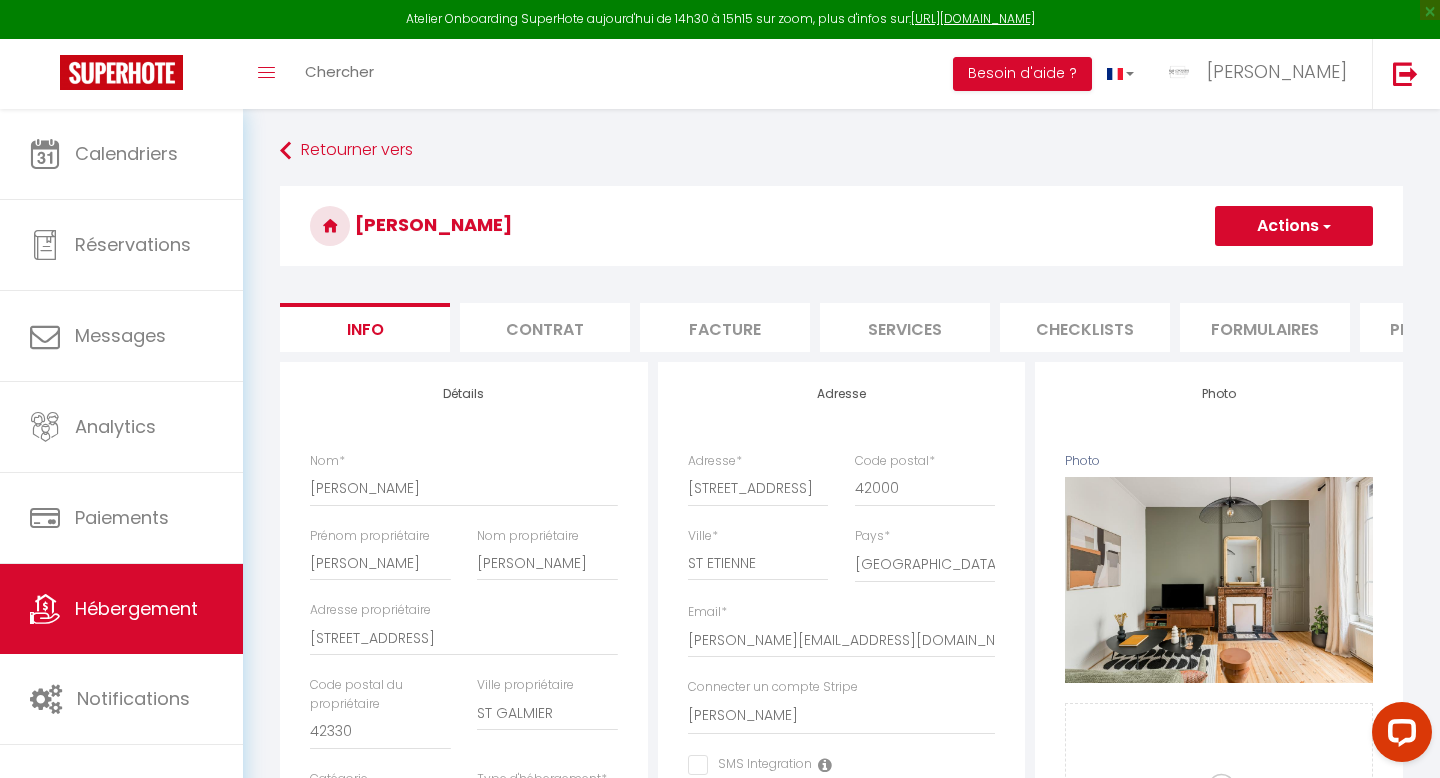 click on "Actions" at bounding box center (1294, 226) 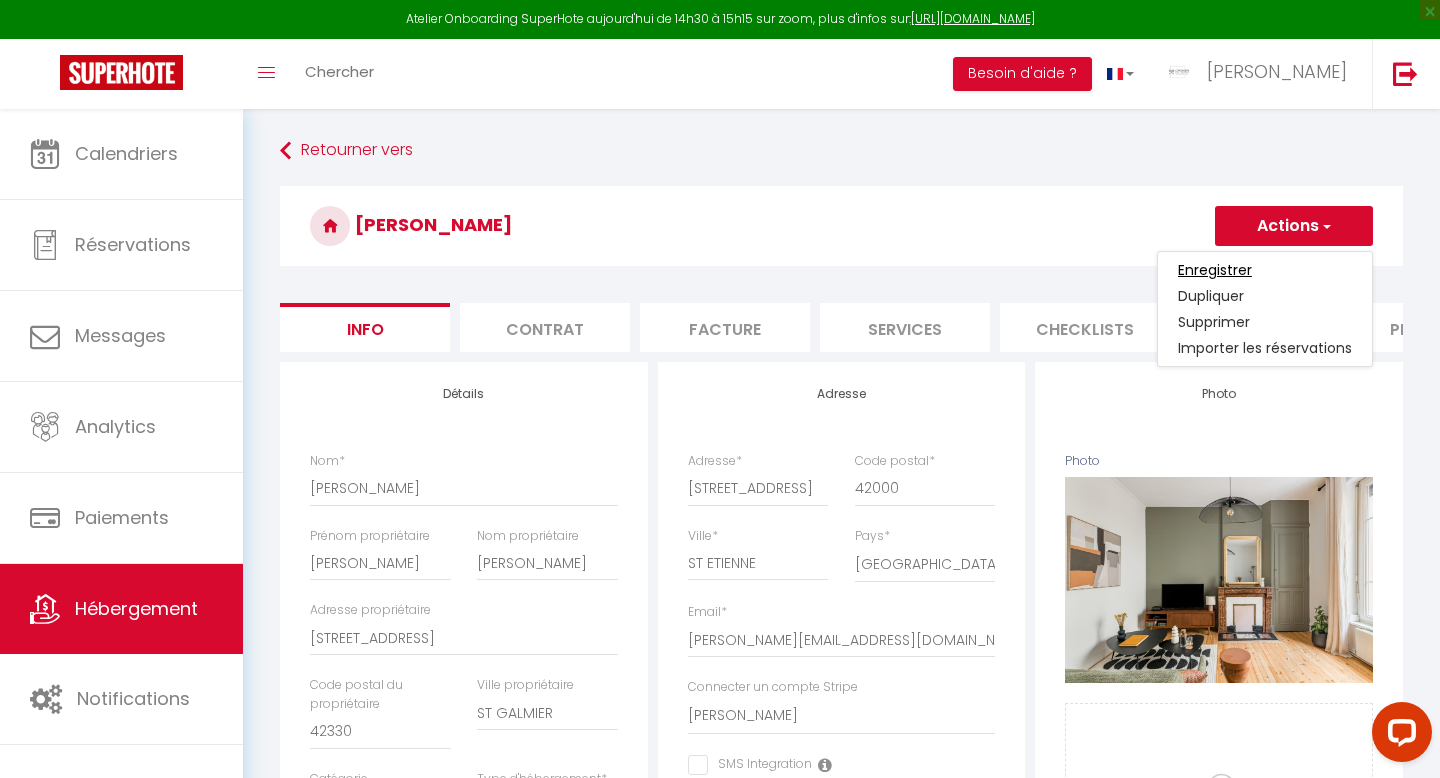 click on "Enregistrer" at bounding box center (1215, 270) 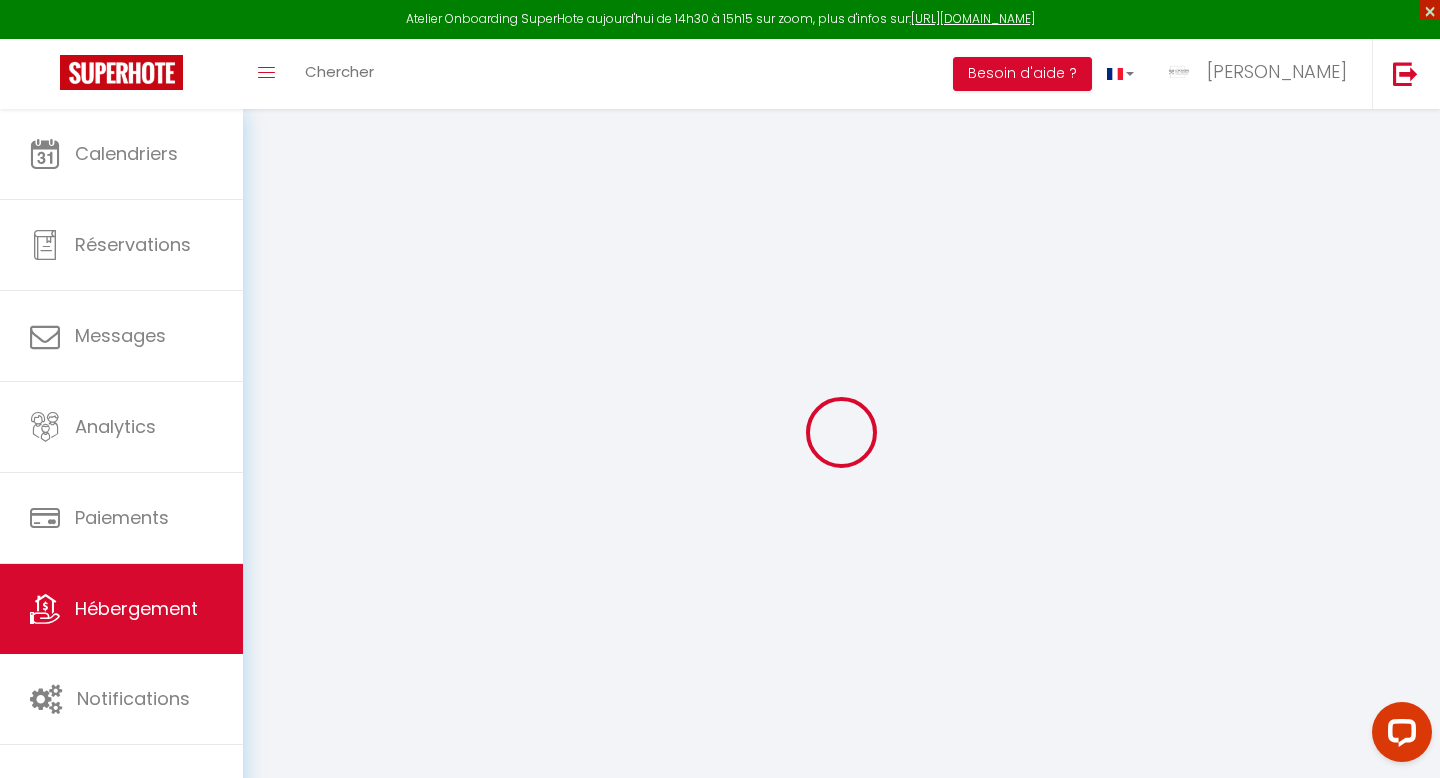 click on "×" at bounding box center (1430, 10) 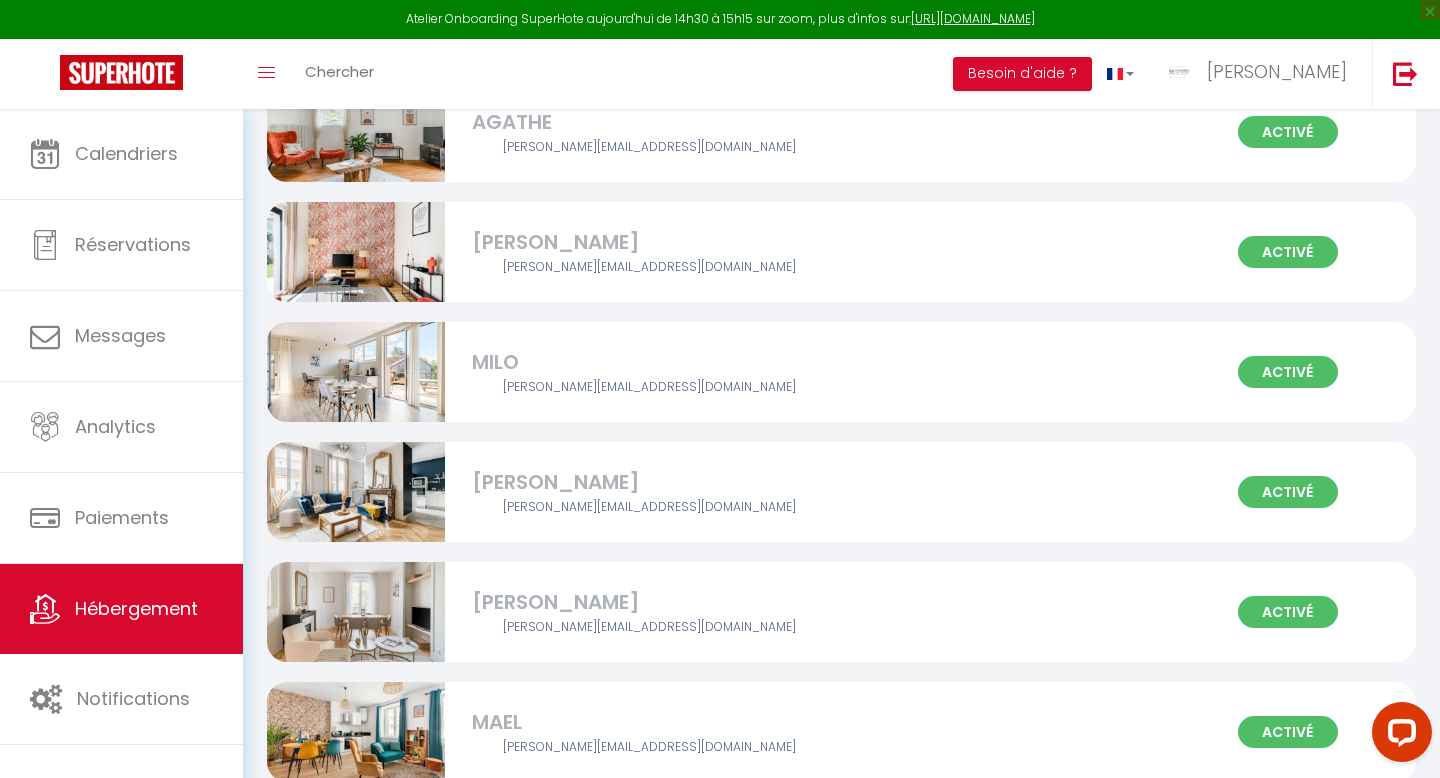 scroll, scrollTop: 0, scrollLeft: 0, axis: both 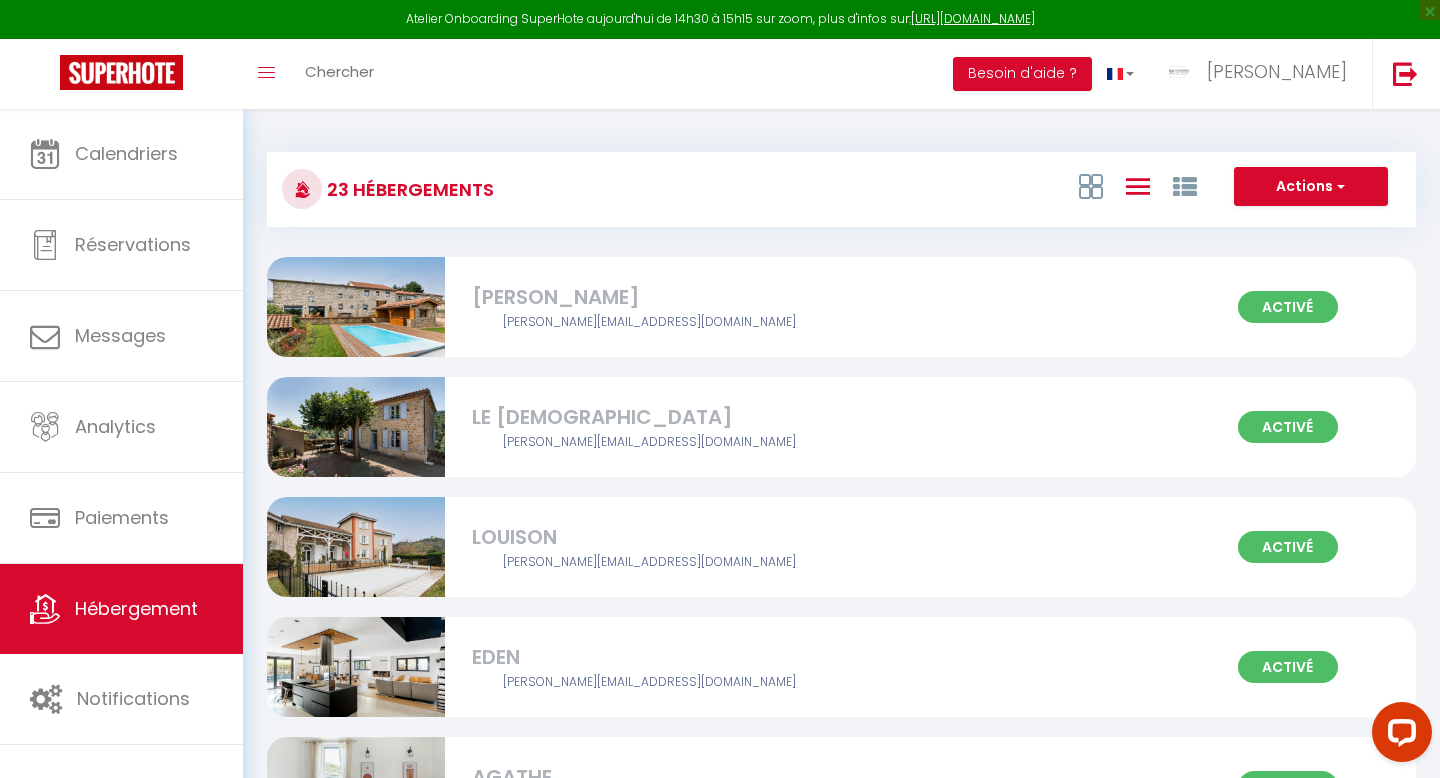 click on "23 Hébergements
Actions
Créer un Hébergement
Nouveau groupe
Initialiser les appartements
Nouveau groupe
×   Nom de groupe     Hébergement     SIMON   LE PRESBYTERE   LOUISON   EDEN   AGATHE   MARGOT   MILO   BASILE   EMMA   MAEL   JIMMY   CHARLIE   AUGUSTE   LEO   LOUIS   AMELIE   HECTOR   EMILE   VICTOR   FAUSTINE   BAPTISTE   PABLO   THEO
Annuler
Enregistrer
Activé       SIMON   gregory.bertholon@gmail.com Activé       LE PRESBYTERE   gregory.bertholon@gmail.com Activé       LOUISON   gregory.bertholon@gmail.com Activé       EDEN   gregory.bertholon@gmail.com Activé       AGATHE   gregory.bertholon@gmail.com Activé       MARGOT" at bounding box center (841, 1575) 